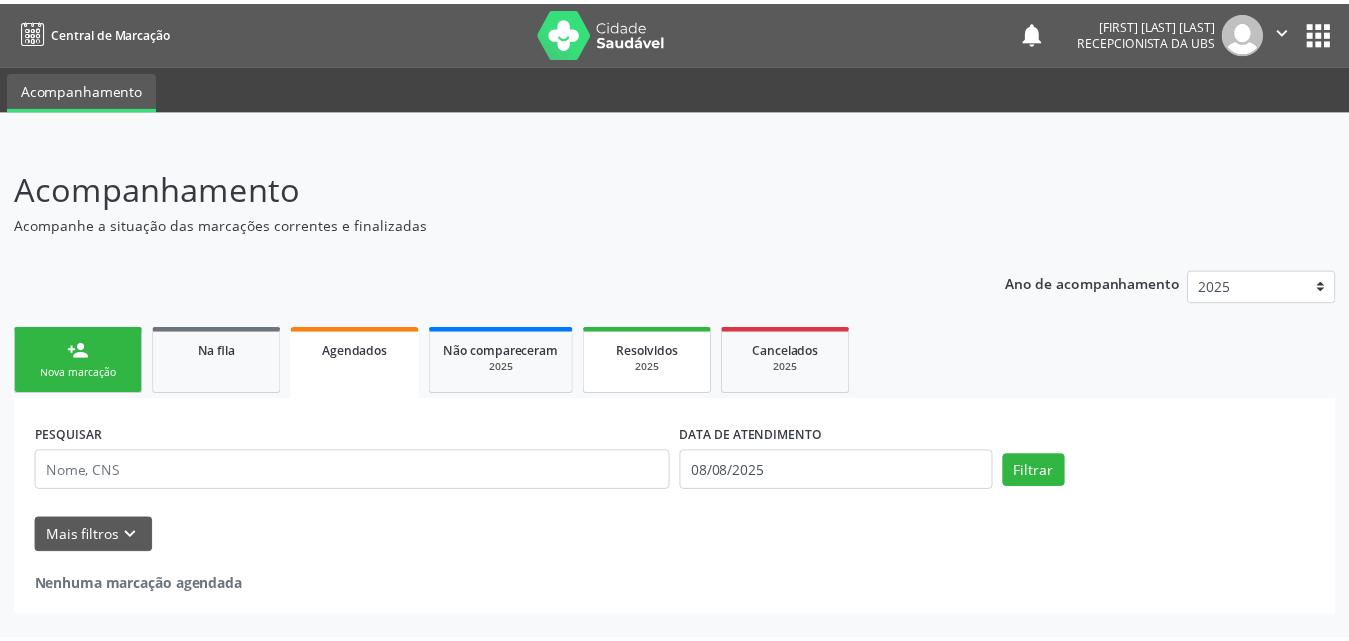 scroll, scrollTop: 0, scrollLeft: 0, axis: both 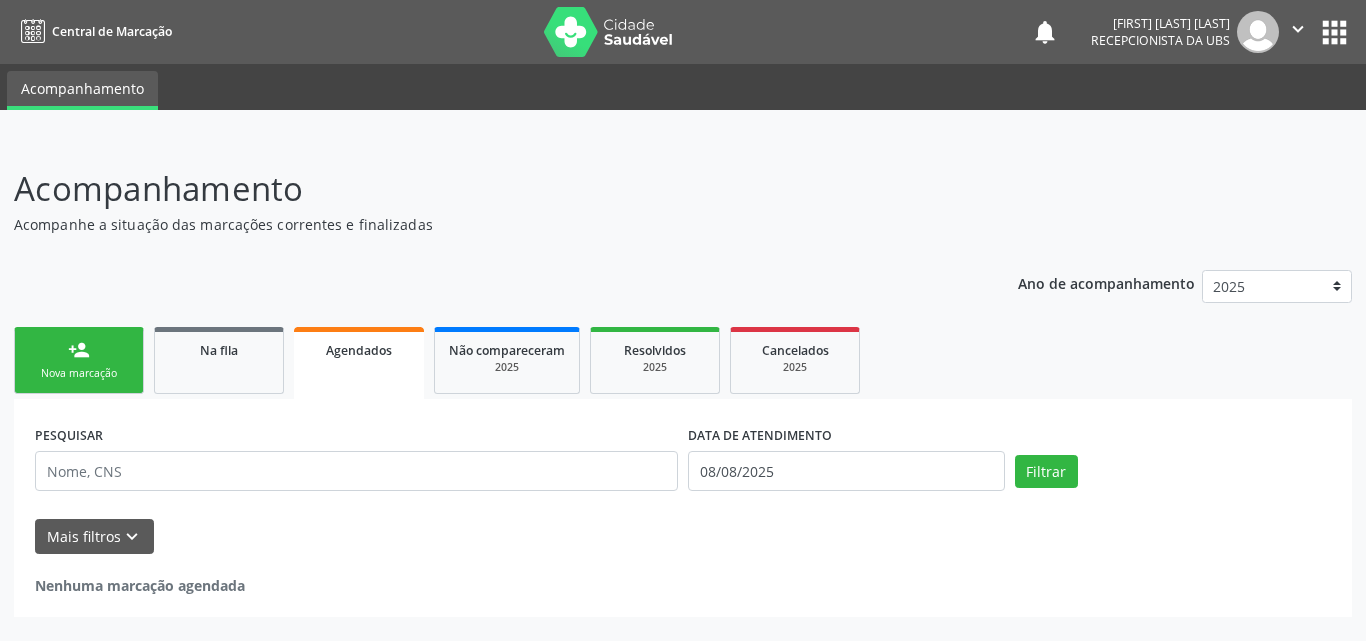 click on "Nova marcação" at bounding box center [79, 373] 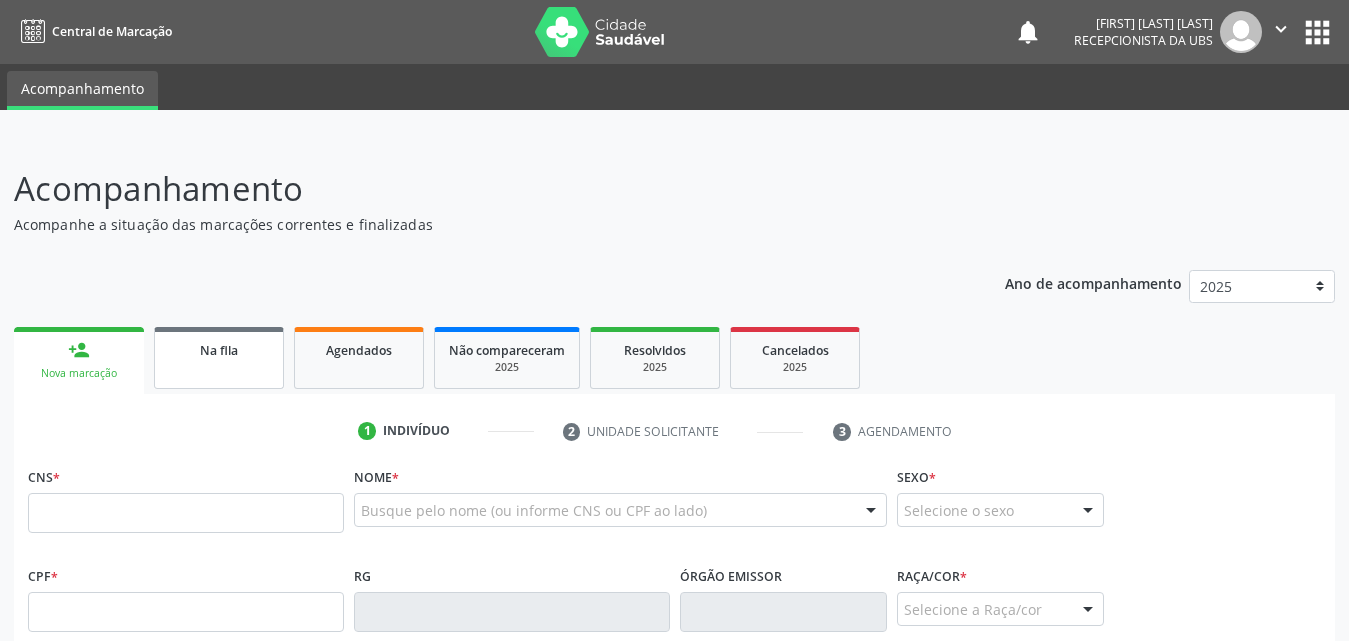 click on "Na fila" at bounding box center (219, 358) 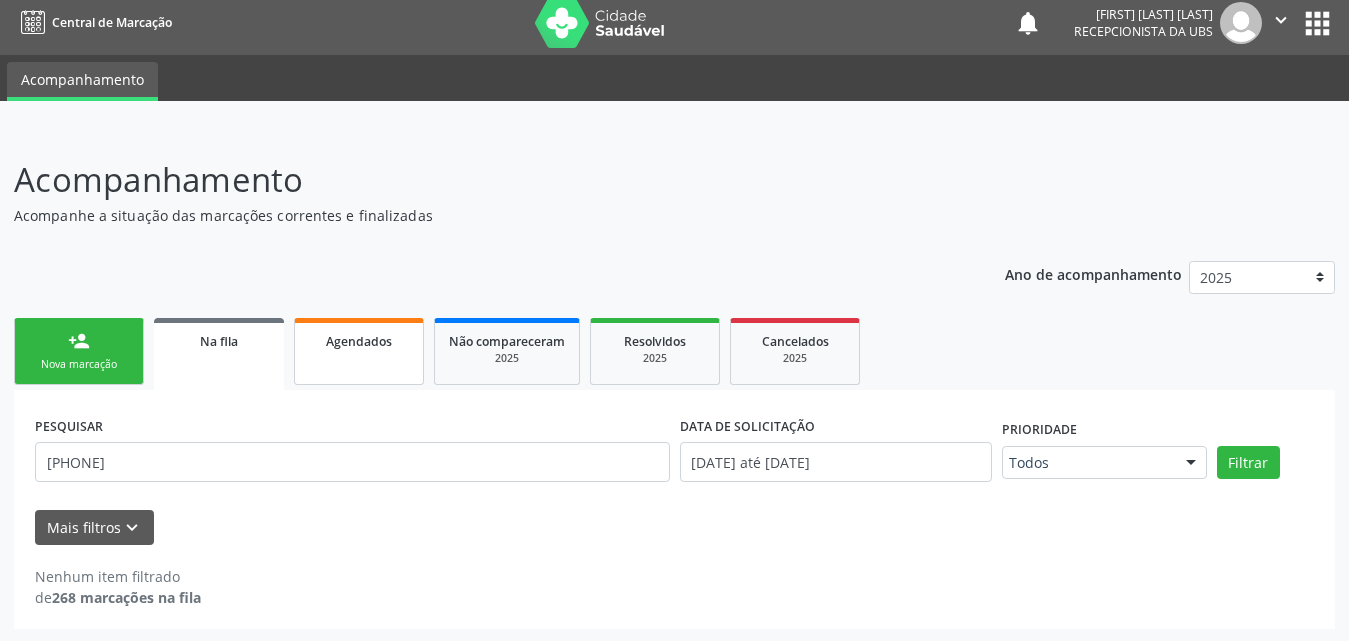 scroll, scrollTop: 11, scrollLeft: 0, axis: vertical 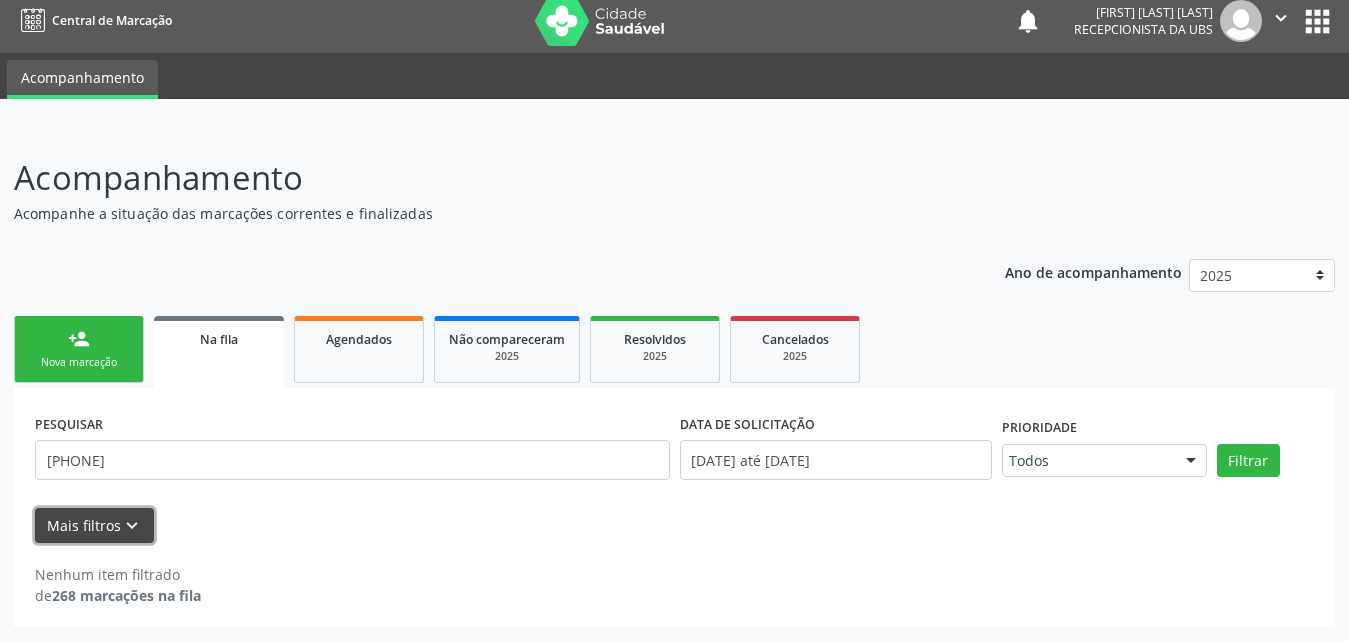 click on "Mais filtros
keyboard_arrow_down" at bounding box center (94, 525) 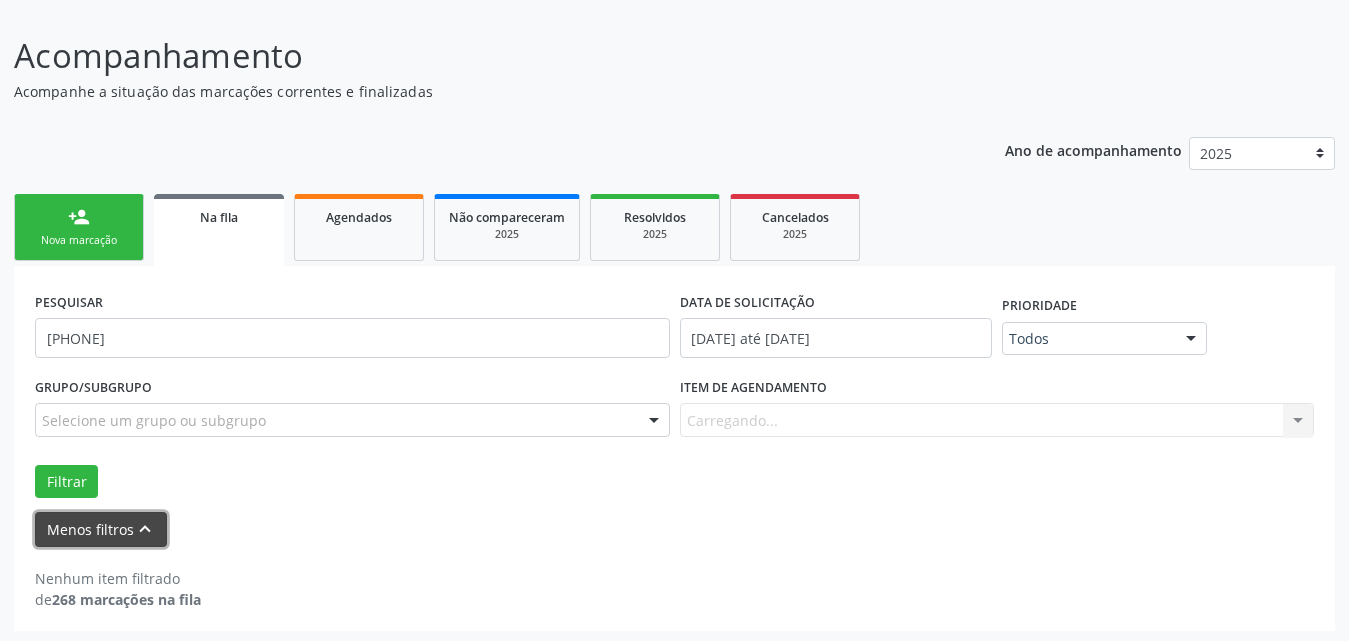 scroll, scrollTop: 137, scrollLeft: 0, axis: vertical 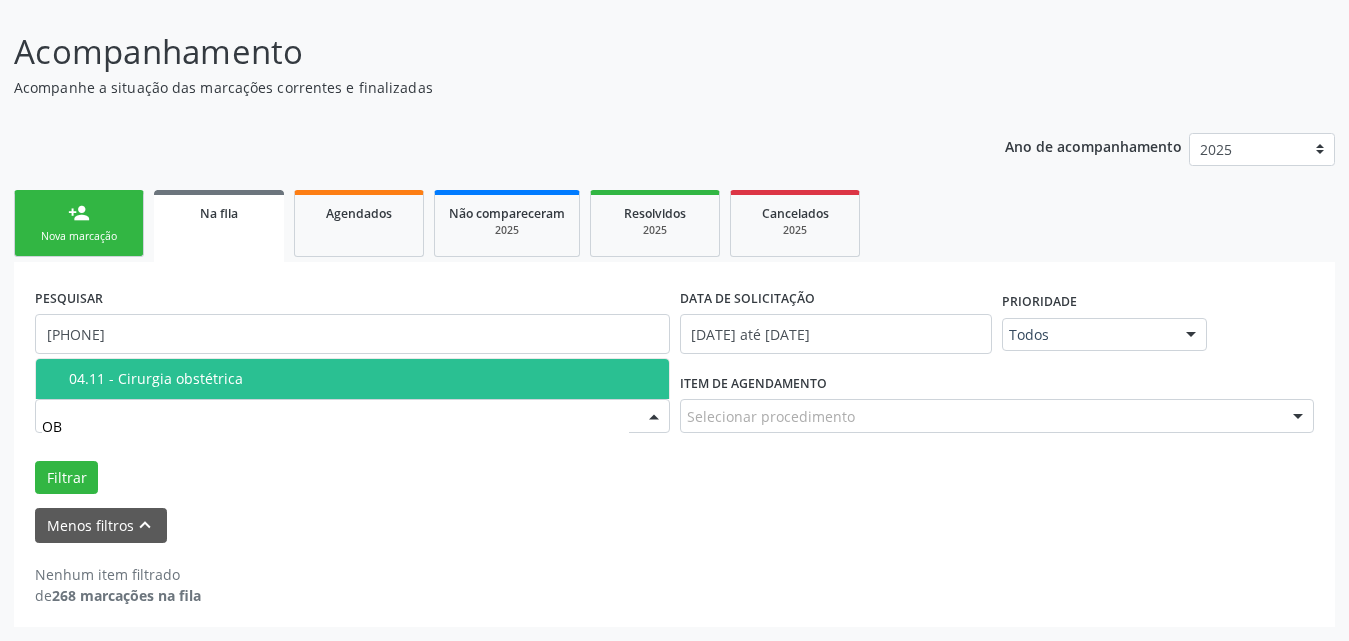 type on "O" 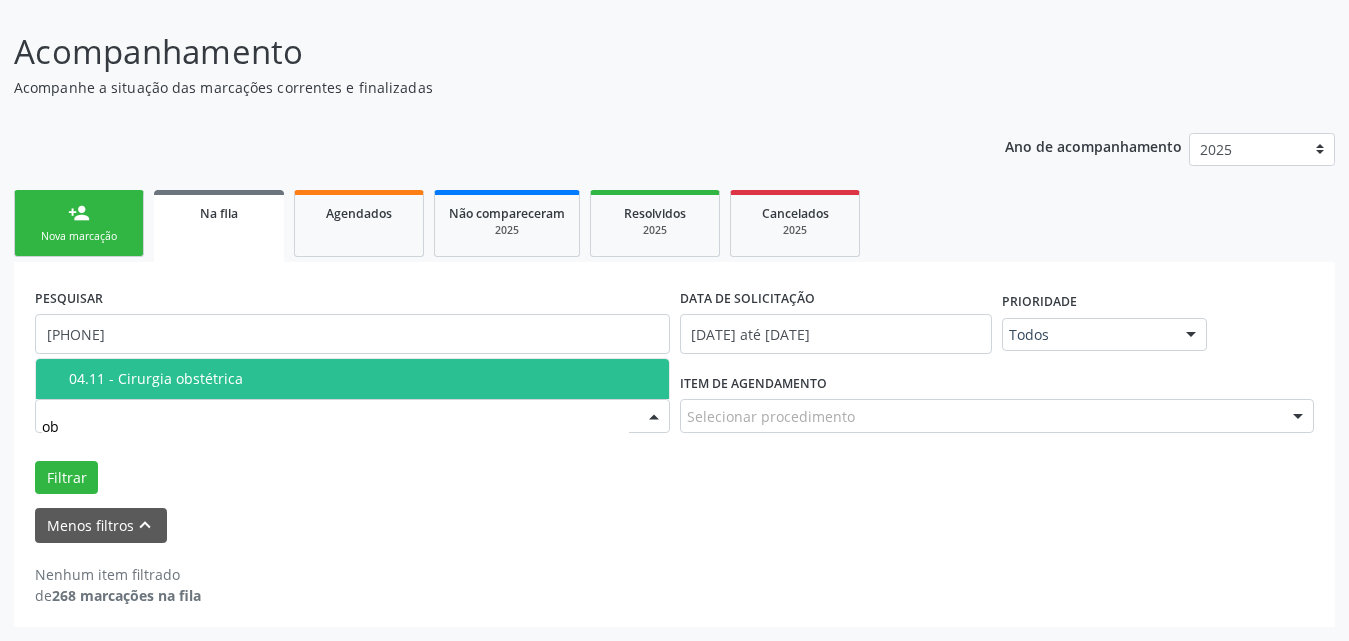 type on "o" 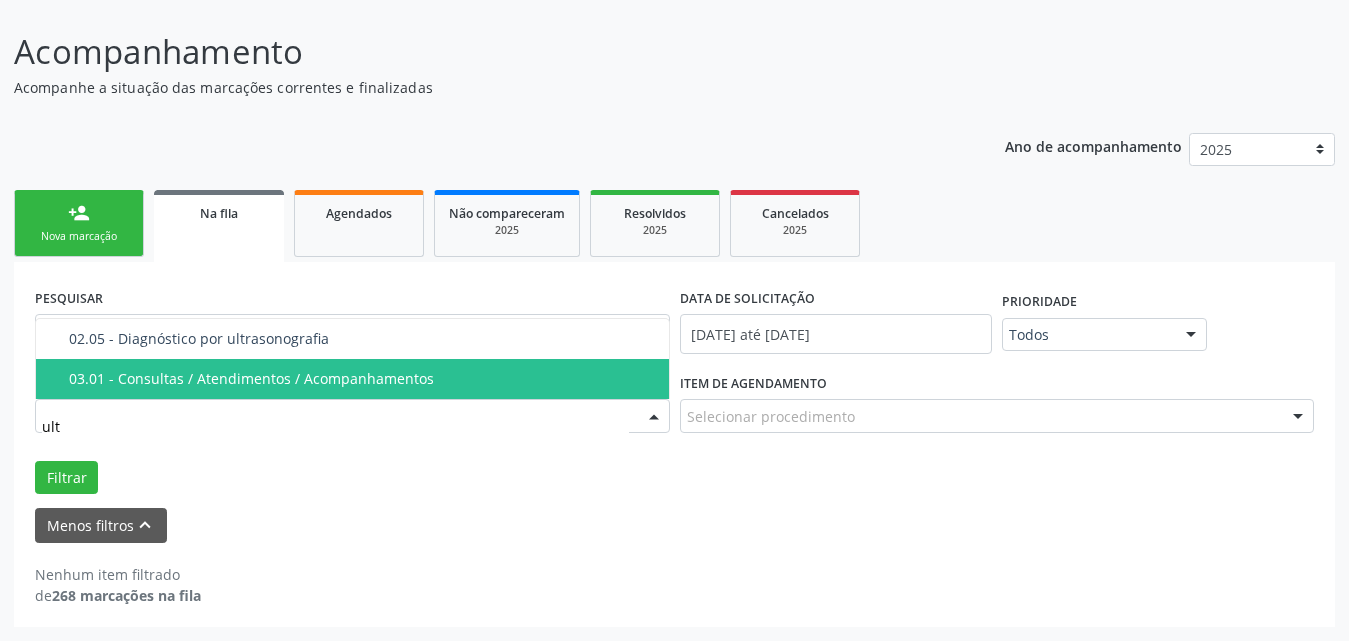 scroll, scrollTop: 0, scrollLeft: 0, axis: both 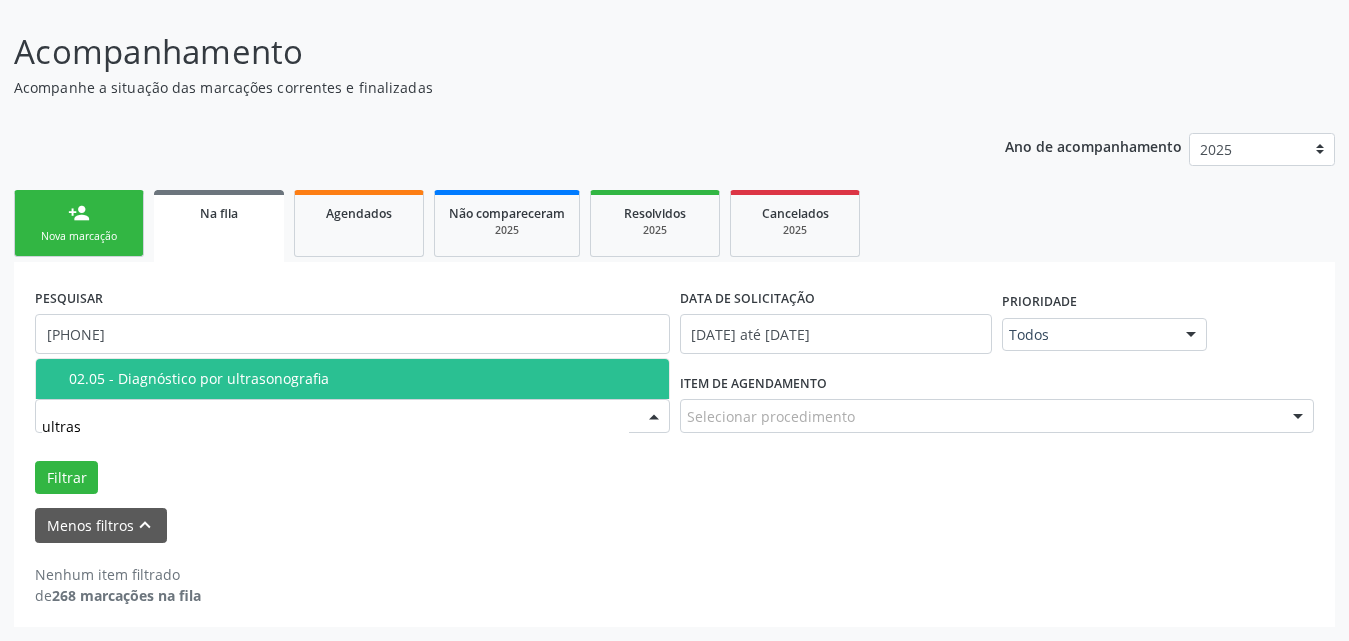 type on "ultra" 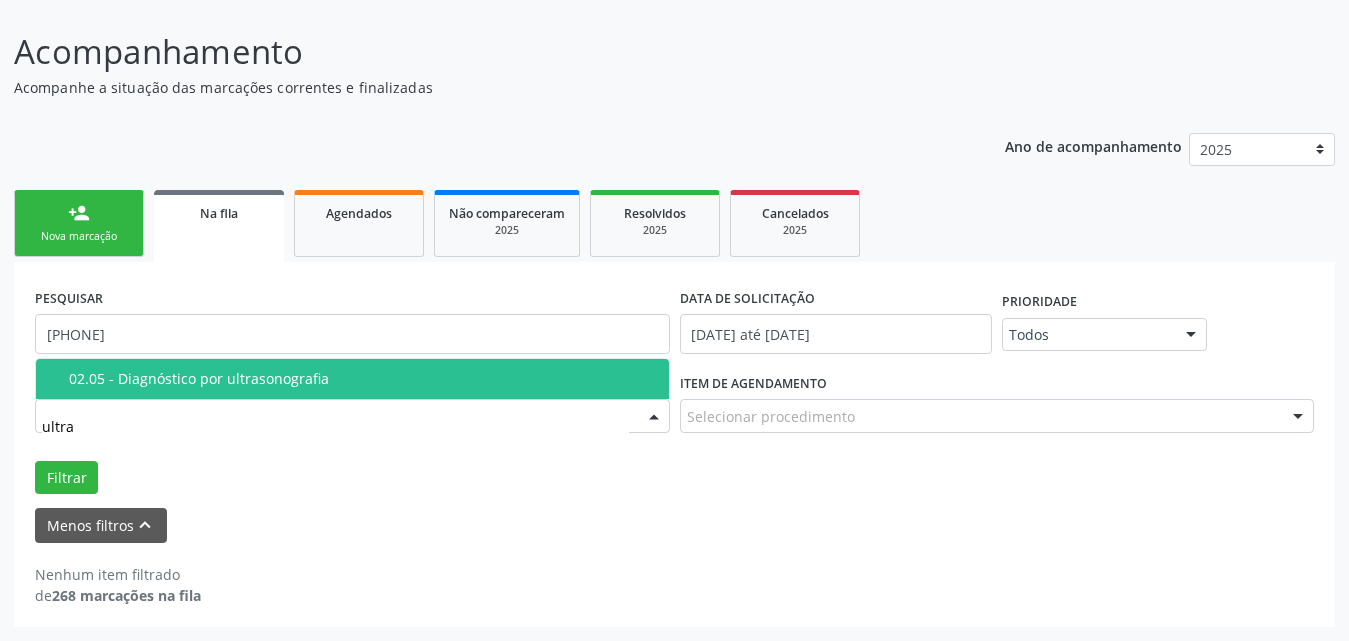 click on "02.05 - Diagnóstico por ultrasonografia" at bounding box center [363, 379] 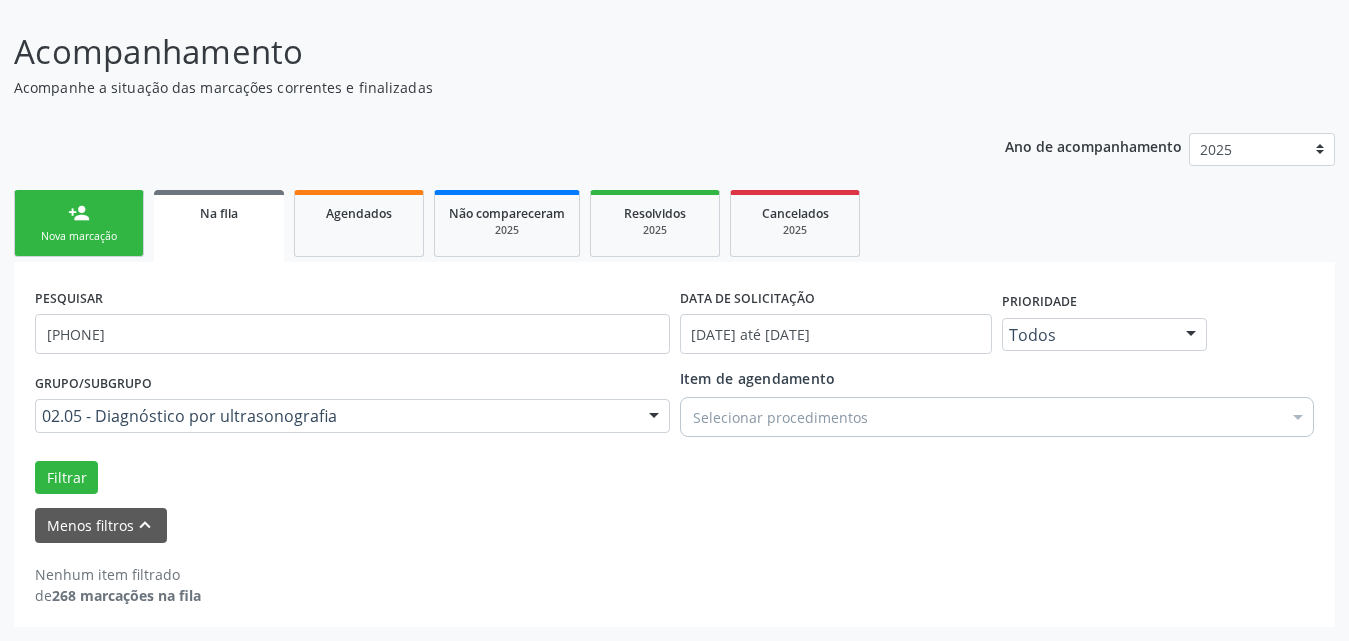 click at bounding box center [1298, 419] 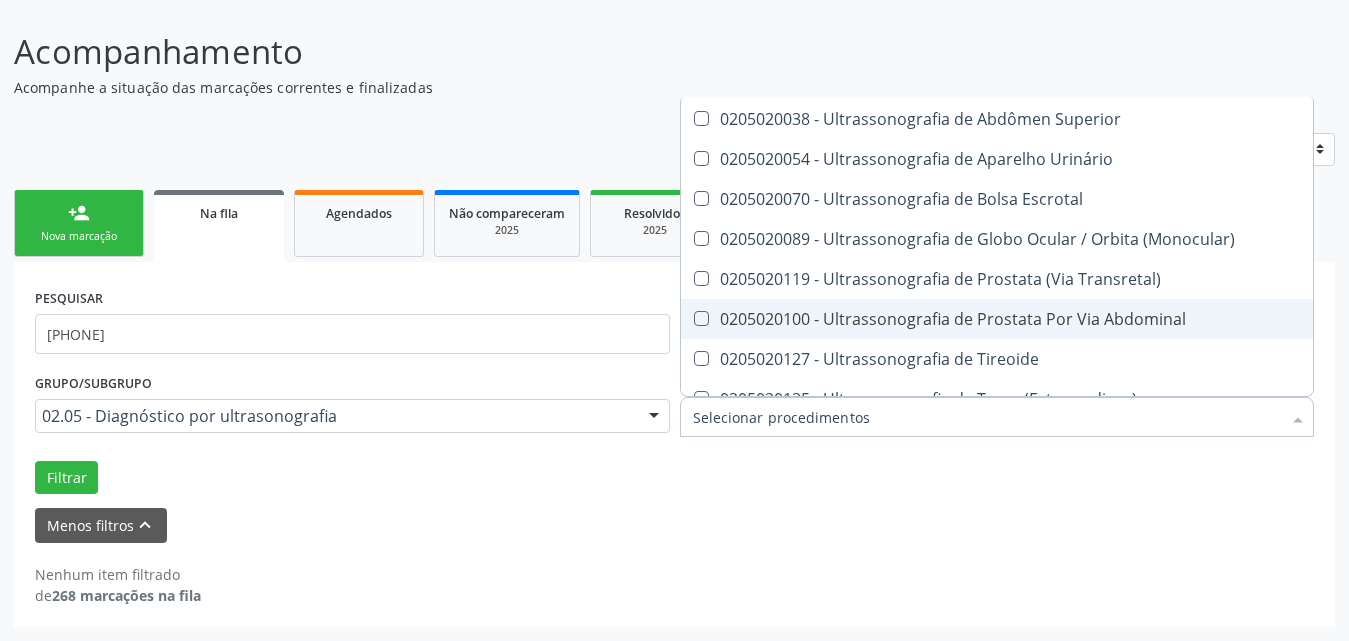 scroll, scrollTop: 421, scrollLeft: 0, axis: vertical 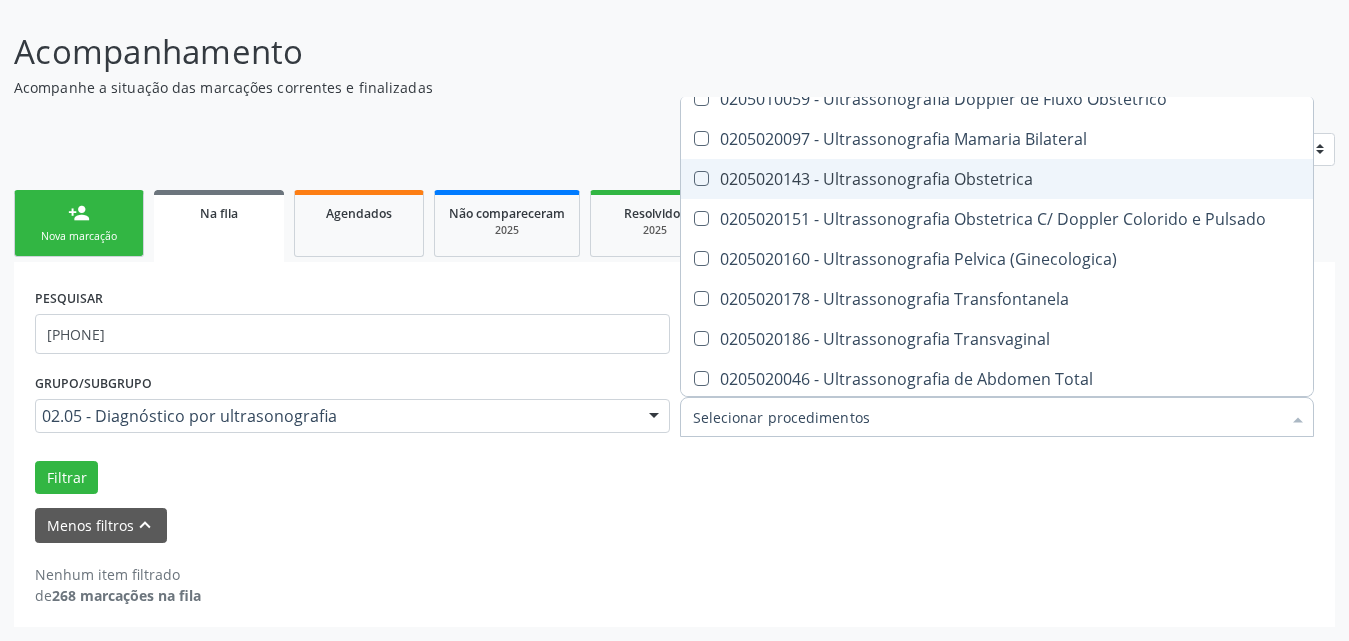 click on "0205020143 - Ultrassonografia Obstetrica" at bounding box center (1118, 179) 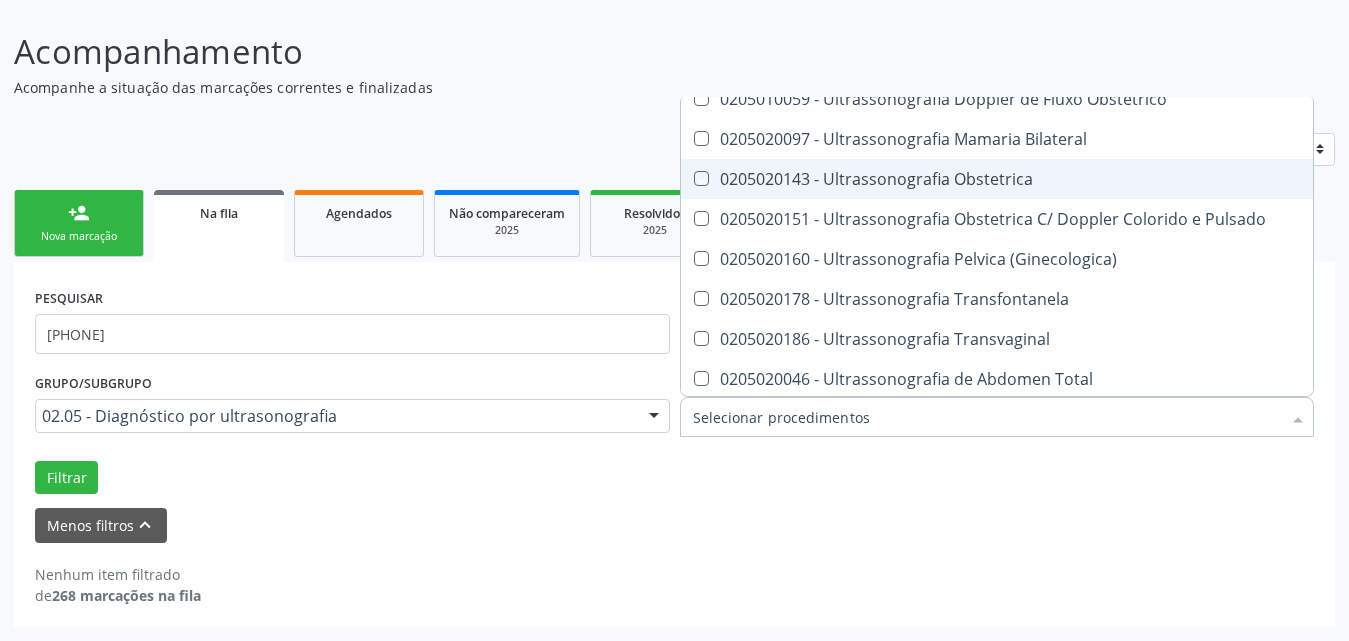 checkbox on "true" 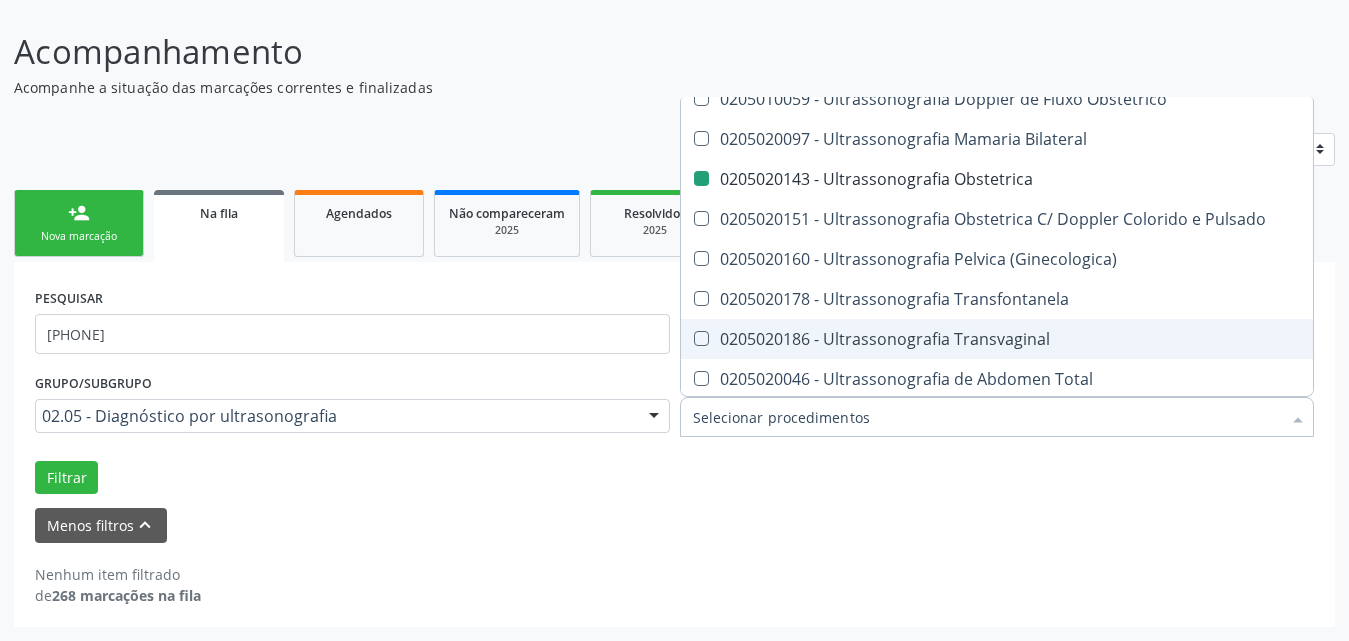 checkbox on "true" 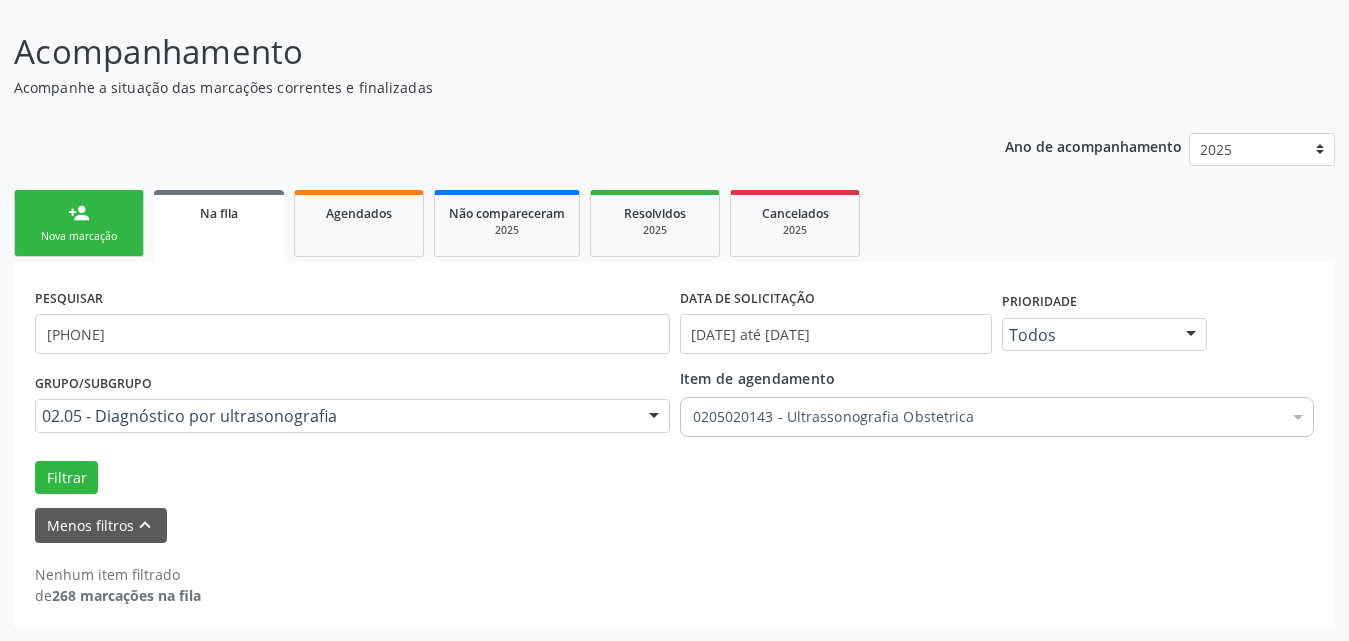click on "Grupo/Subgrupo
02.05 - Diagnóstico por ultrasonografia
Todos os grupos e subgrupos
01 - Ações de promoção e prevenção em saúde
01.01 - Ações coletivas/individuais em saúde
01.02 - Vigilância em saúde
01.03 - Medicamentos de âmbito hospitalar e urgência
02 - Procedimentos com finalidade diagnóstica
02.01 - Coleta de material
02.02 - Diagnóstico em laboratório clínico
02.03 - Diagnóstico por anatomia patológica e citopatologia
02.04 - Diagnóstico por radiologia
02.05 - Diagnóstico por ultrasonografia
02.06 - Diagnóstico por tomografia
02.07 - Diagnóstico por ressonância magnética
02.08 - Diagnóstico por medicina nuclear in vivo
02.09 - Diagnóstico por endoscopia
02.14 - Diagnóstico por teste rápido" at bounding box center [674, 431] 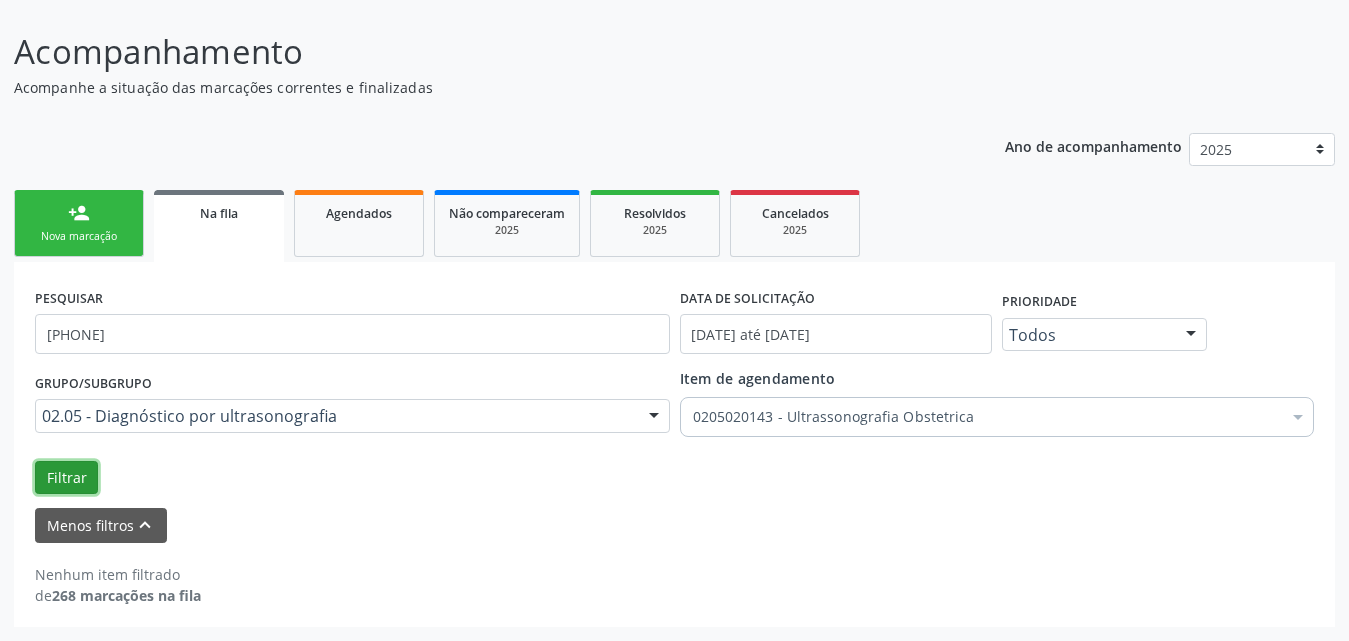 click on "Filtrar" at bounding box center [66, 478] 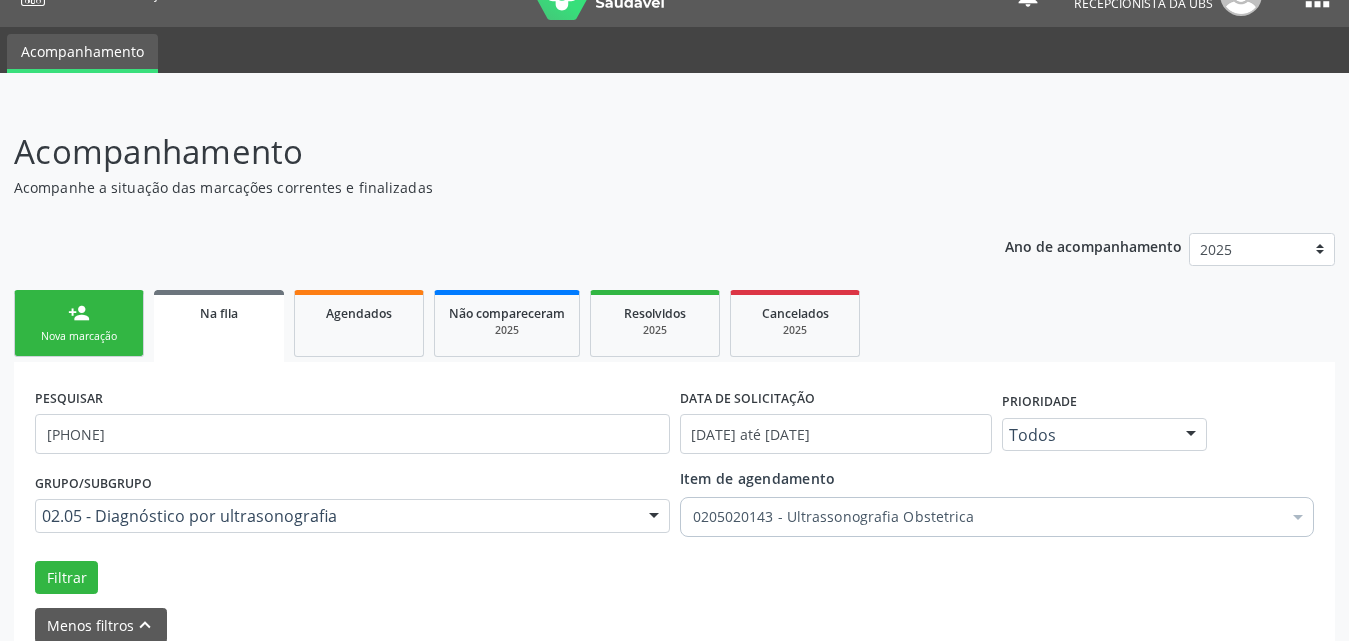 scroll, scrollTop: 137, scrollLeft: 0, axis: vertical 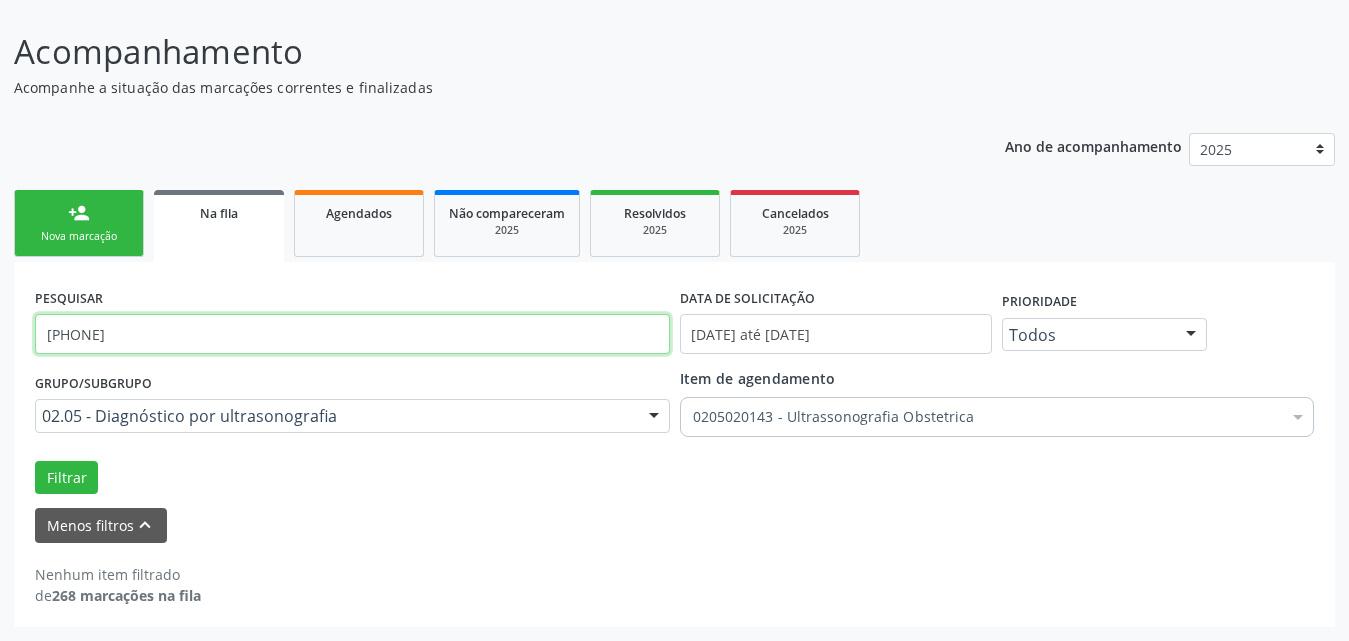 click on "704207280683385" at bounding box center (352, 334) 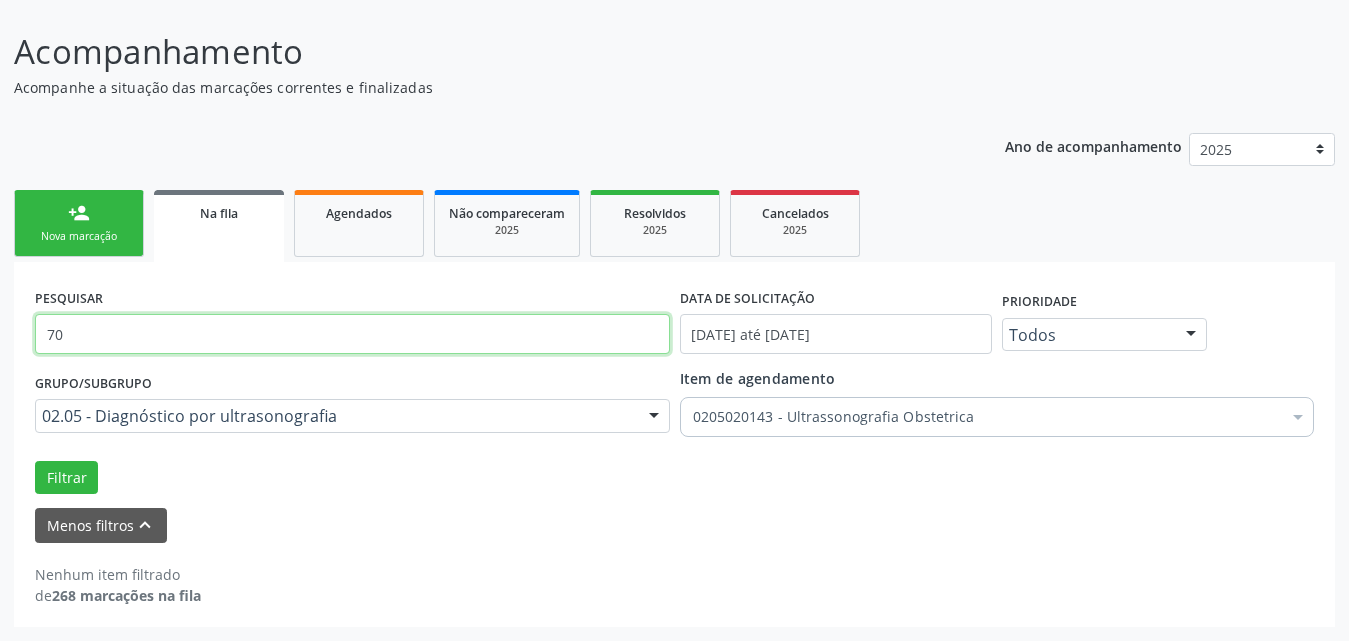 type on "7" 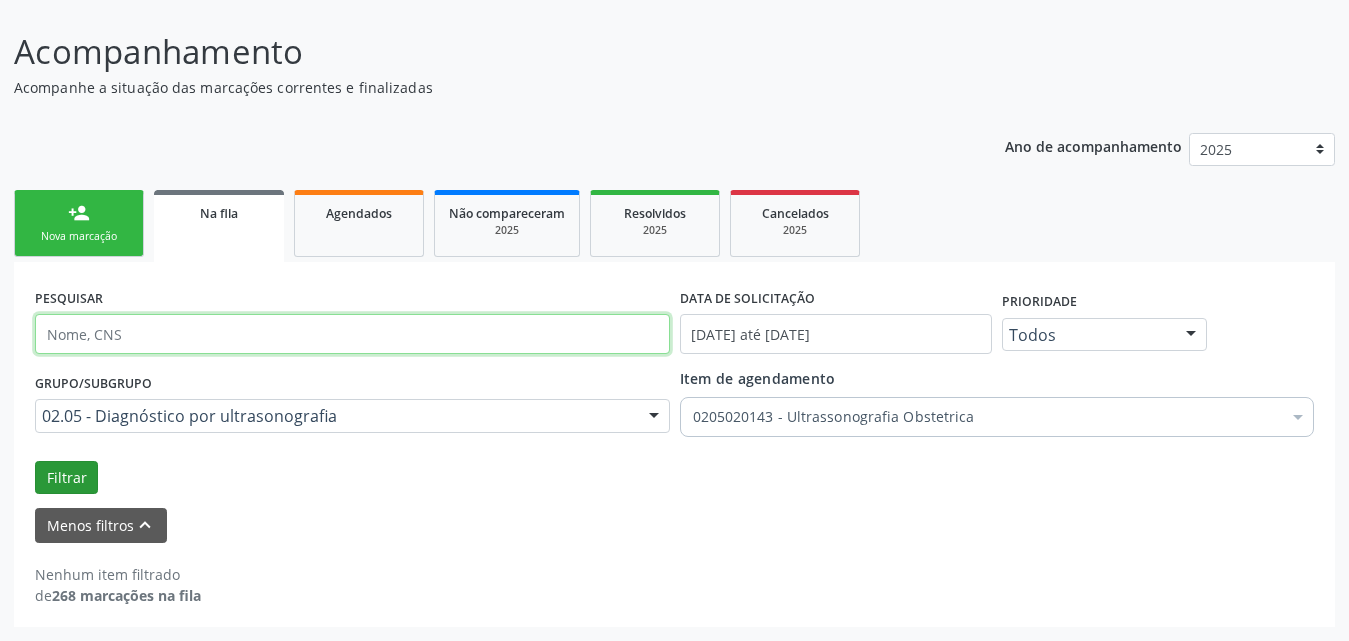 type 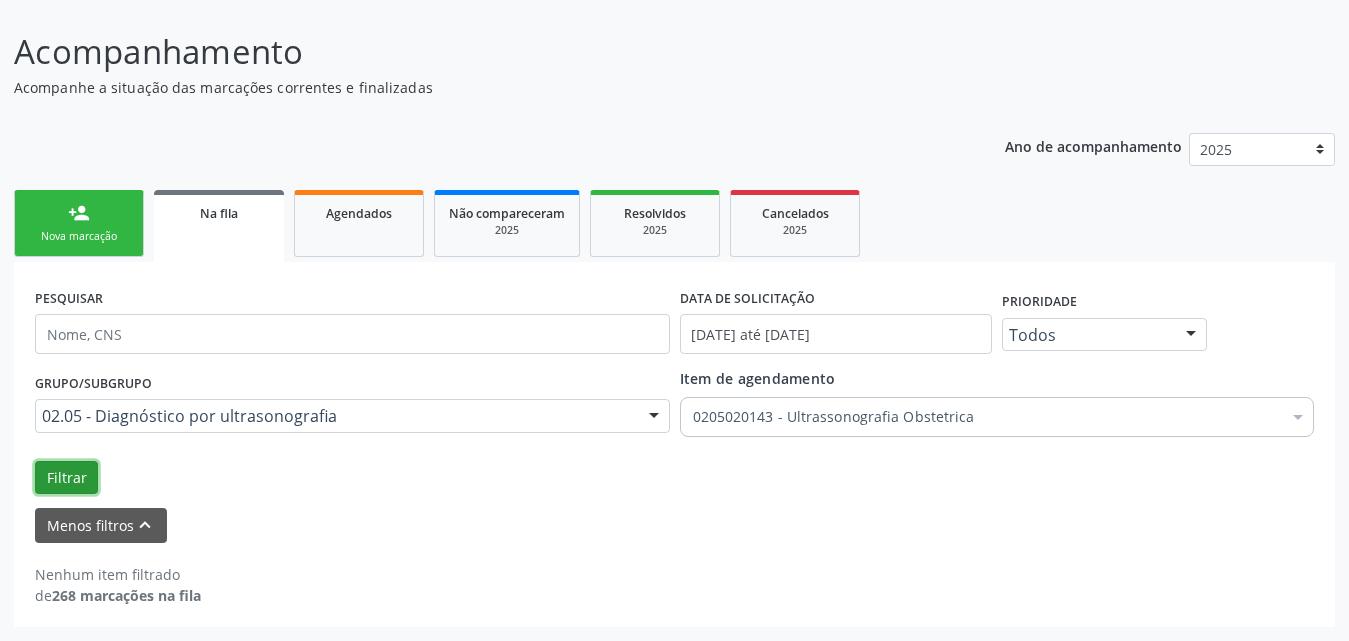 click on "Filtrar" at bounding box center [66, 478] 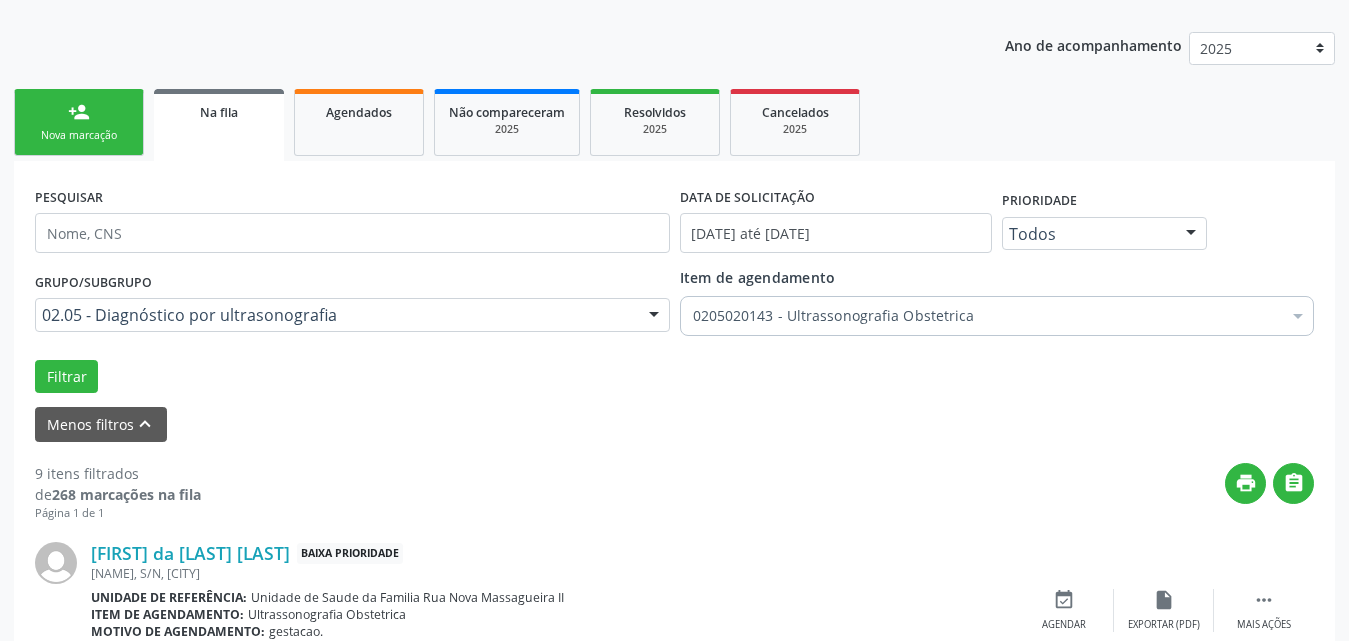 scroll, scrollTop: 200, scrollLeft: 0, axis: vertical 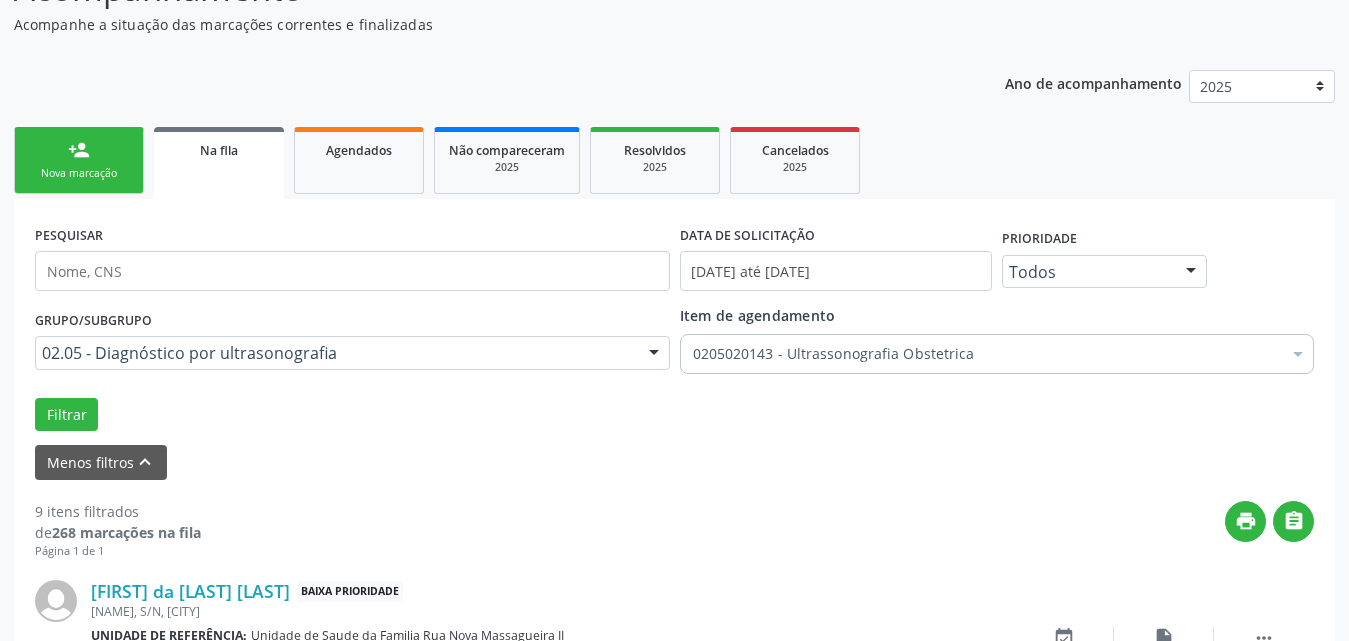 click on "Nova marcação" at bounding box center (79, 173) 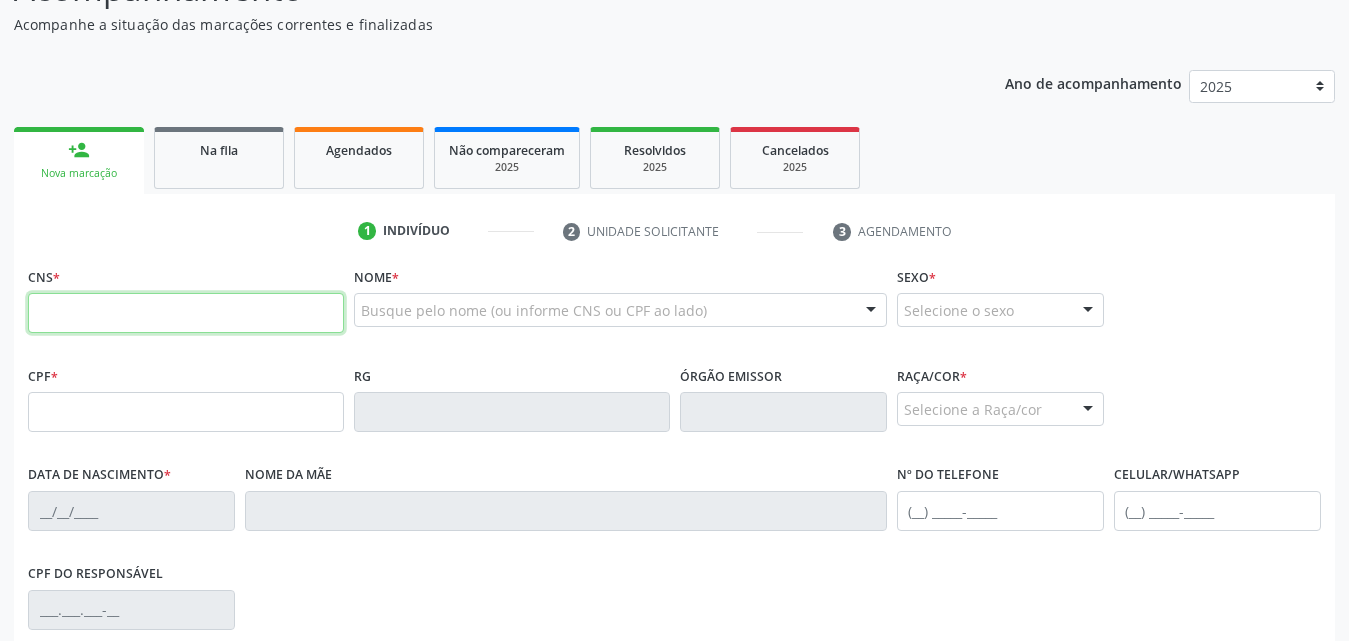 click at bounding box center [186, 313] 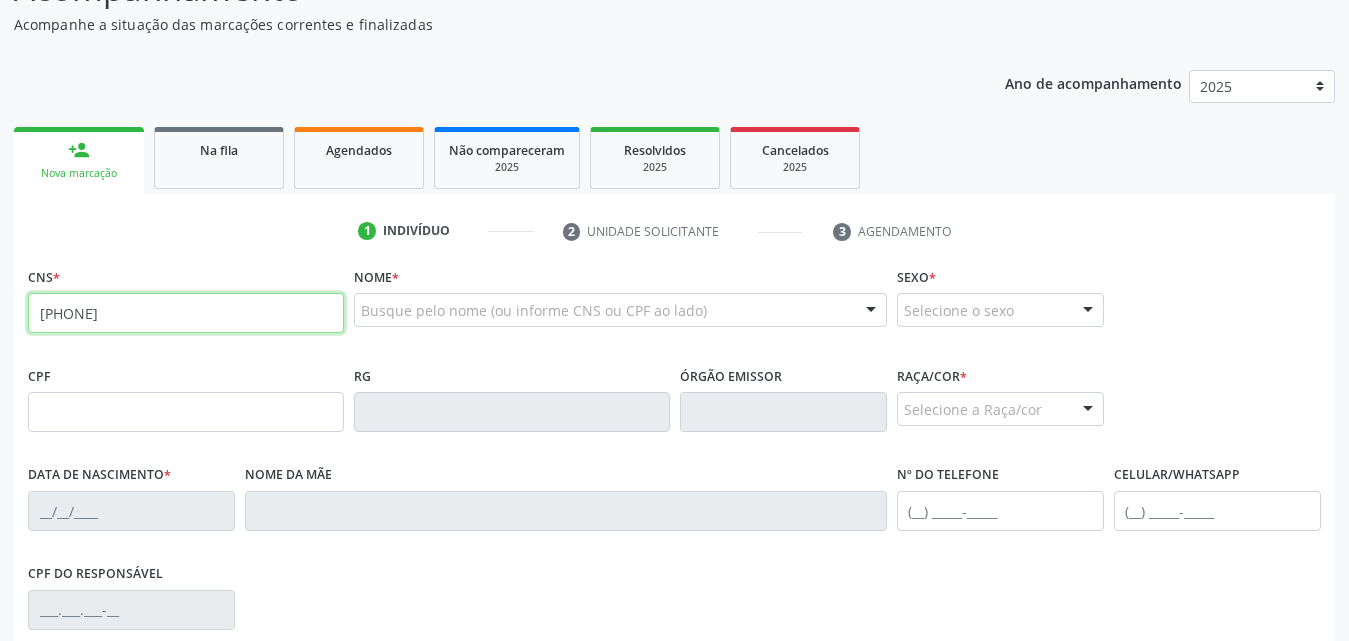 type on "703 6070 3903 7134" 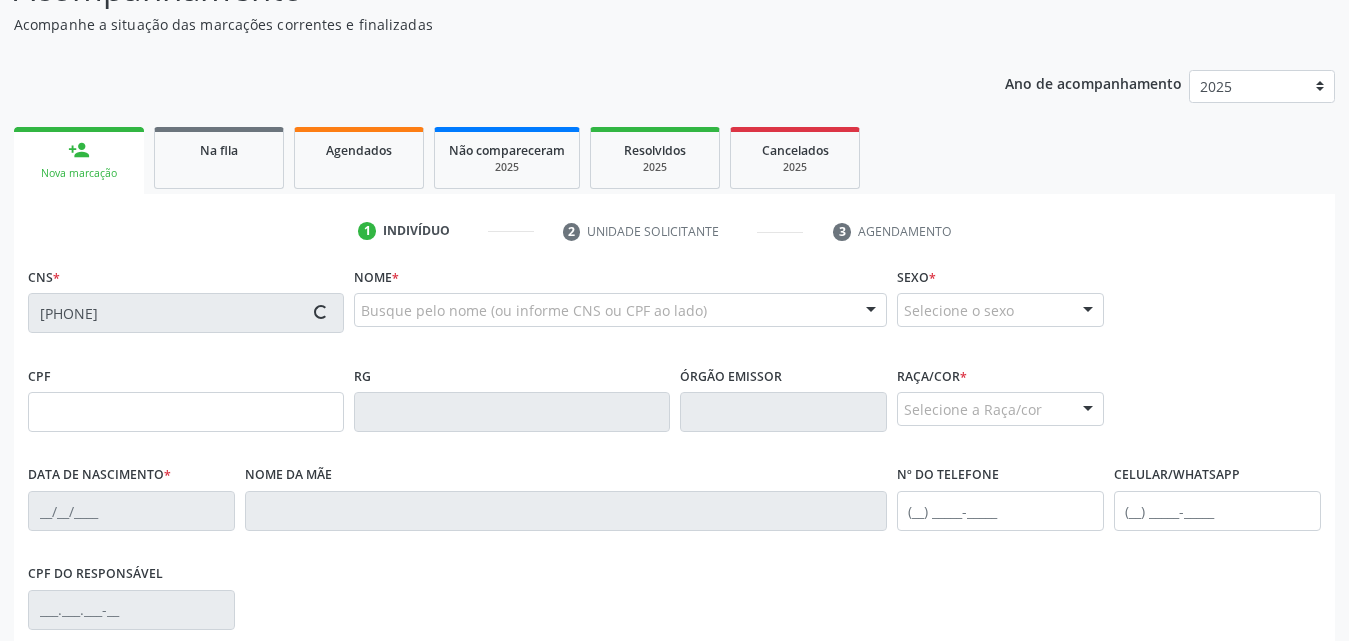 type on "788.164.914-34" 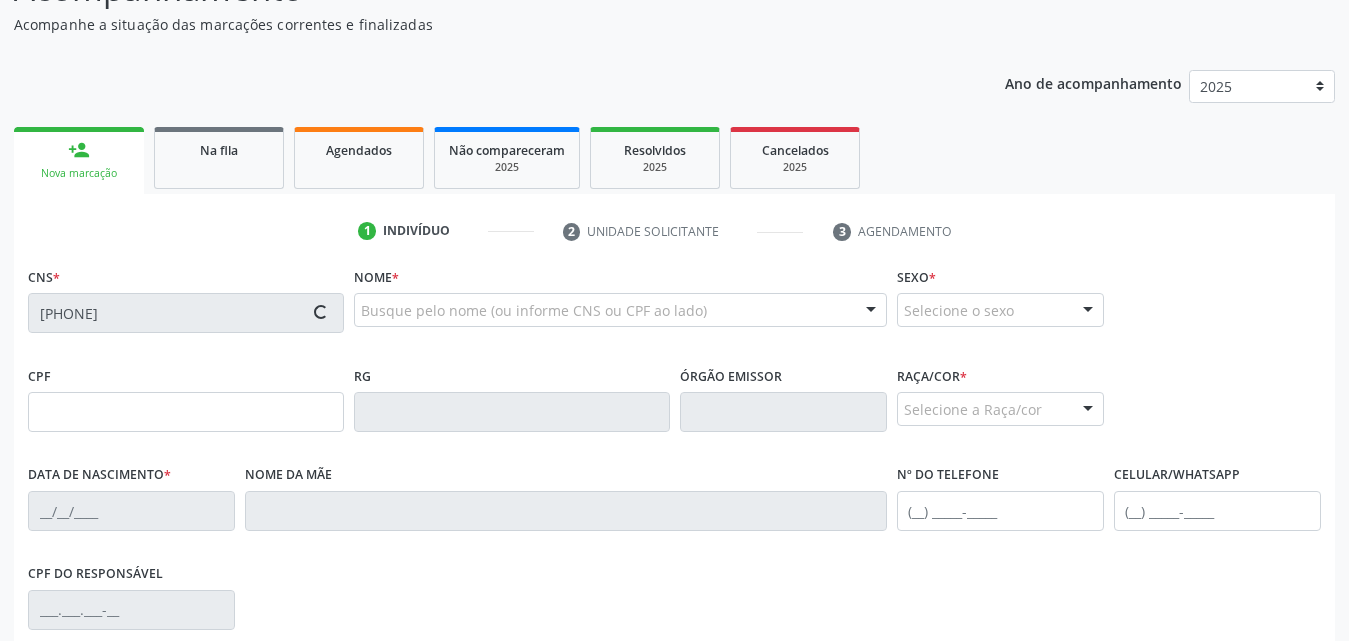 type on "17/12/1974" 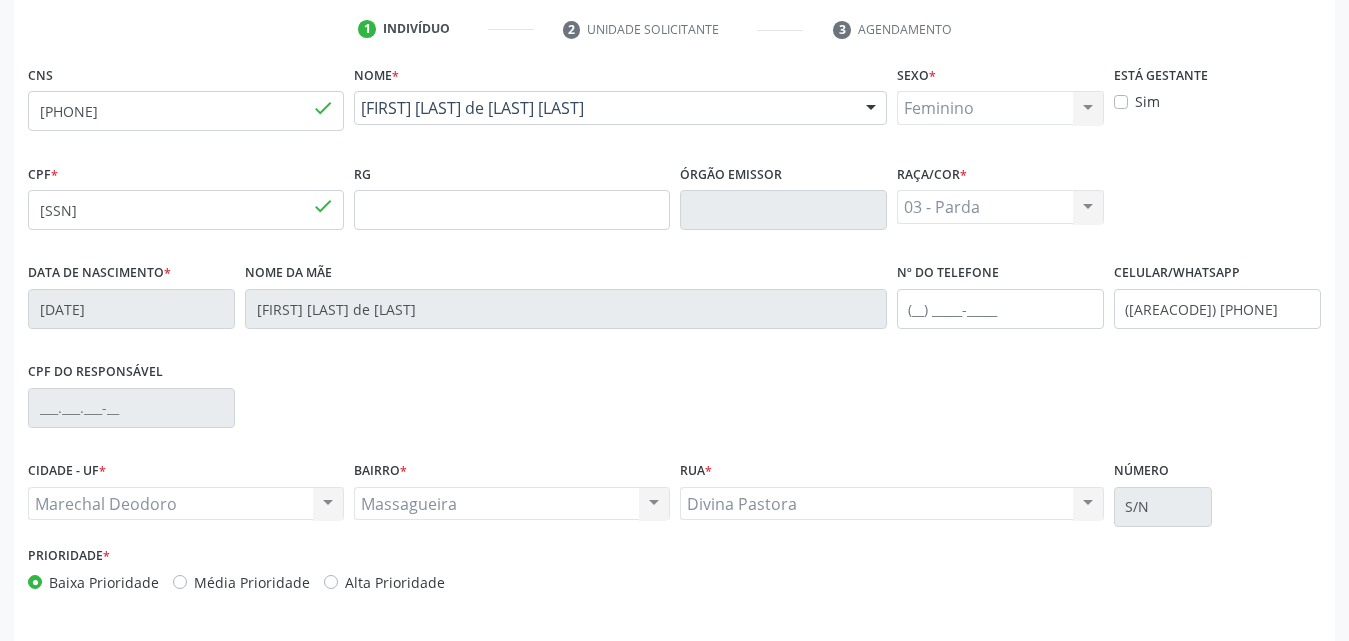 scroll, scrollTop: 471, scrollLeft: 0, axis: vertical 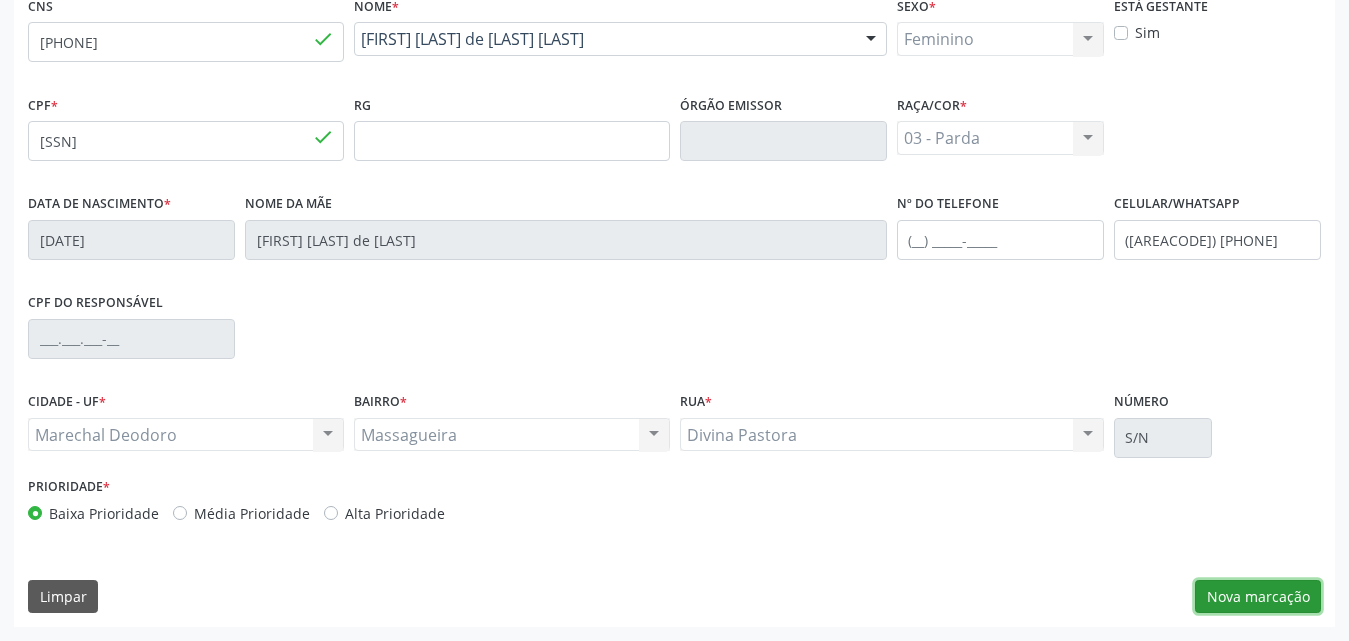 click on "Nova marcação" at bounding box center [1258, 597] 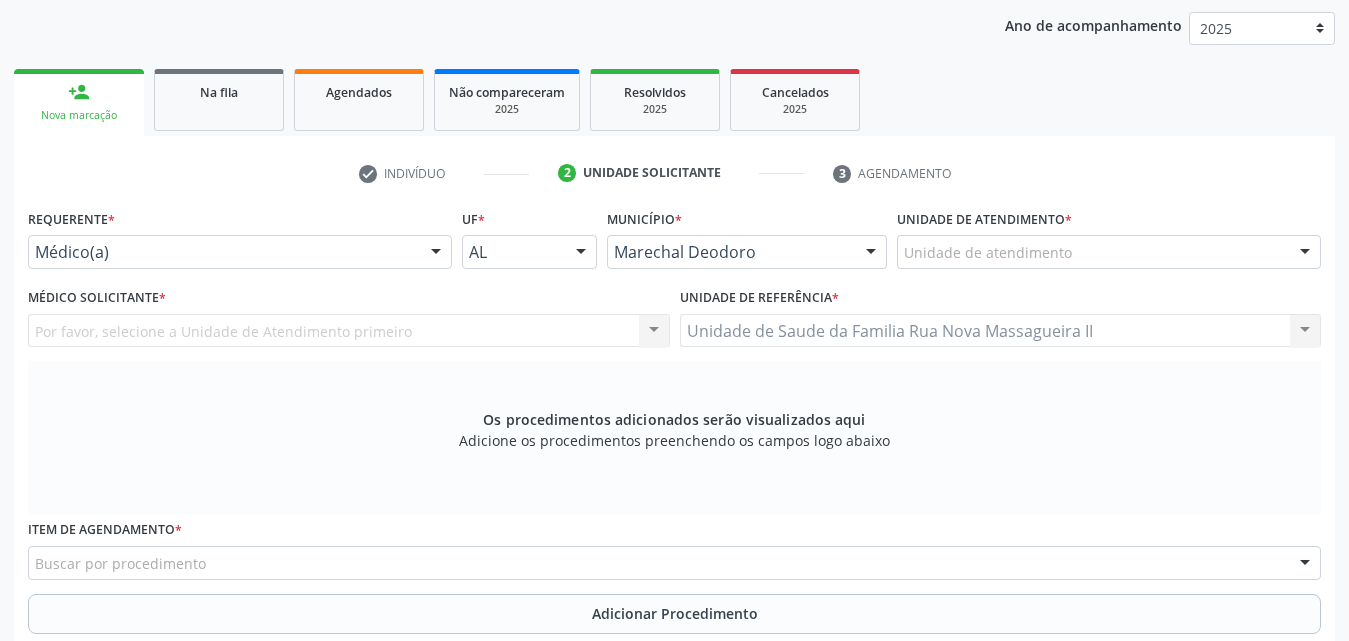 scroll, scrollTop: 71, scrollLeft: 0, axis: vertical 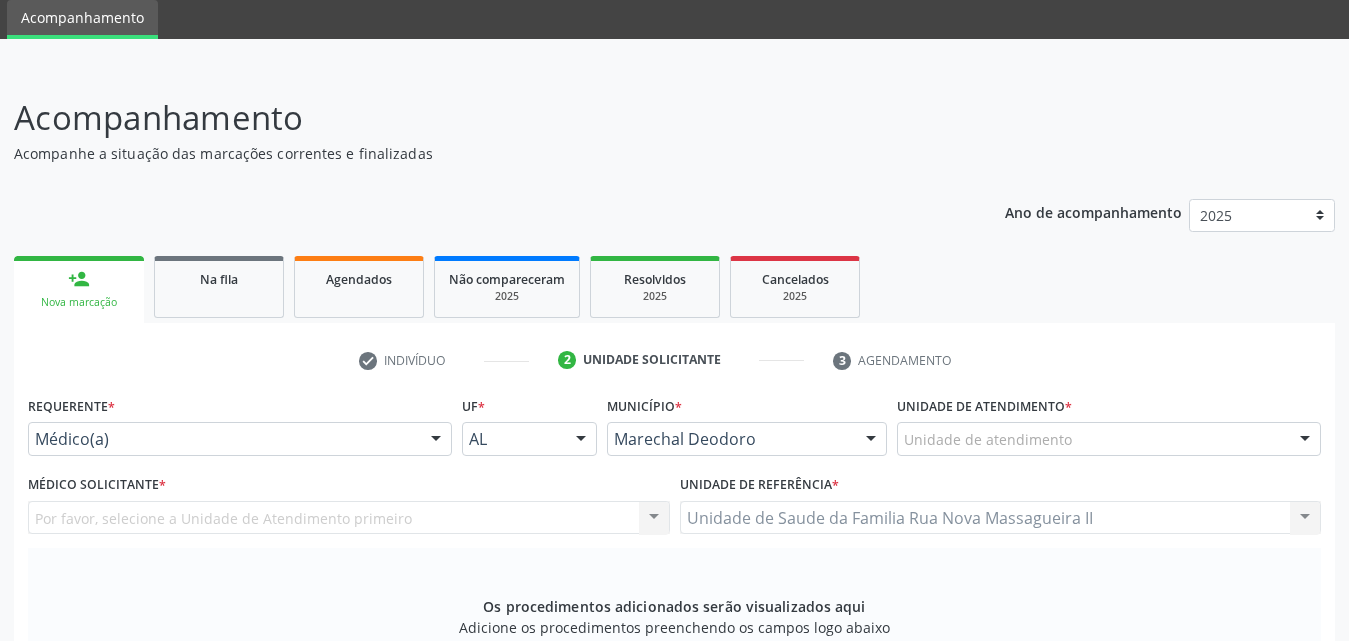 click at bounding box center [436, 440] 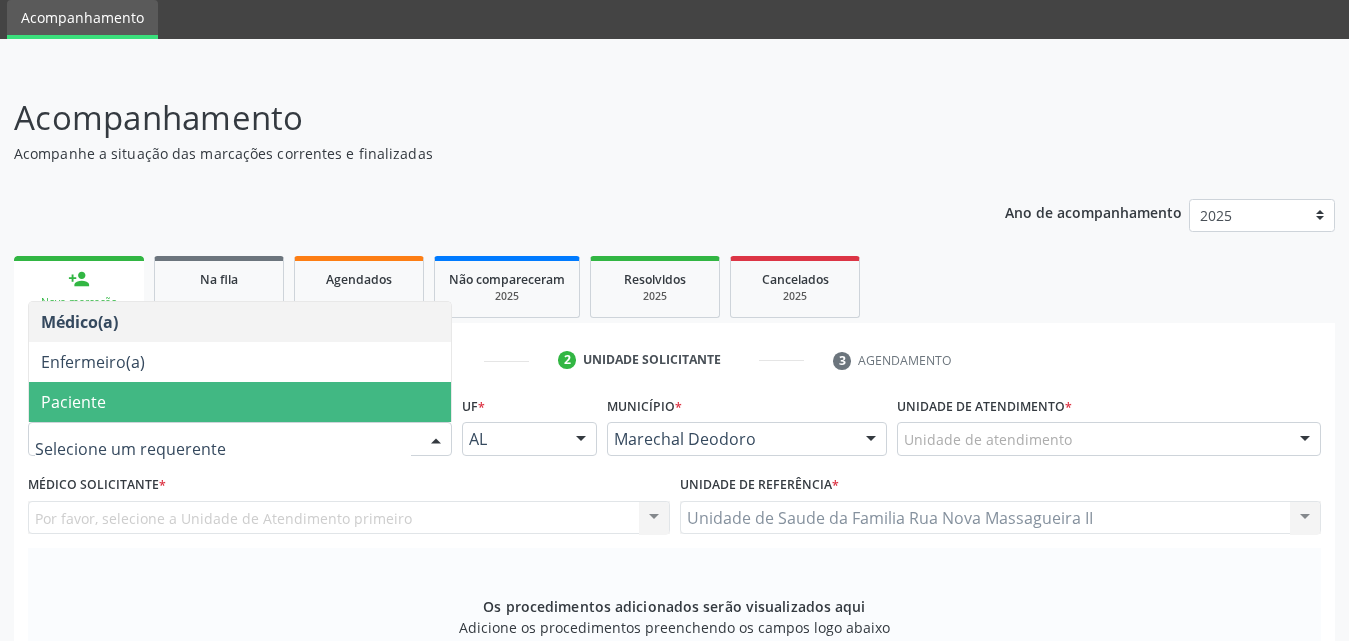 click on "Paciente" at bounding box center (240, 402) 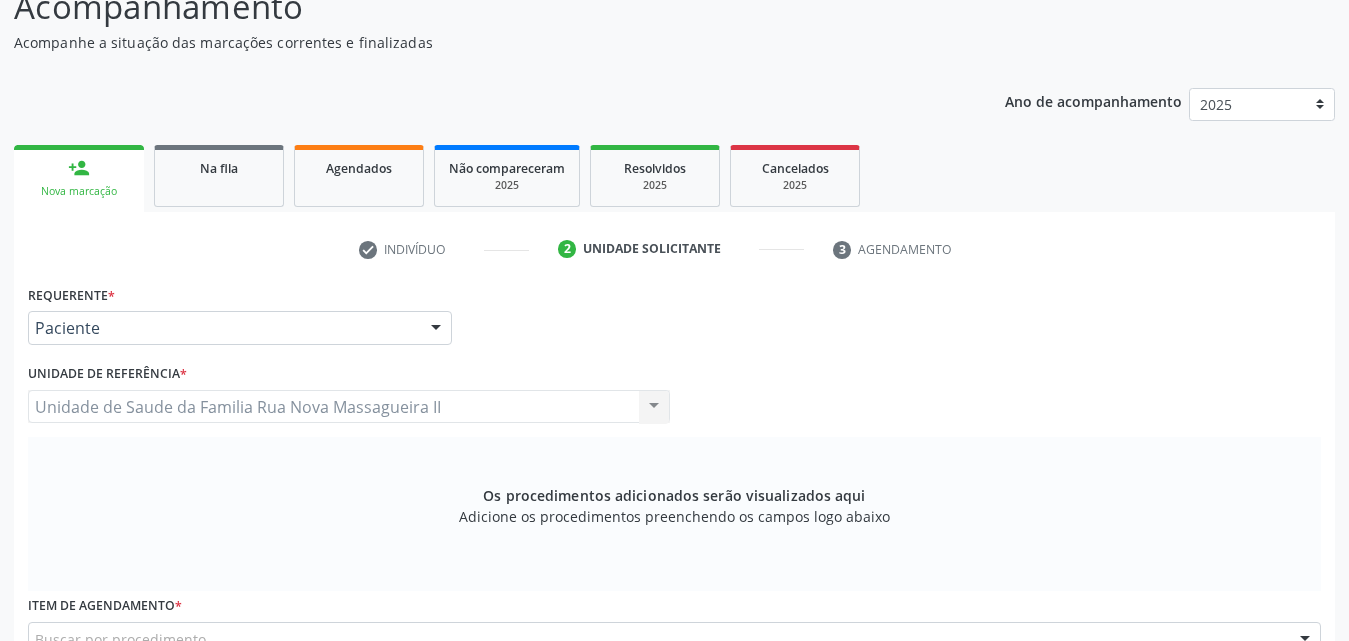 scroll, scrollTop: 371, scrollLeft: 0, axis: vertical 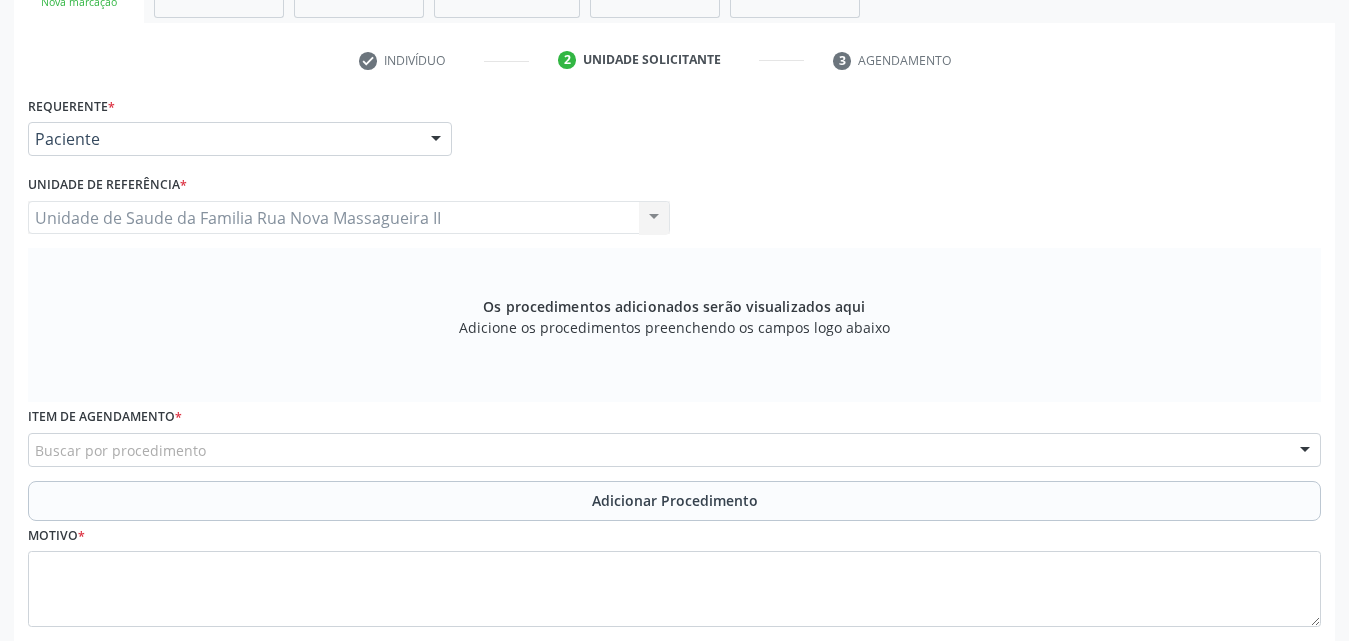 click on "Unidade de Saude da Familia Rua Nova Massagueira II         Unidade de Saude da Familia Rua Nova Massagueira II
Nenhum resultado encontrado para: "   "
Não há nenhuma opção para ser exibida." at bounding box center (349, 218) 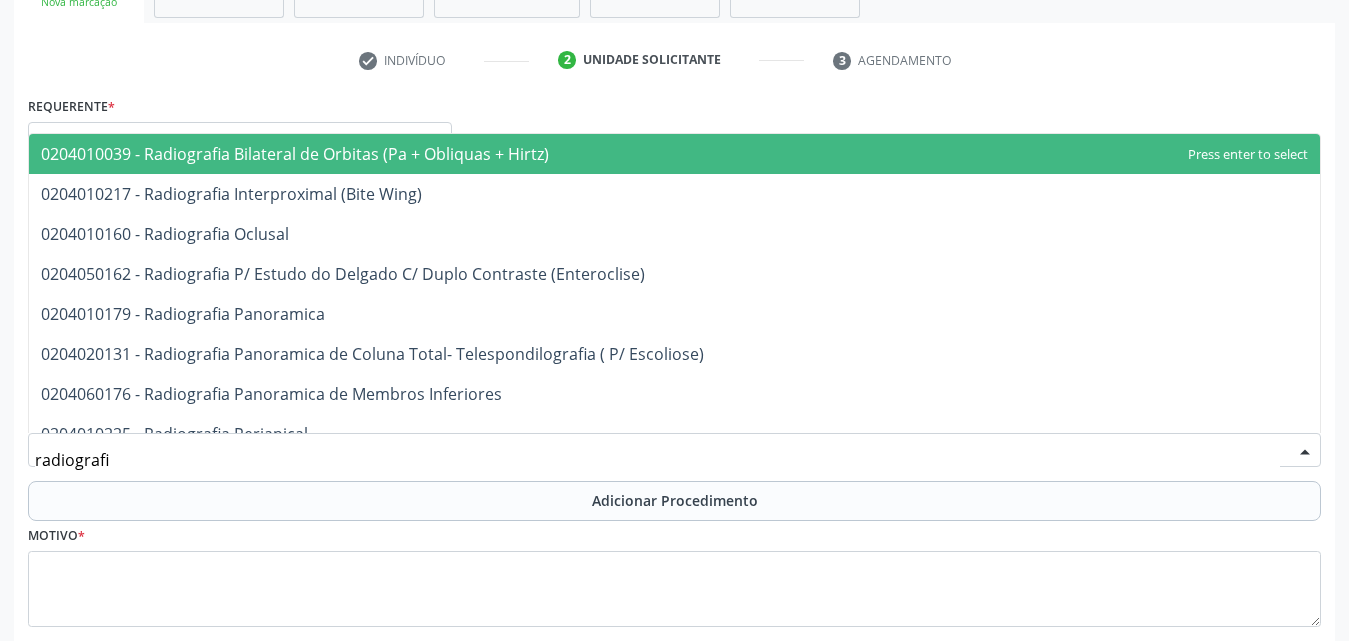 type on "radiografia" 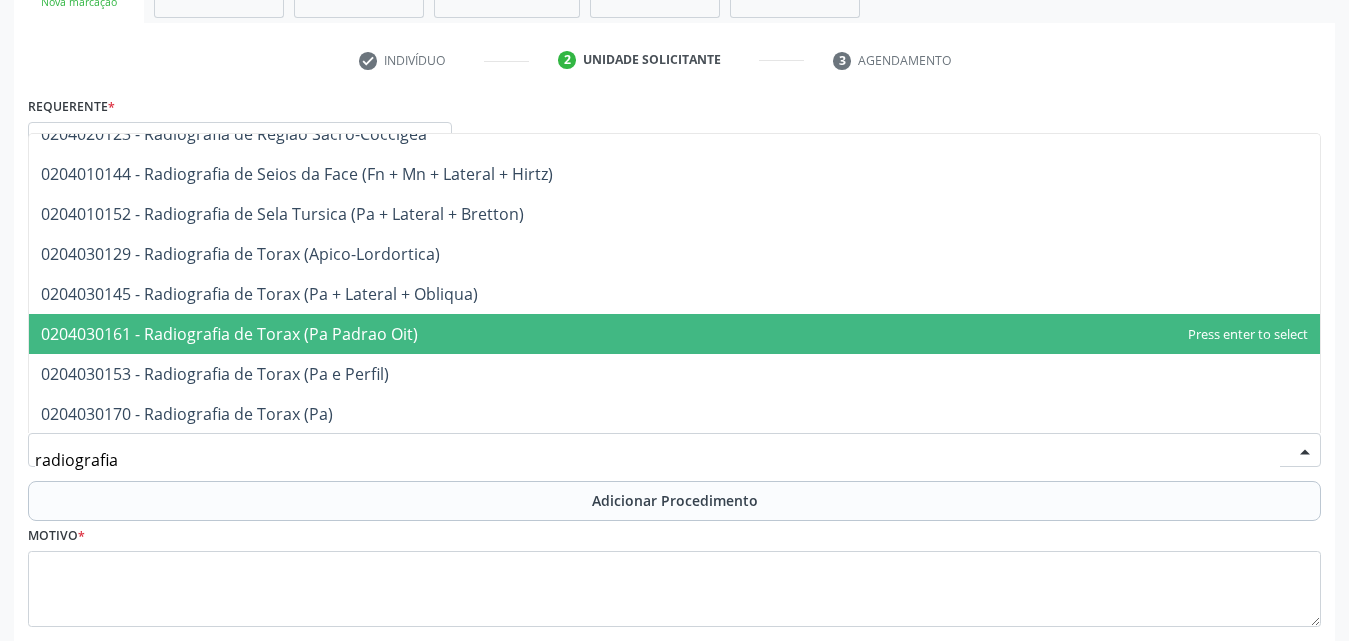 scroll, scrollTop: 2581, scrollLeft: 0, axis: vertical 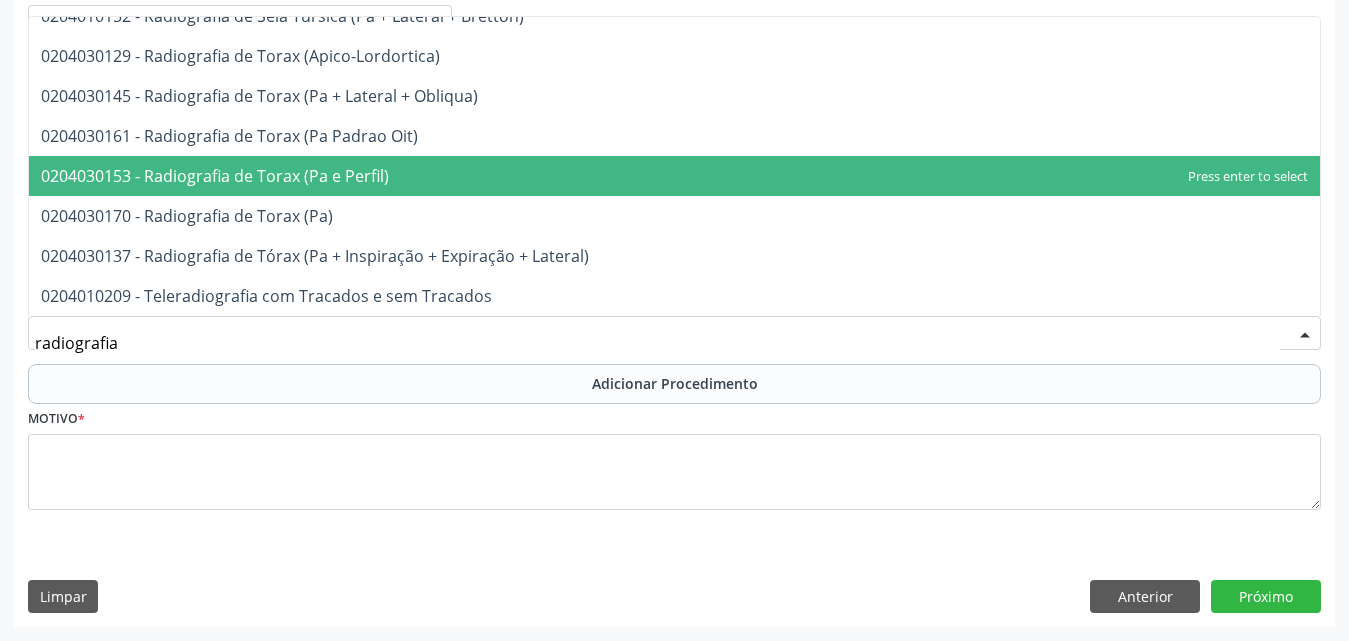 click on "0204030153 - Radiografia de Torax (Pa e Perfil)" at bounding box center [215, 176] 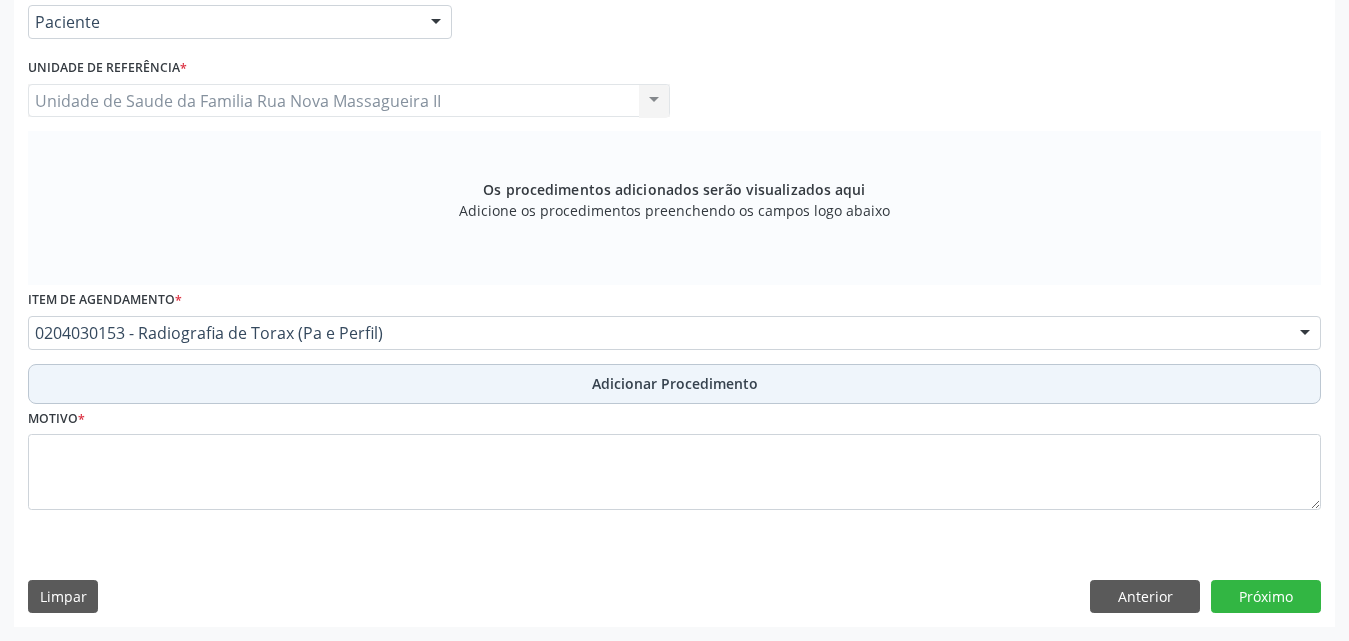 click on "Adicionar Procedimento" at bounding box center [675, 383] 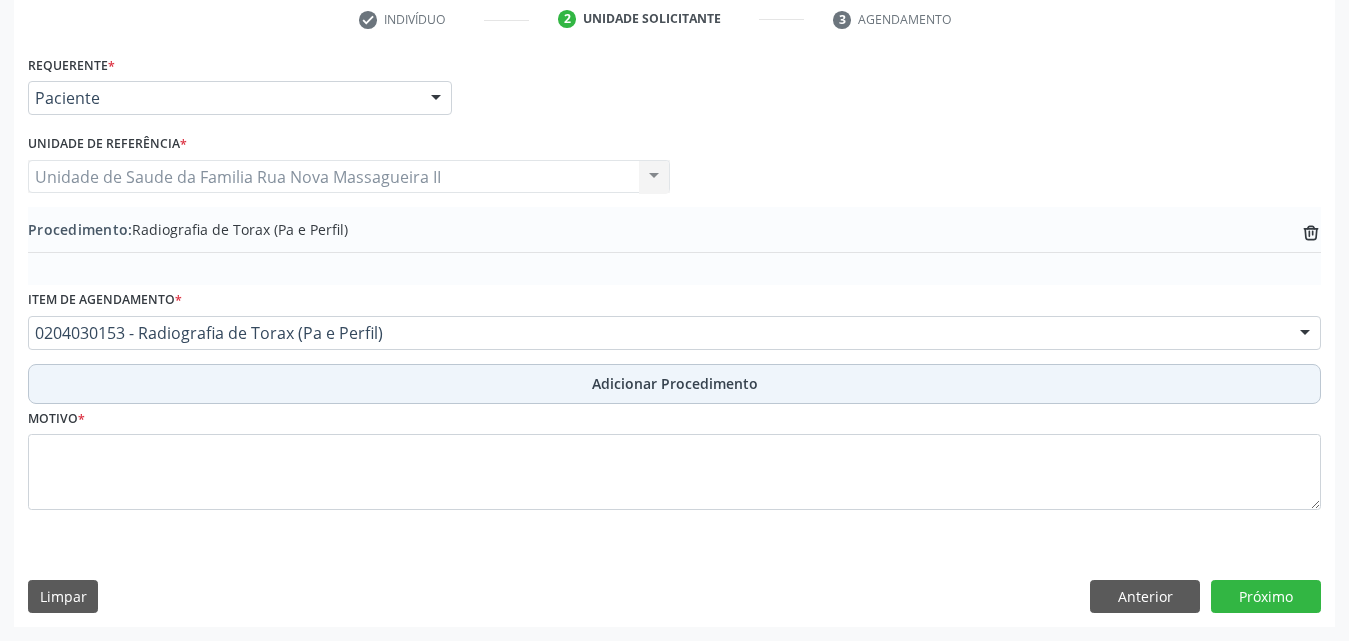 scroll, scrollTop: 412, scrollLeft: 0, axis: vertical 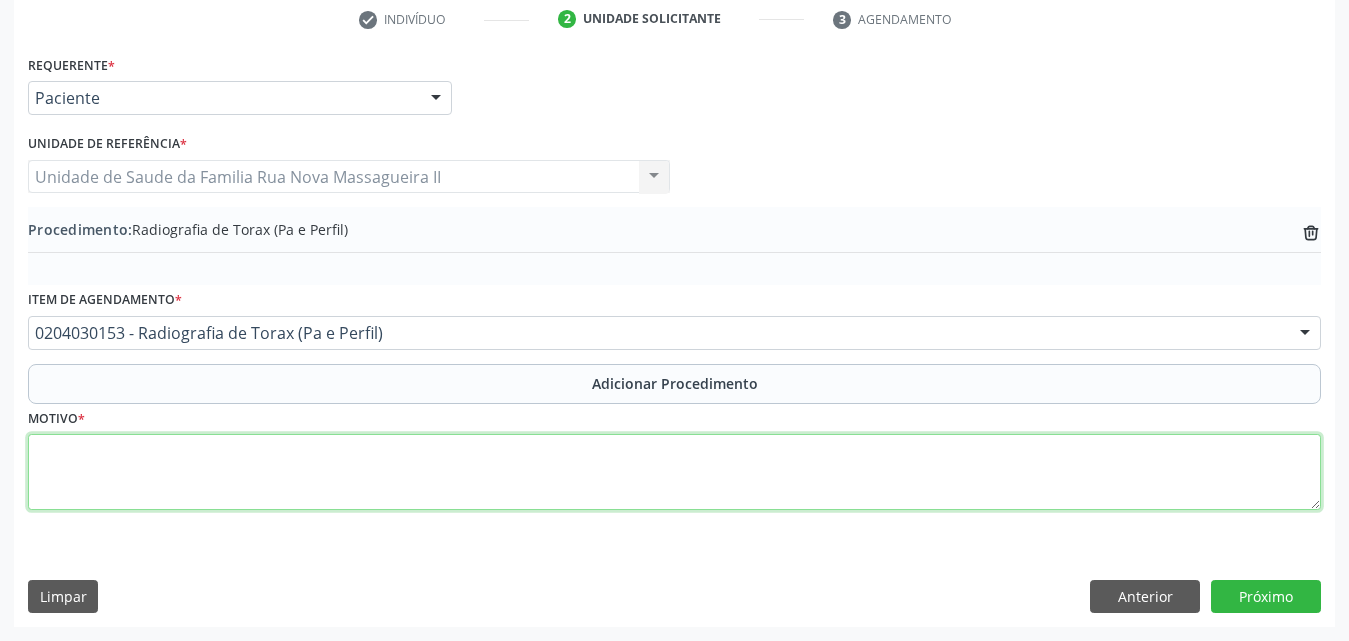 click at bounding box center (674, 472) 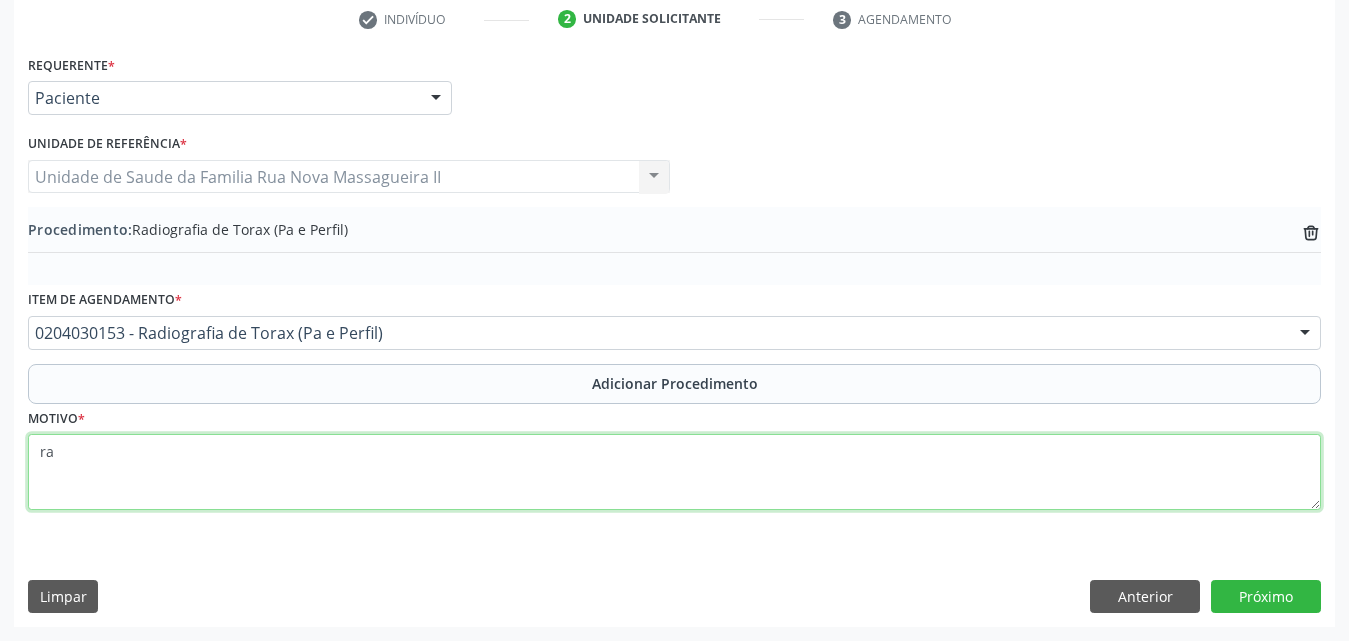 type on "r" 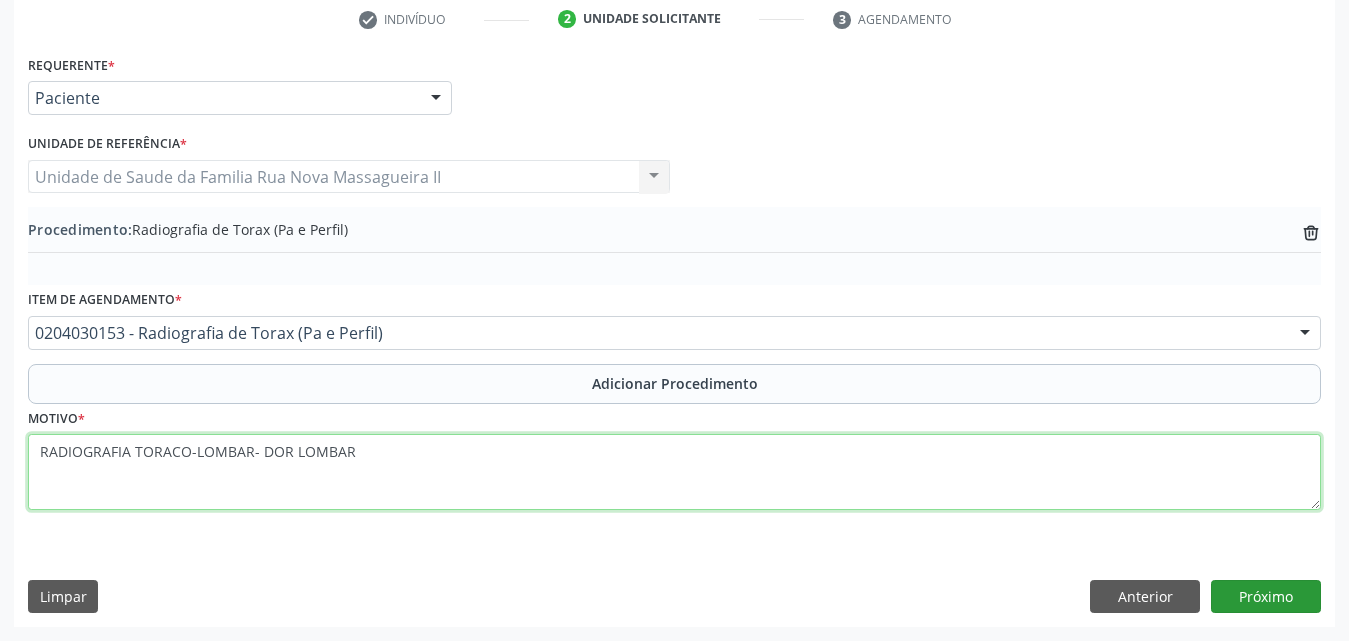 type on "RADIOGRAFIA TORACO-LOMBAR- DOR LOMBAR" 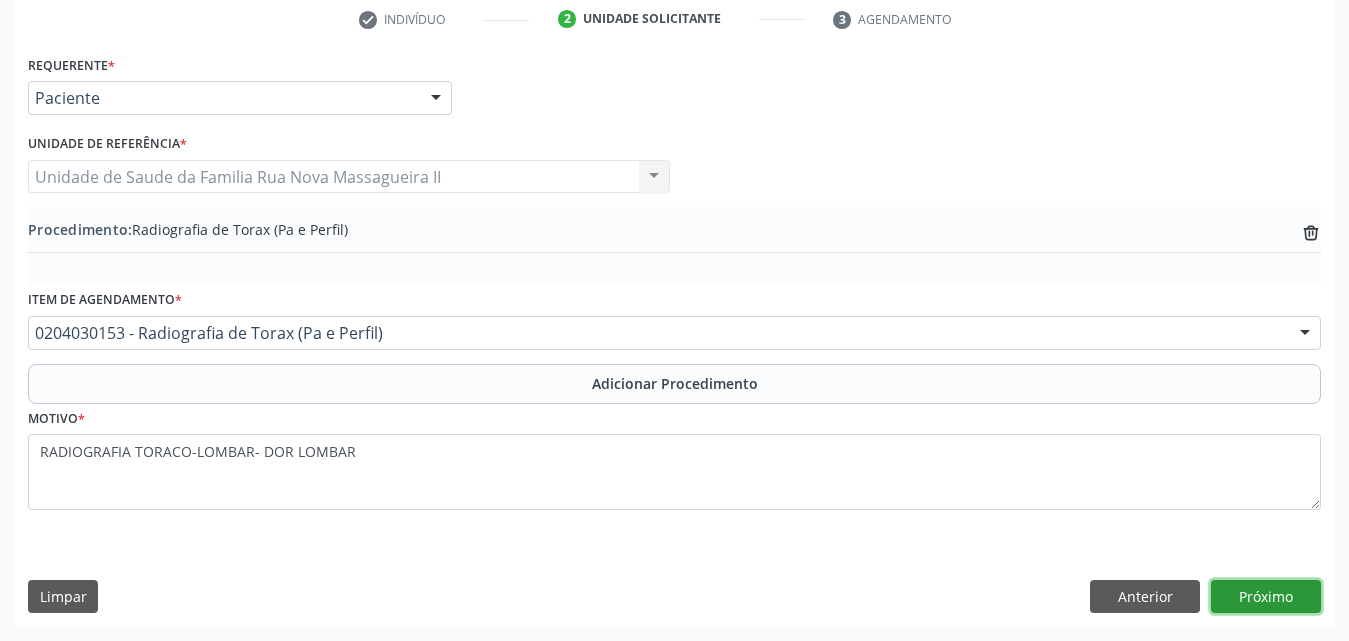 click on "Próximo" at bounding box center (1266, 597) 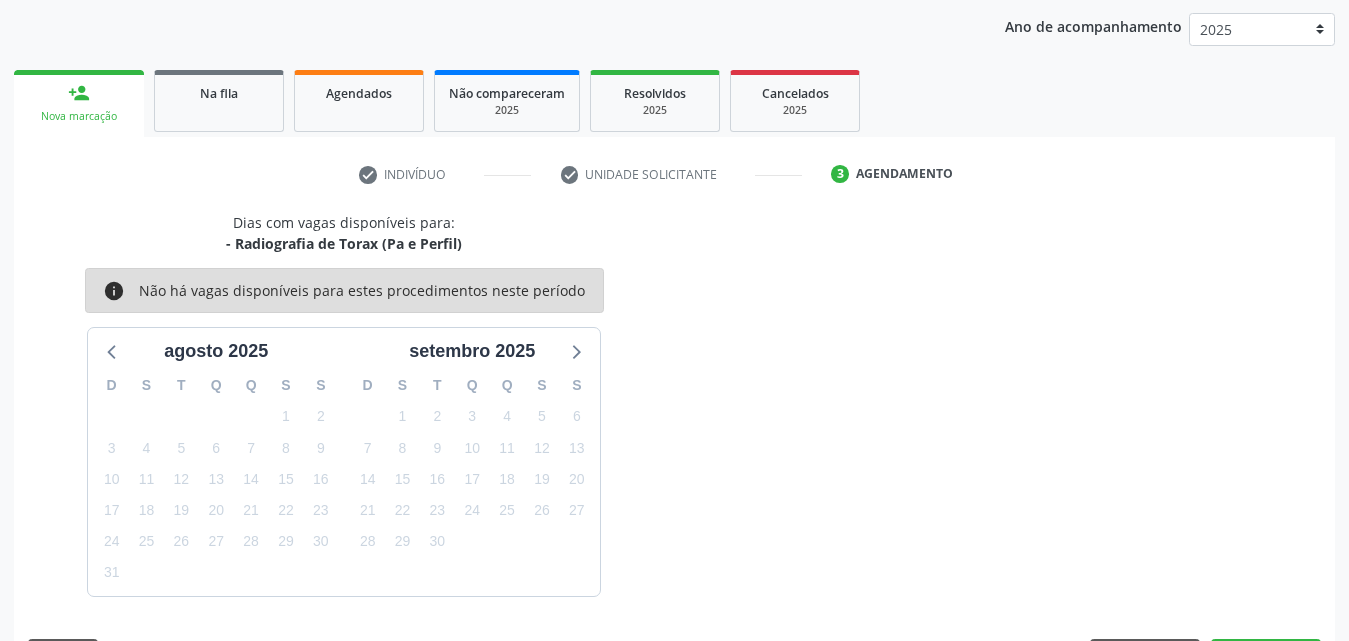 scroll, scrollTop: 316, scrollLeft: 0, axis: vertical 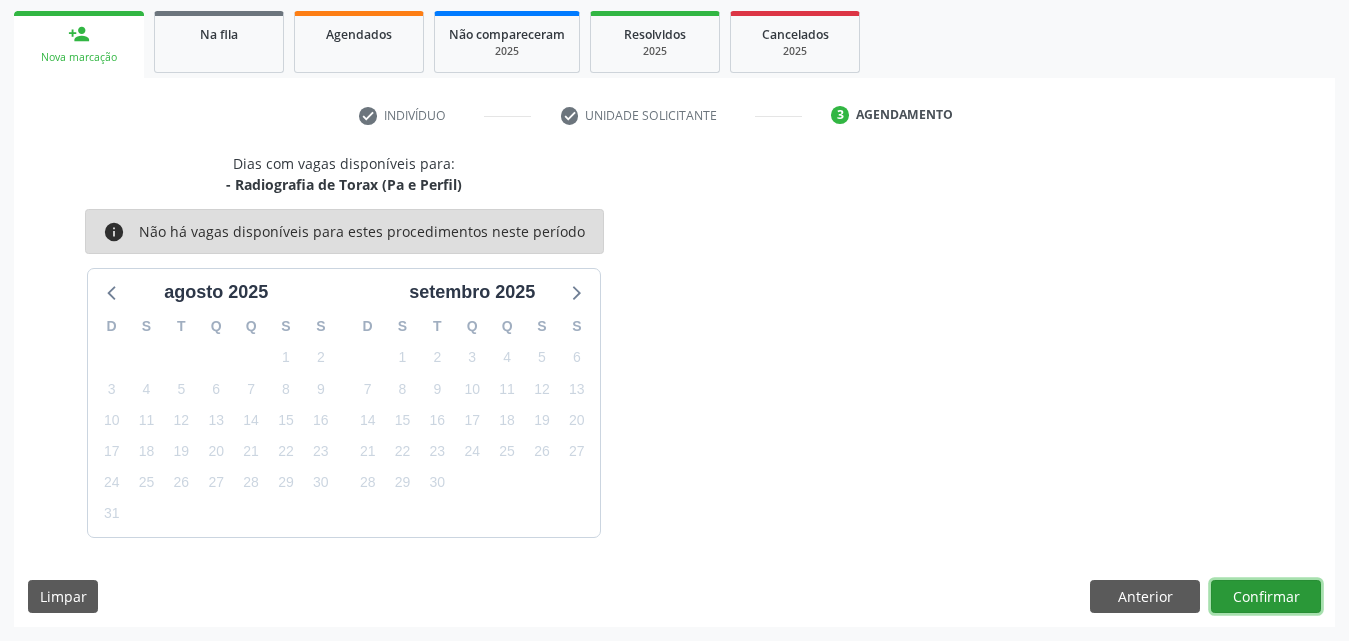 click on "Confirmar" at bounding box center [1266, 597] 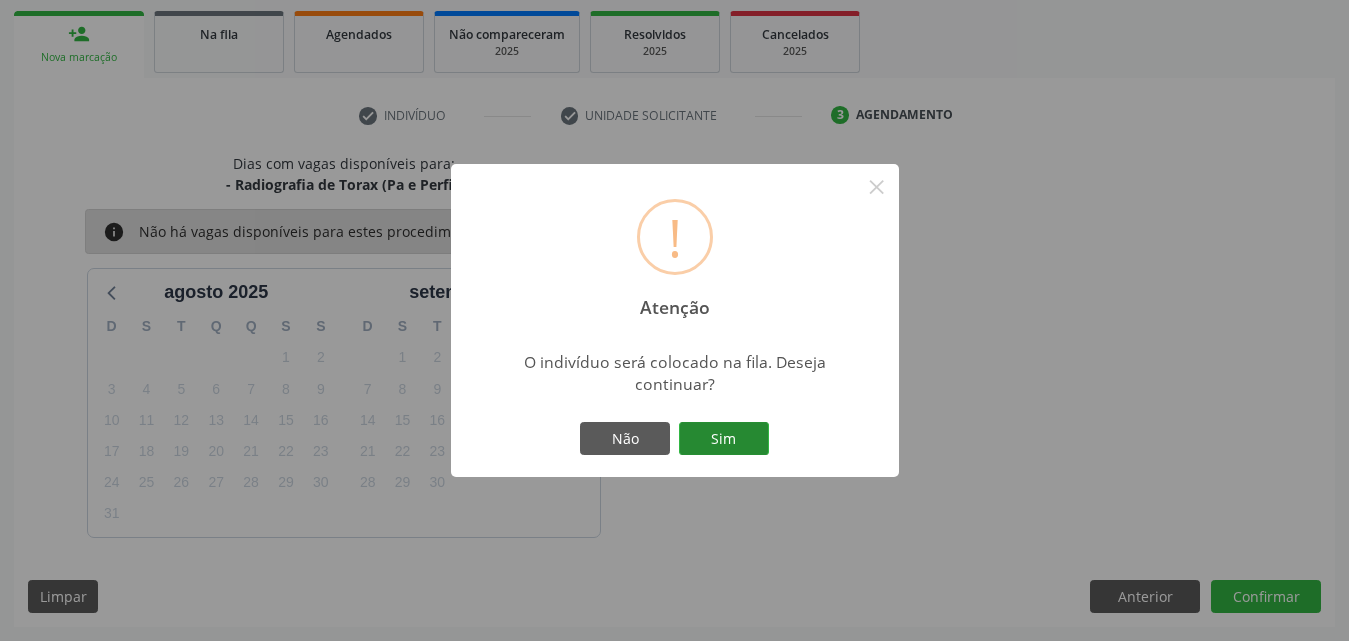 click on "Sim" at bounding box center (724, 439) 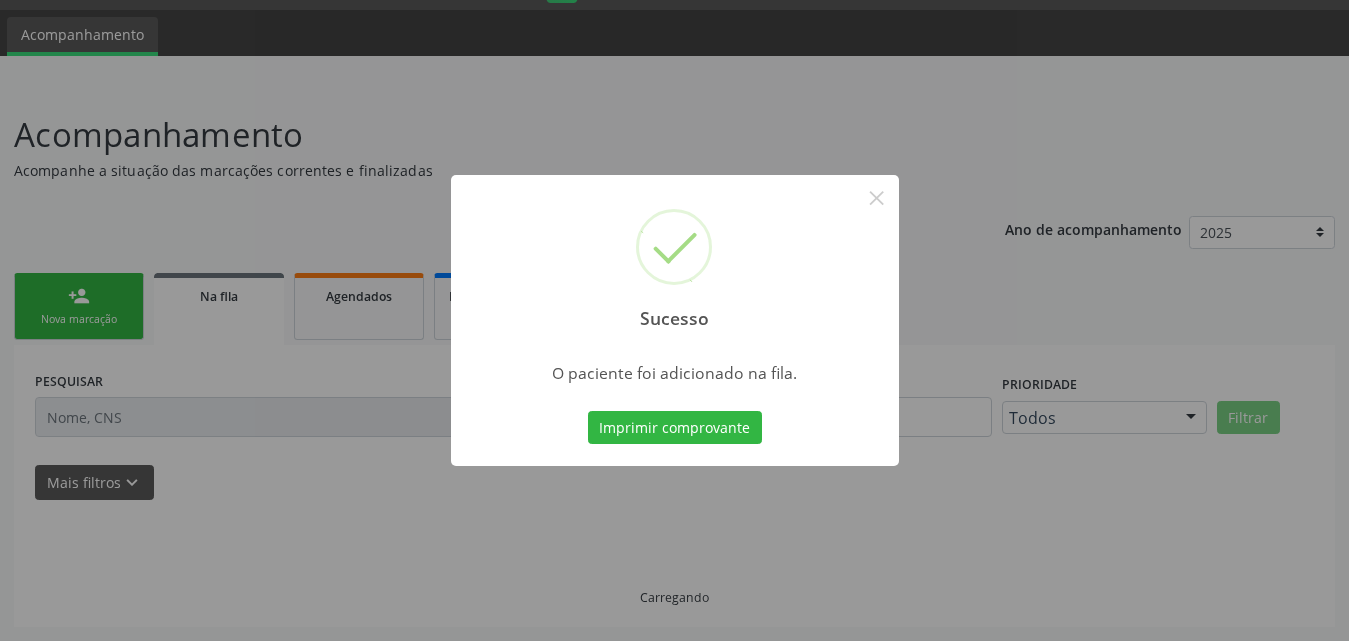 scroll, scrollTop: 54, scrollLeft: 0, axis: vertical 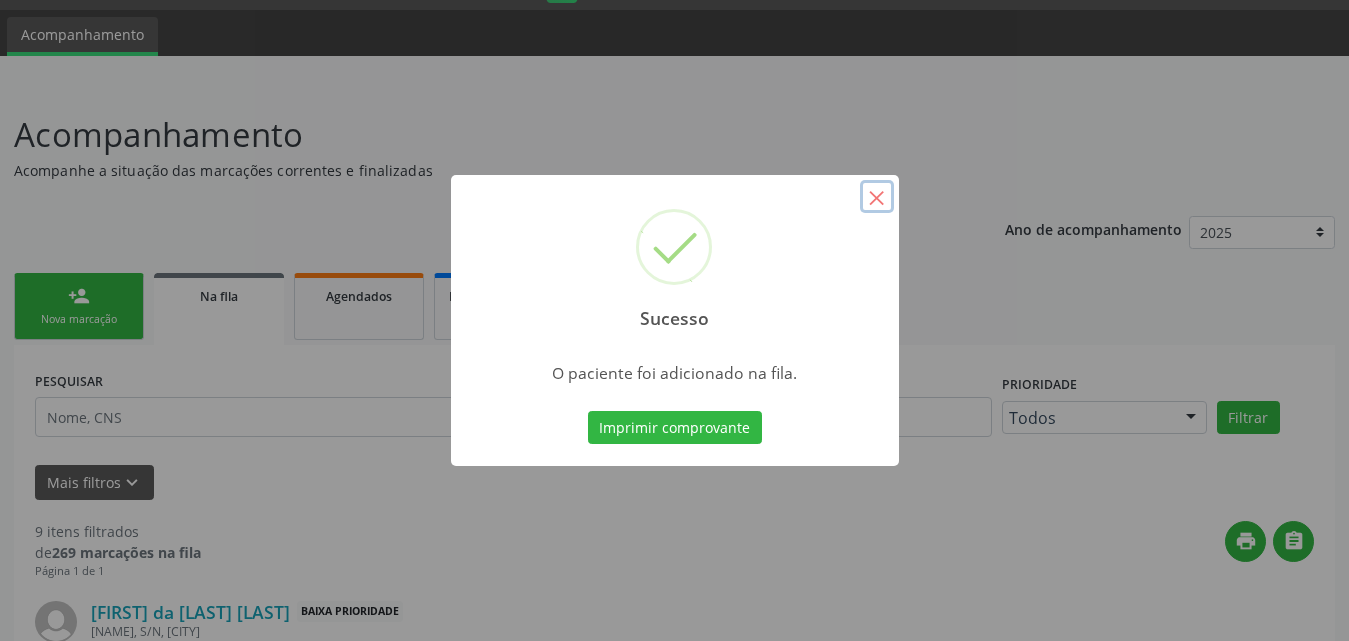click on "×" at bounding box center (877, 197) 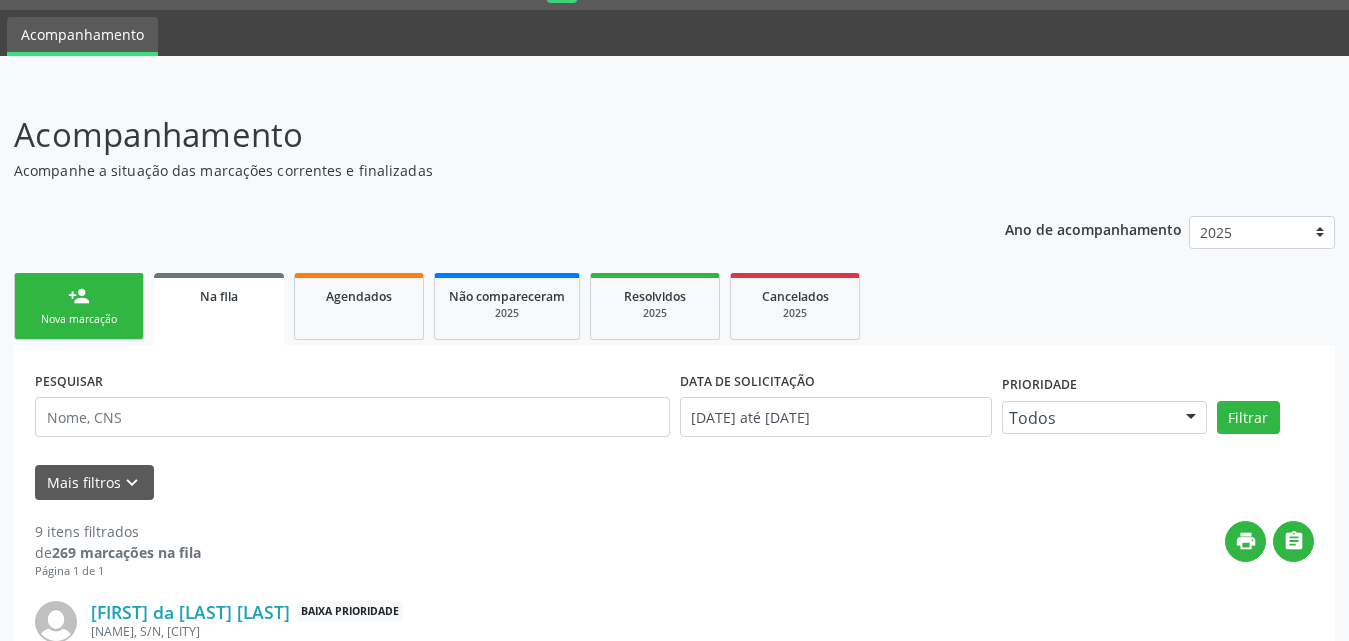 click on "person_add
Nova marcação" at bounding box center [79, 306] 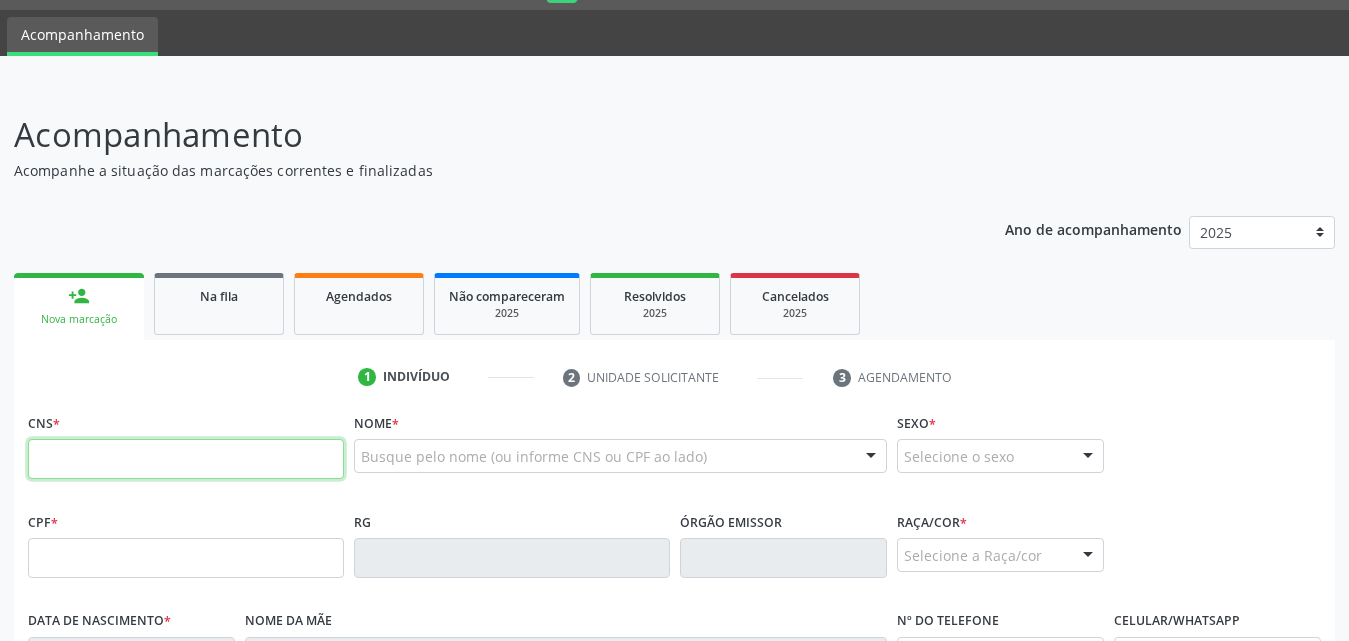 click at bounding box center (186, 459) 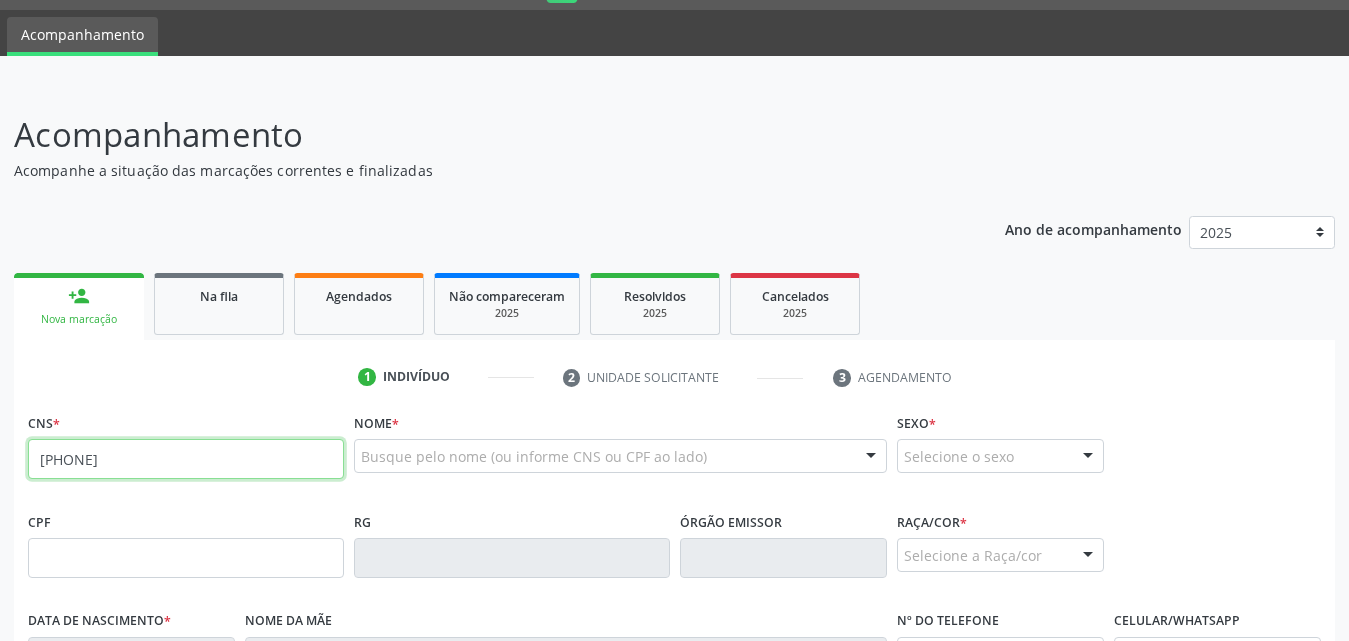 type on "703 6070 3903 7134" 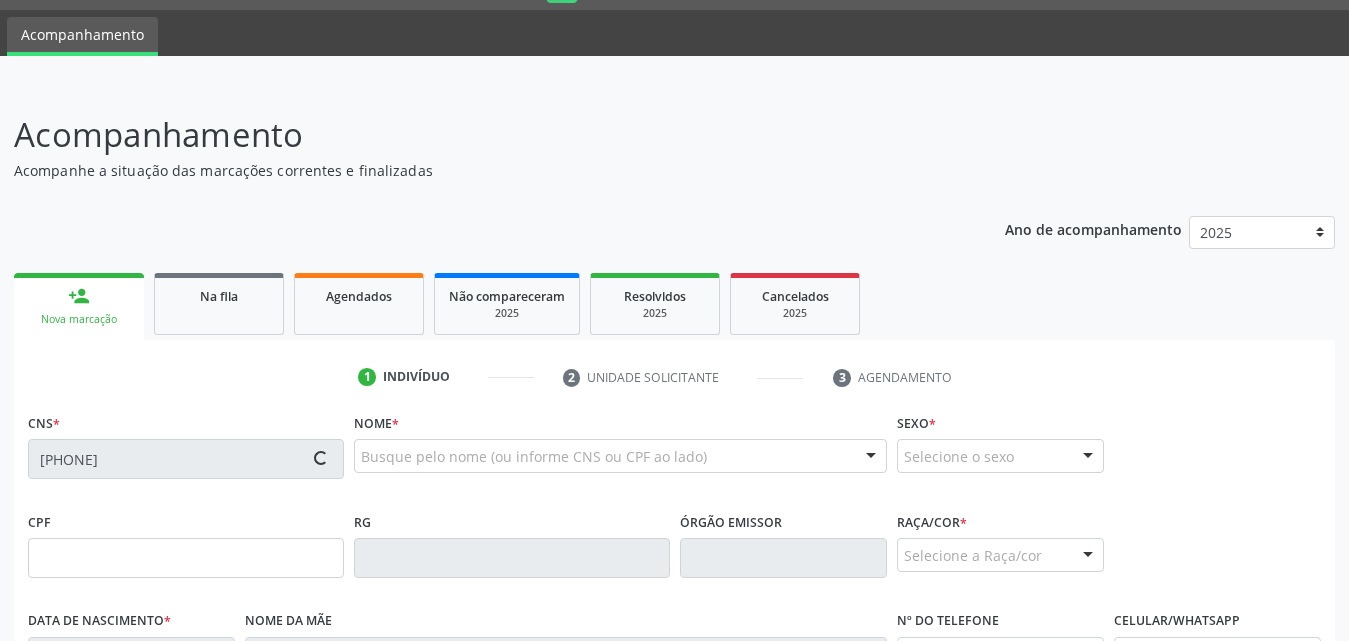 type on "788.164.914-34" 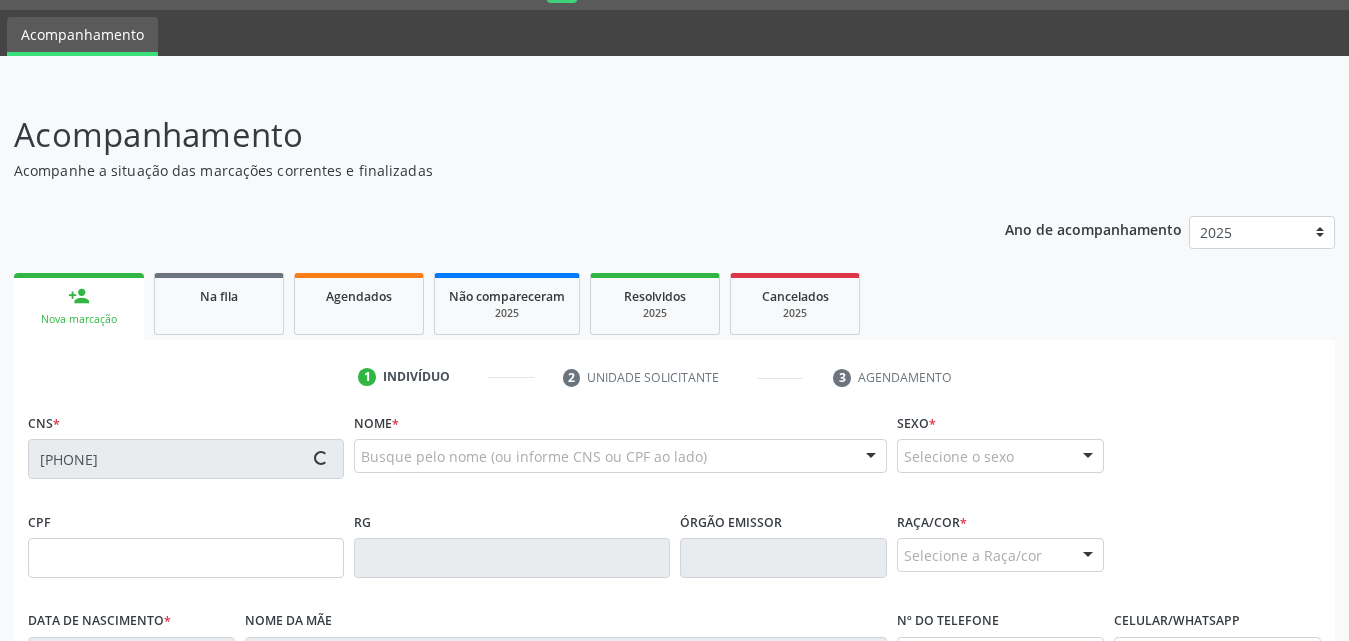 type on "17/12/1974" 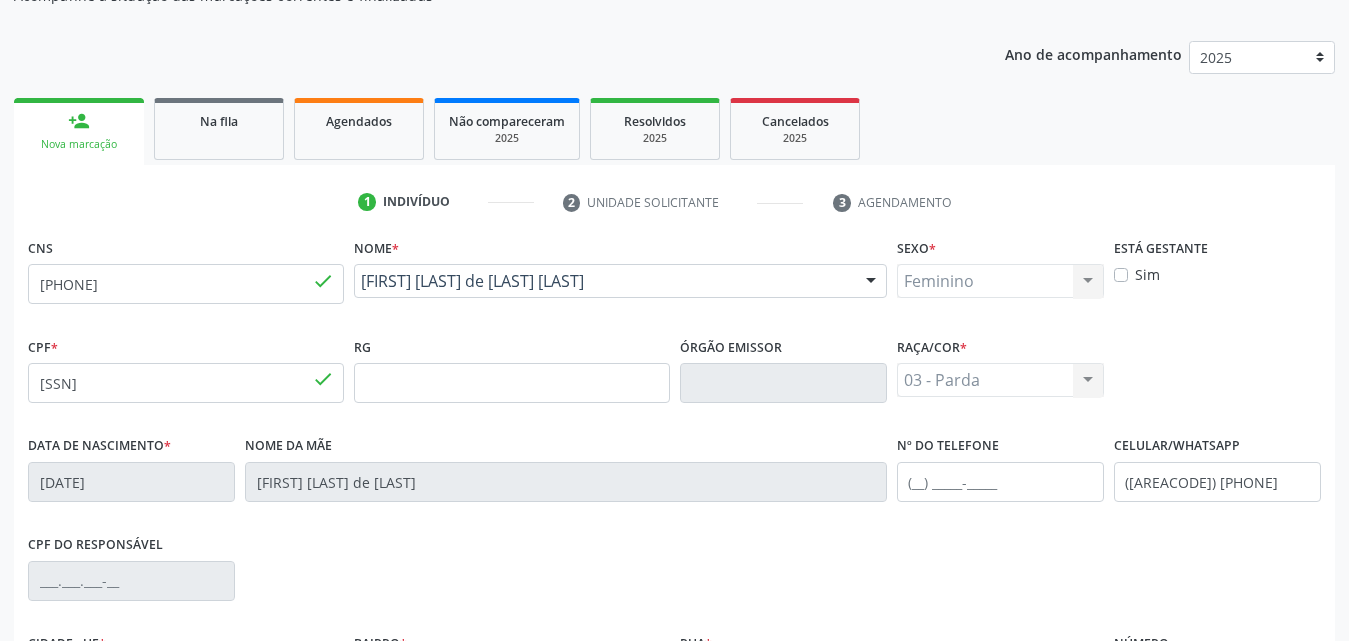 scroll, scrollTop: 471, scrollLeft: 0, axis: vertical 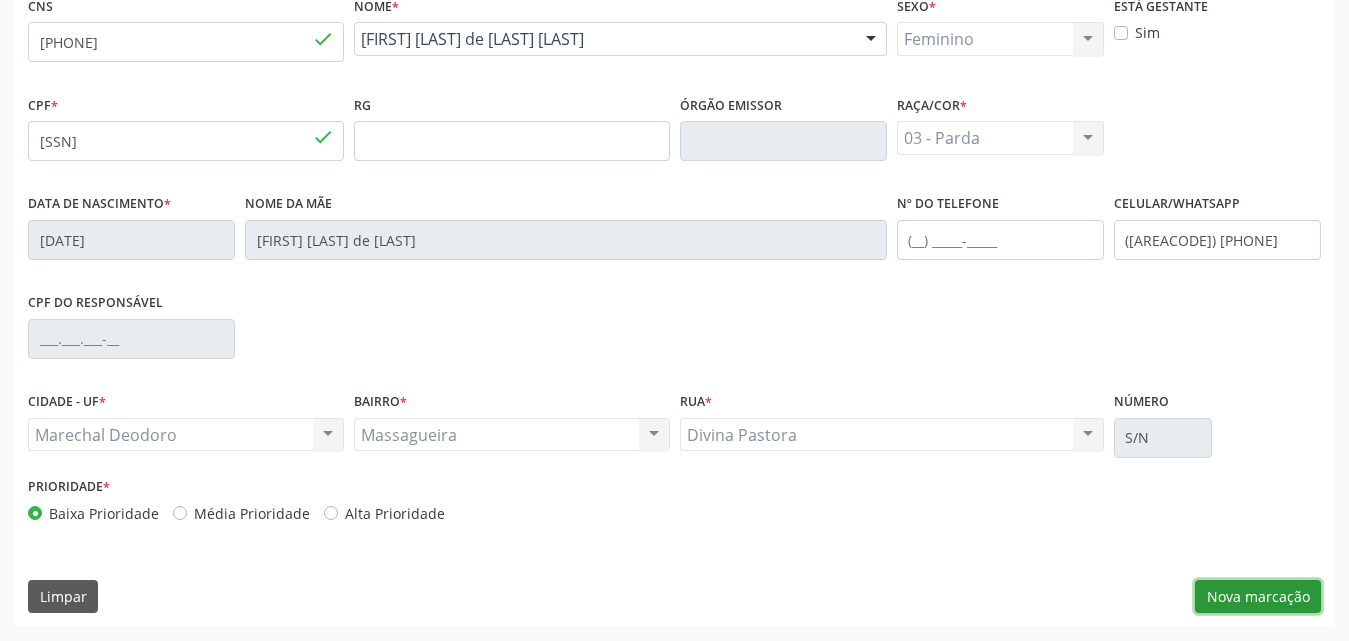 click on "Nova marcação" at bounding box center [1258, 597] 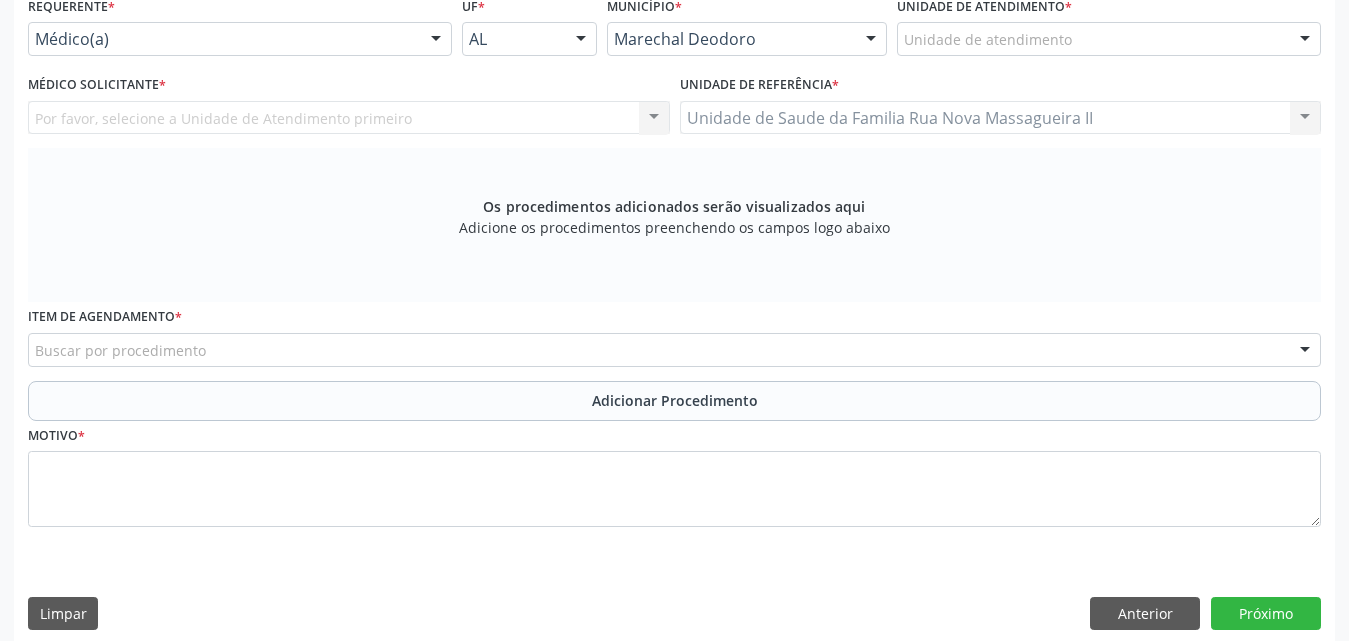 scroll, scrollTop: 171, scrollLeft: 0, axis: vertical 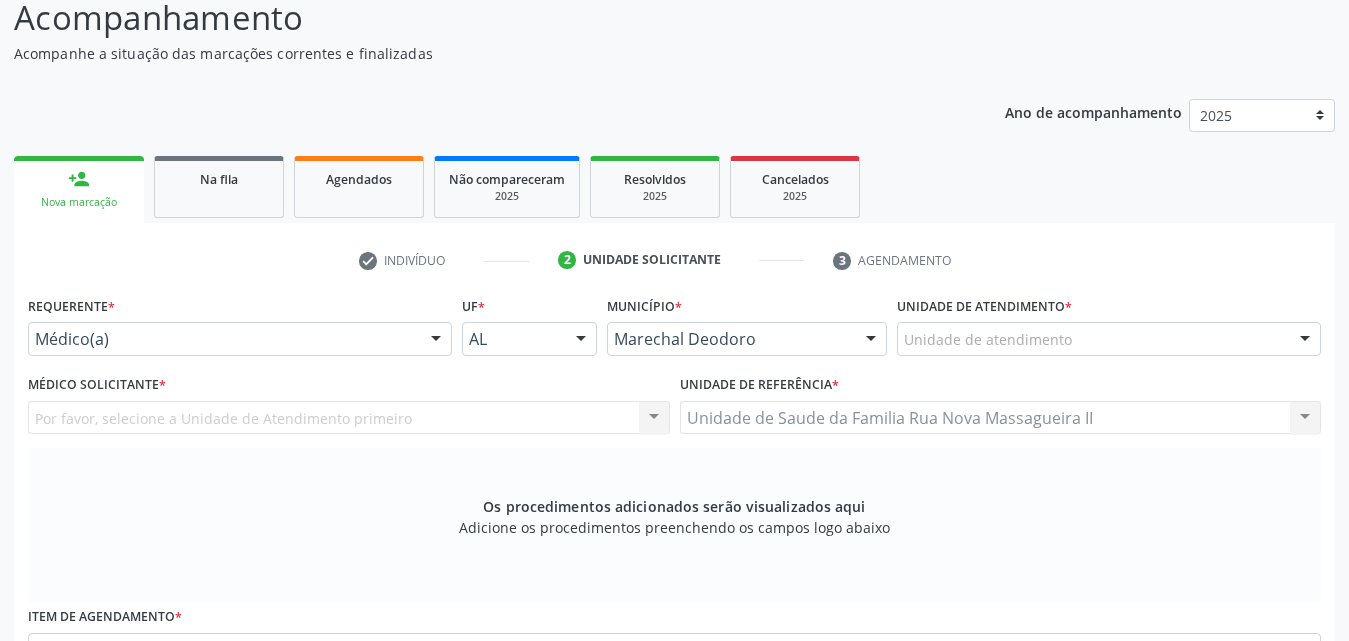 click at bounding box center (436, 340) 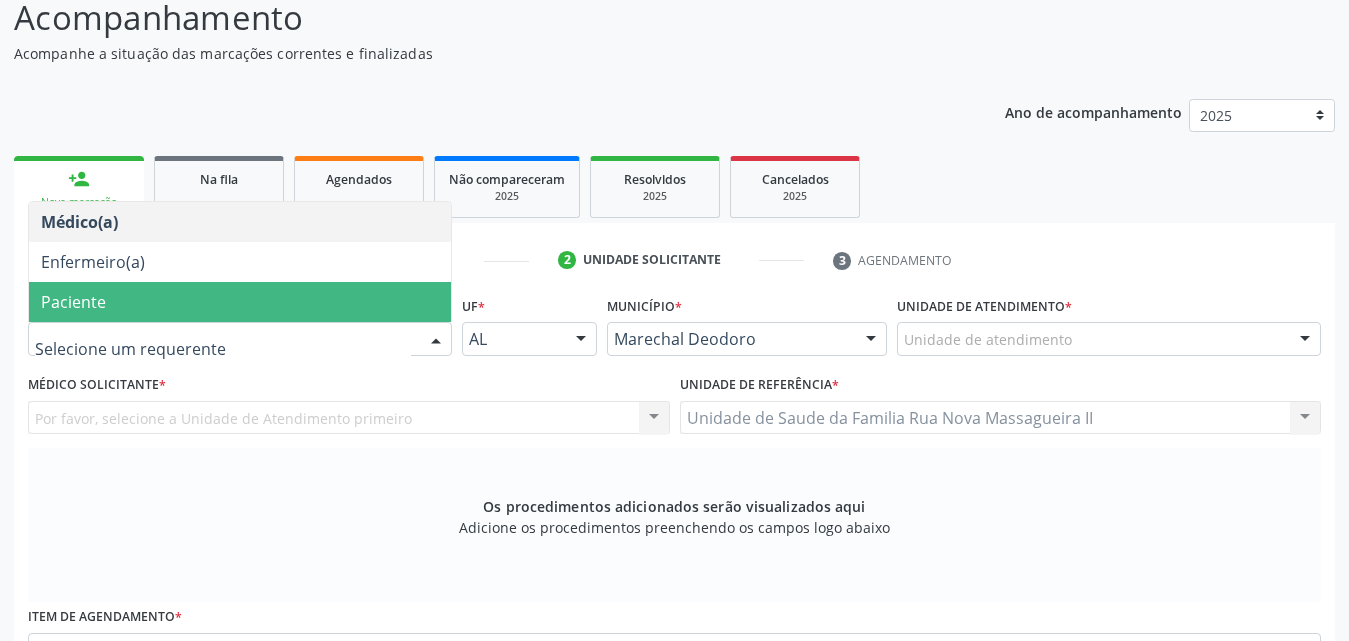 click on "Paciente" at bounding box center (240, 302) 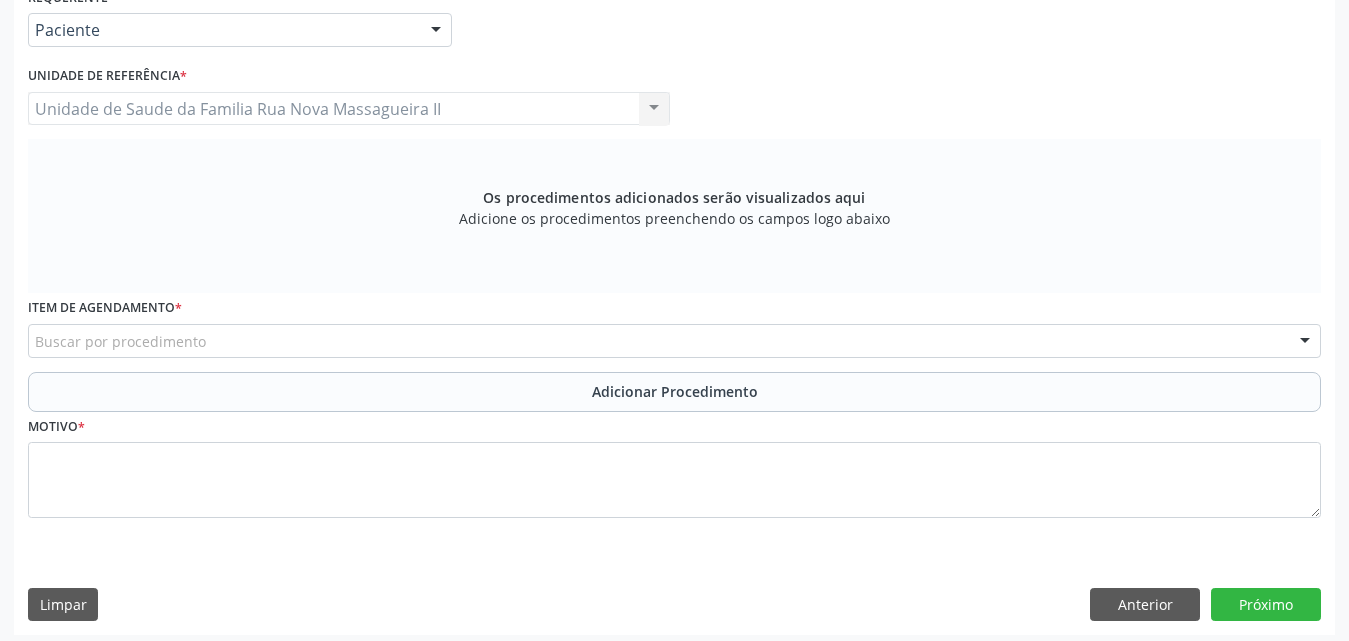 scroll, scrollTop: 488, scrollLeft: 0, axis: vertical 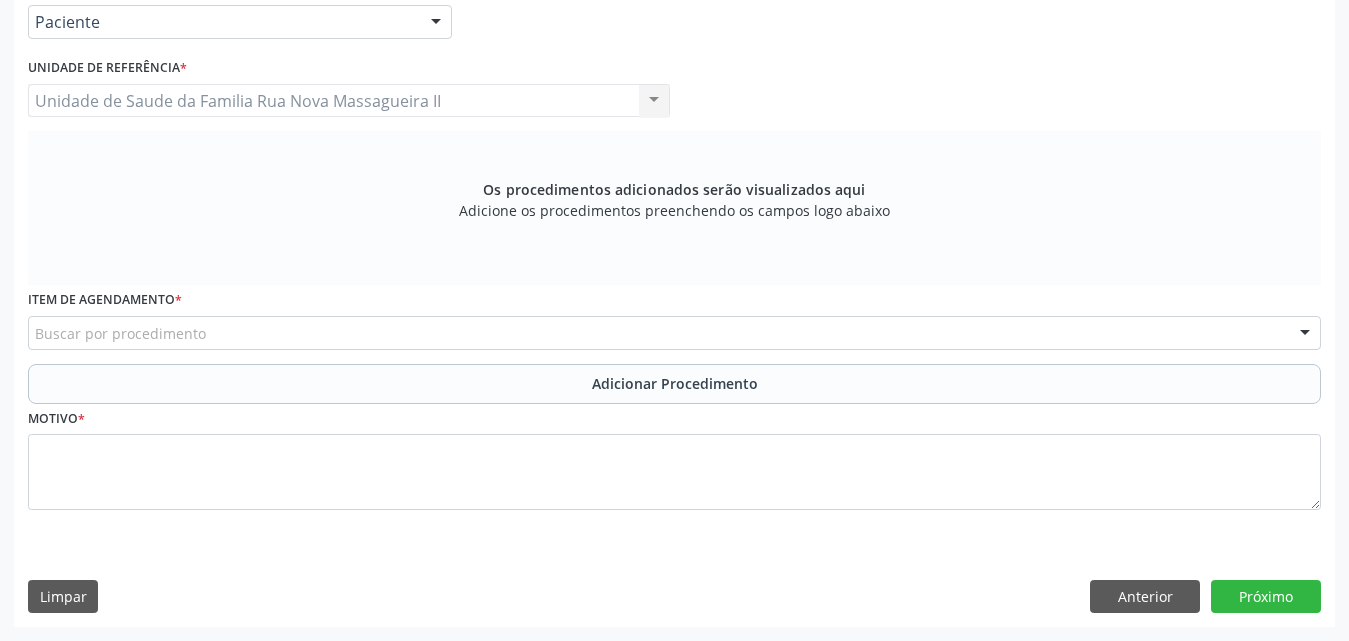 click on "Buscar por procedimento" at bounding box center (674, 333) 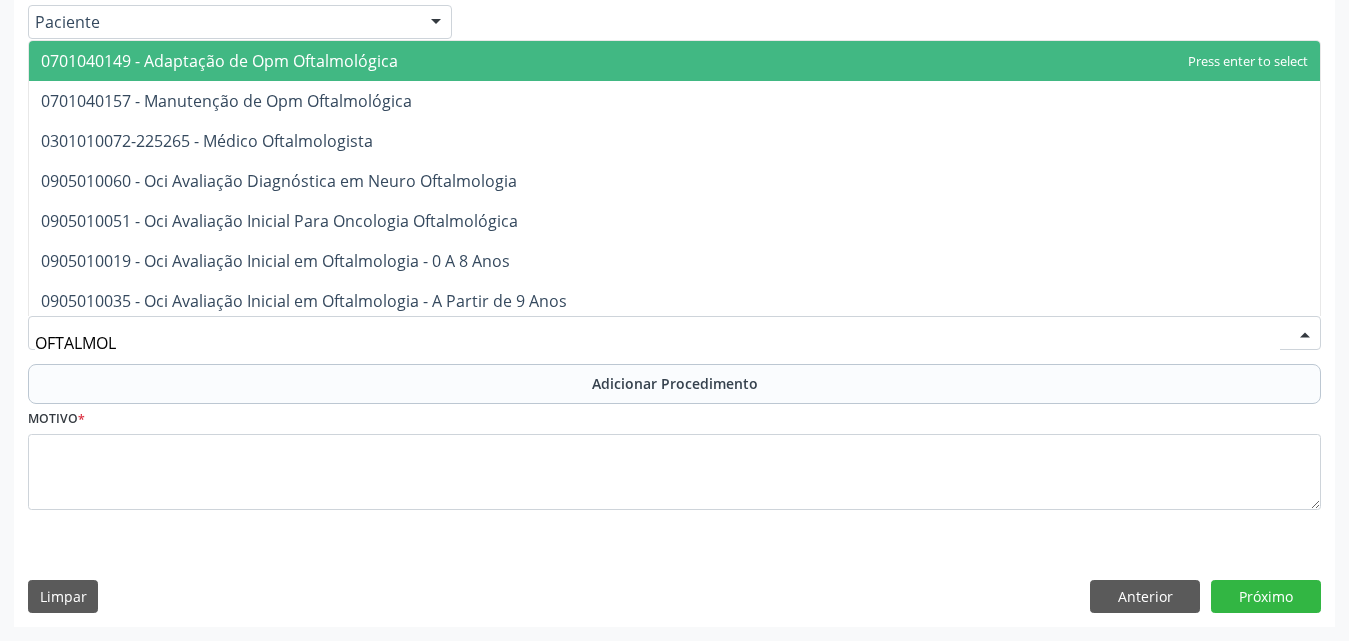 type on "OFTALMOLO" 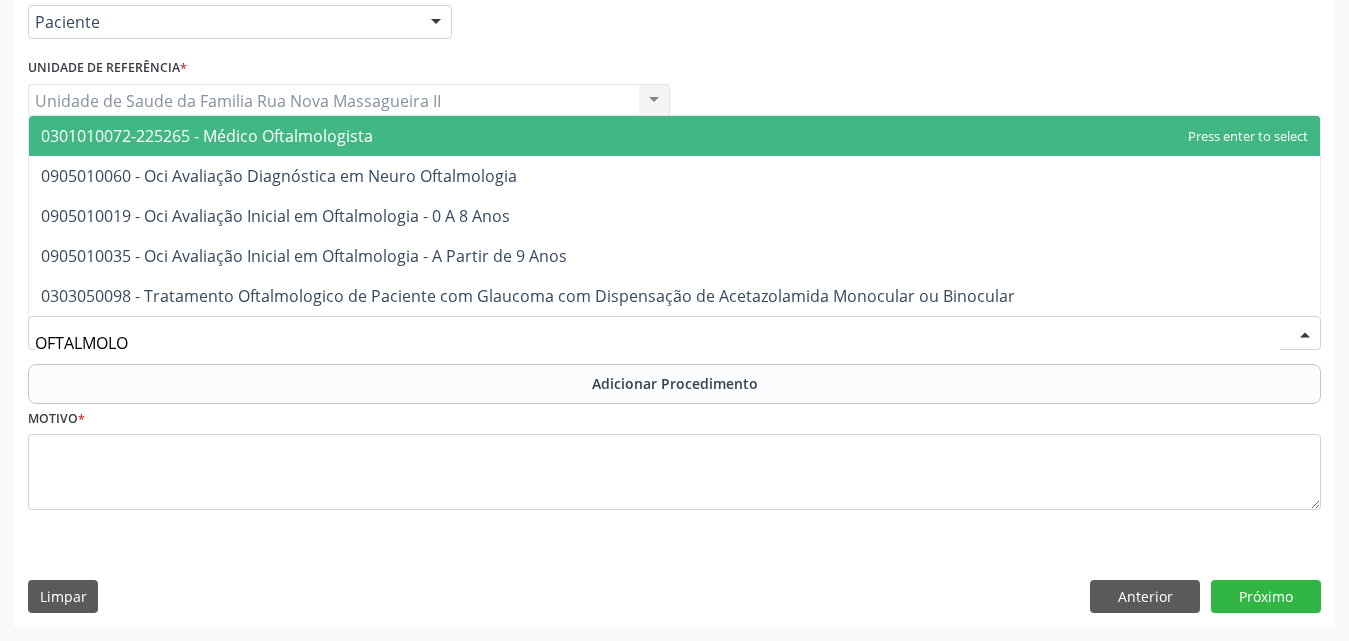 click on "0301010072-225265 - Médico Oftalmologista" at bounding box center (207, 136) 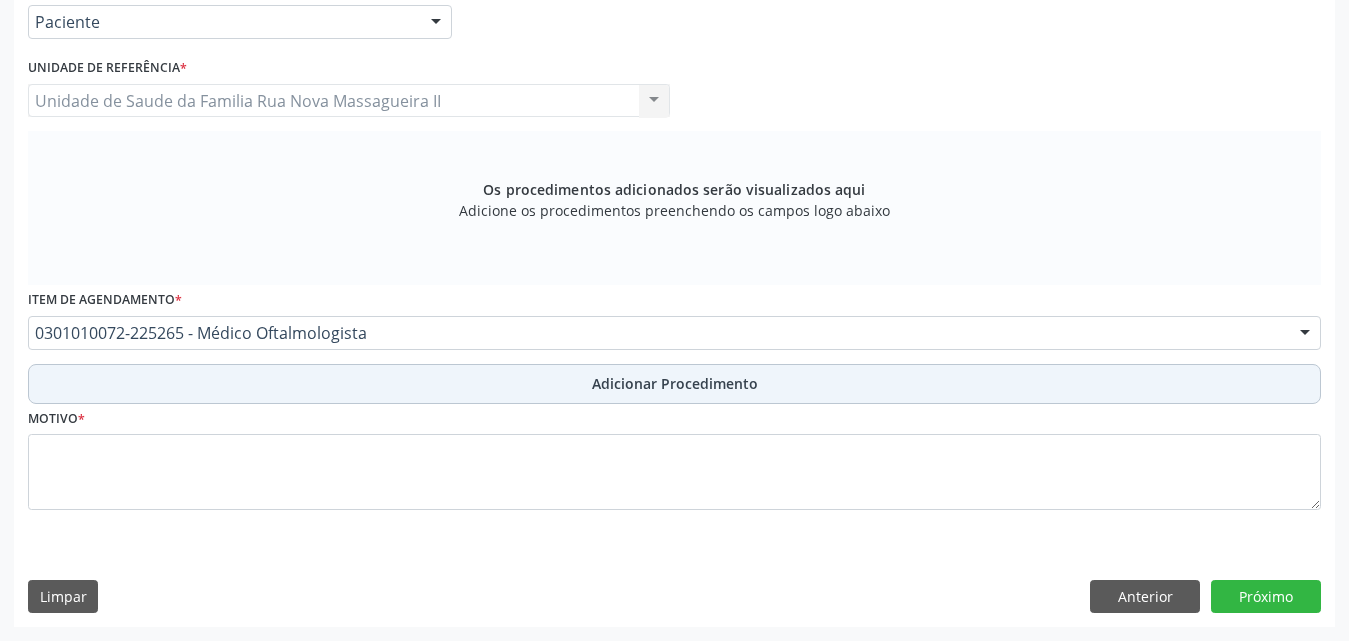 click on "Adicionar Procedimento" at bounding box center (675, 383) 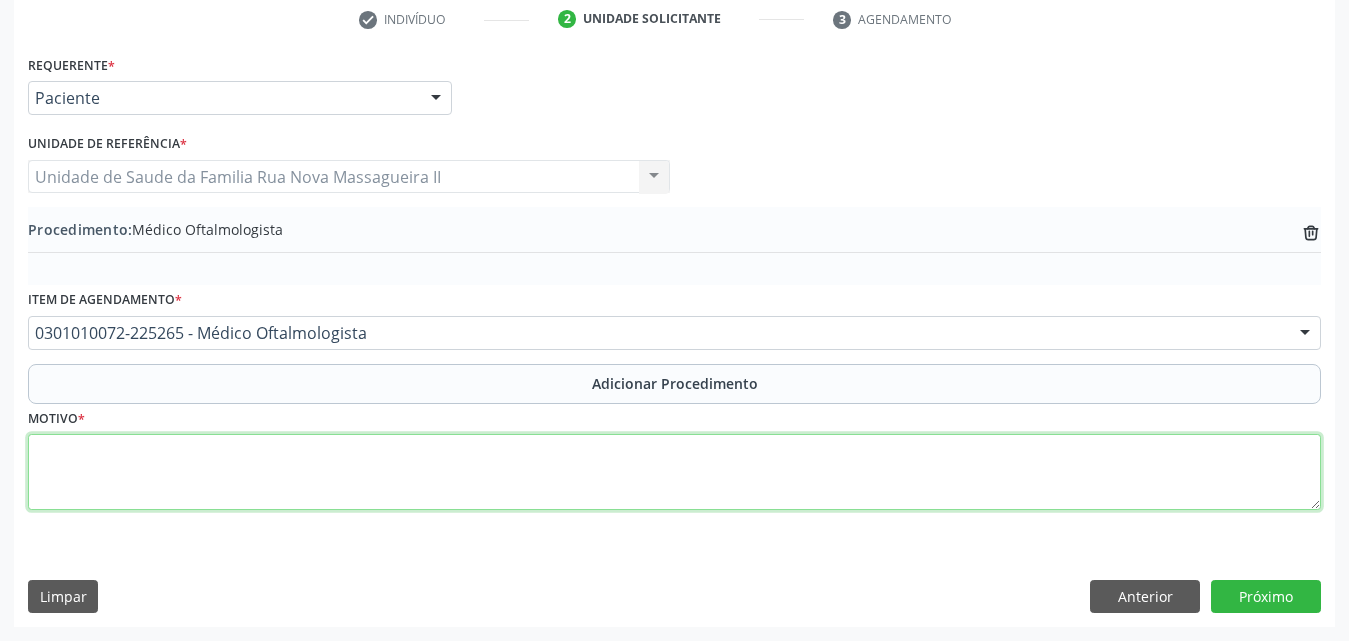 click at bounding box center [674, 472] 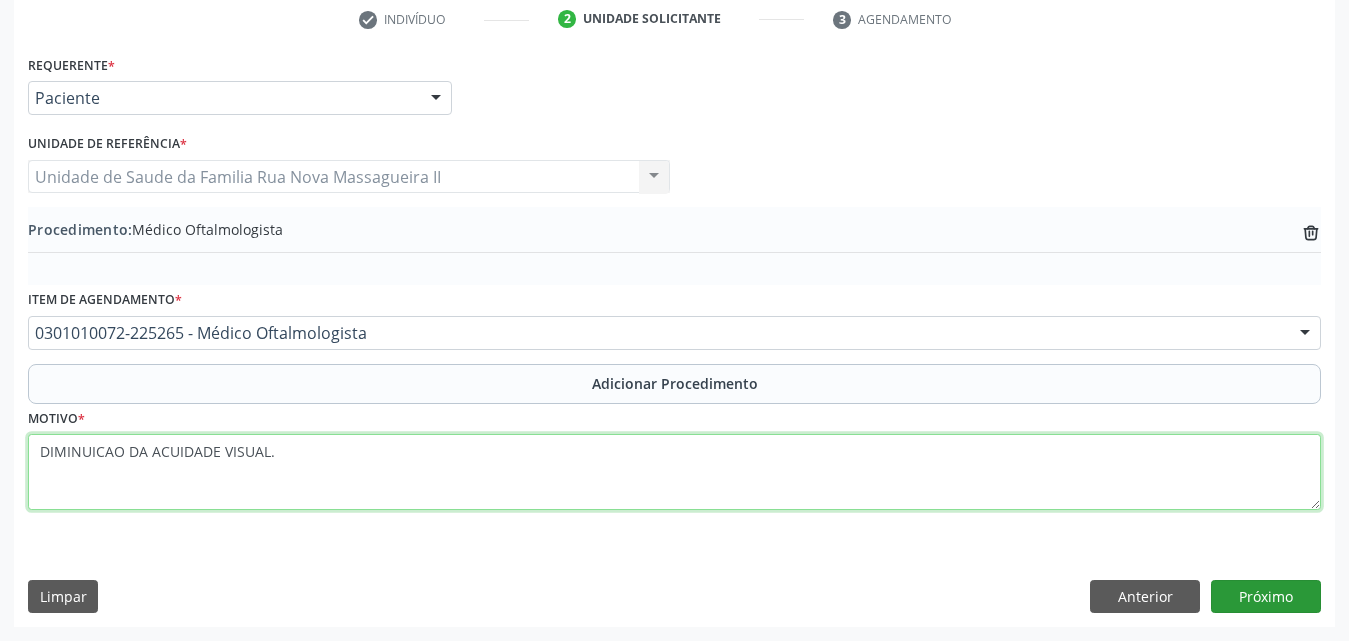 type on "DIMINUICAO DA ACUIDADE VISUAL." 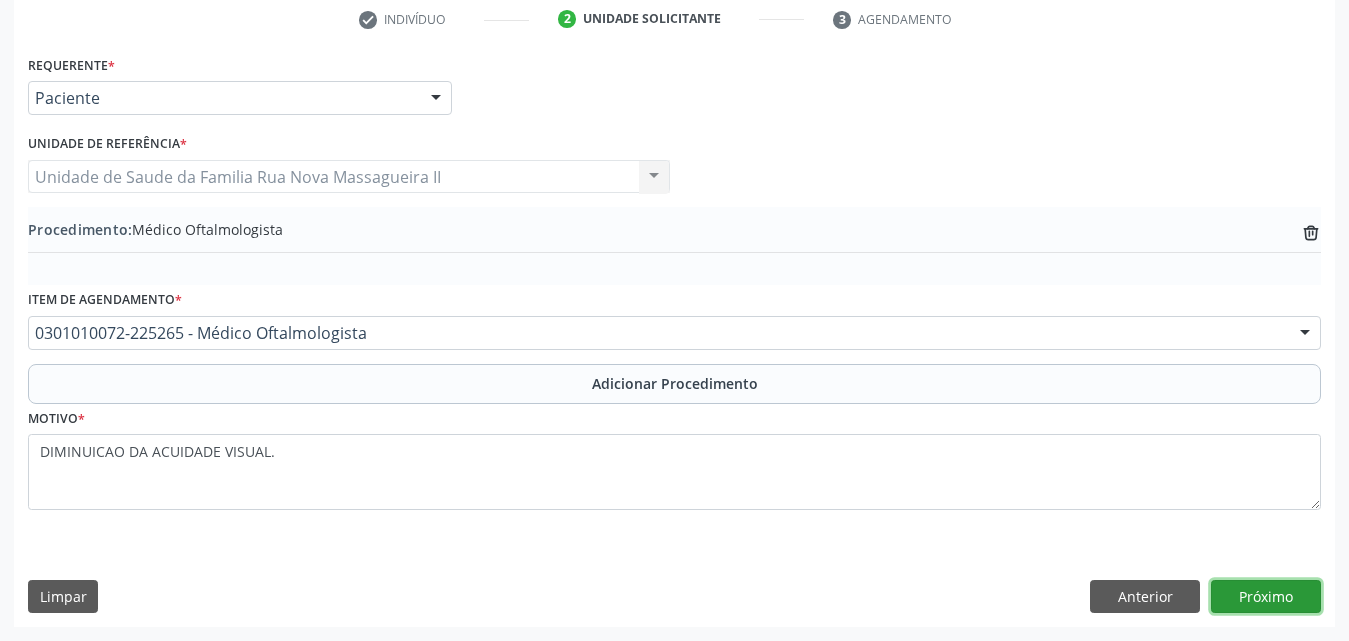 click on "Próximo" at bounding box center [1266, 597] 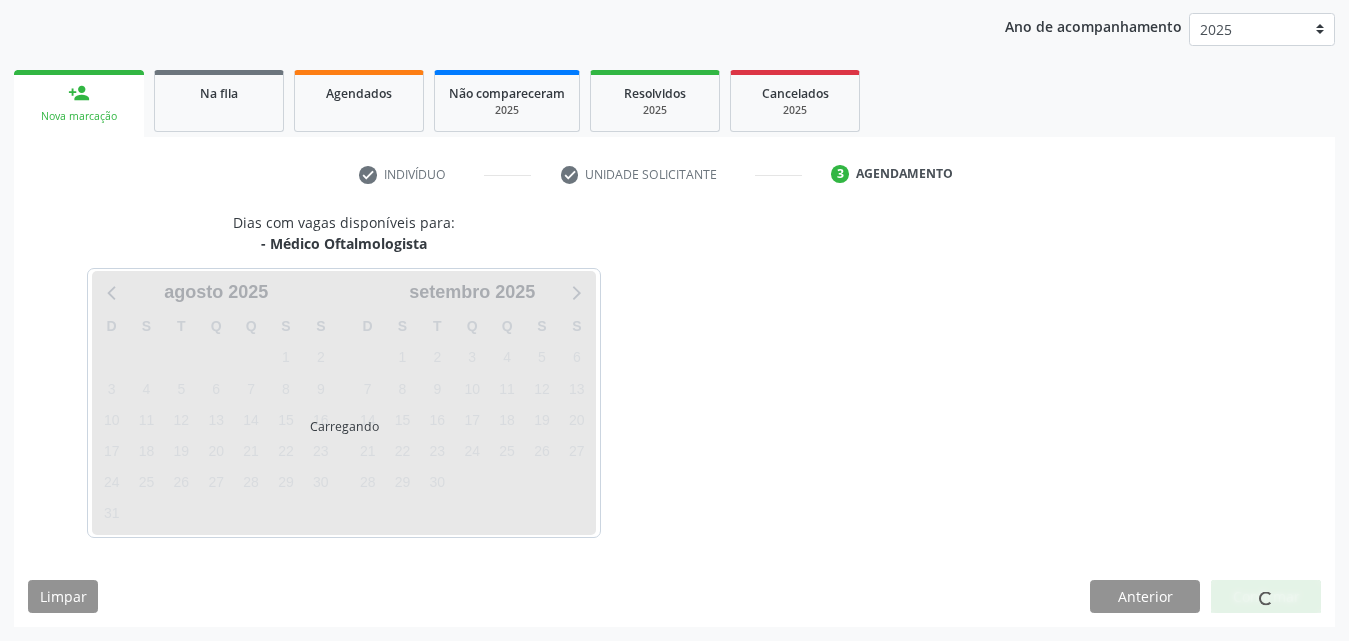 scroll, scrollTop: 316, scrollLeft: 0, axis: vertical 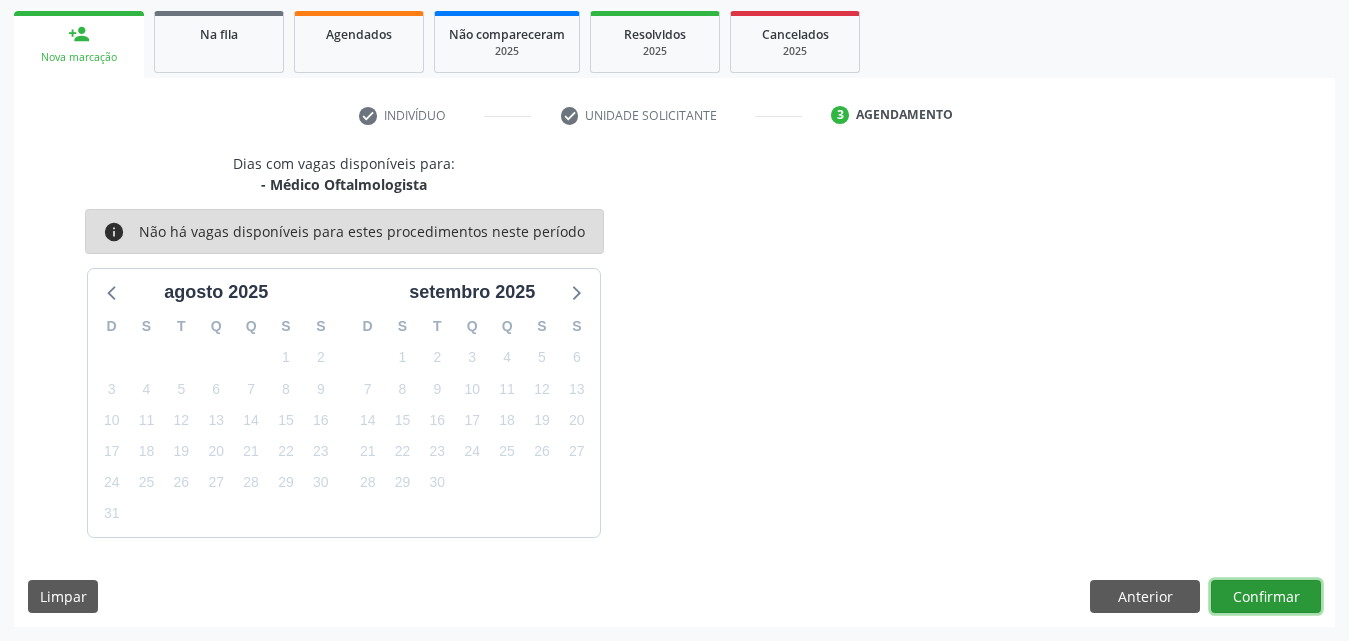click on "Confirmar" at bounding box center (1266, 597) 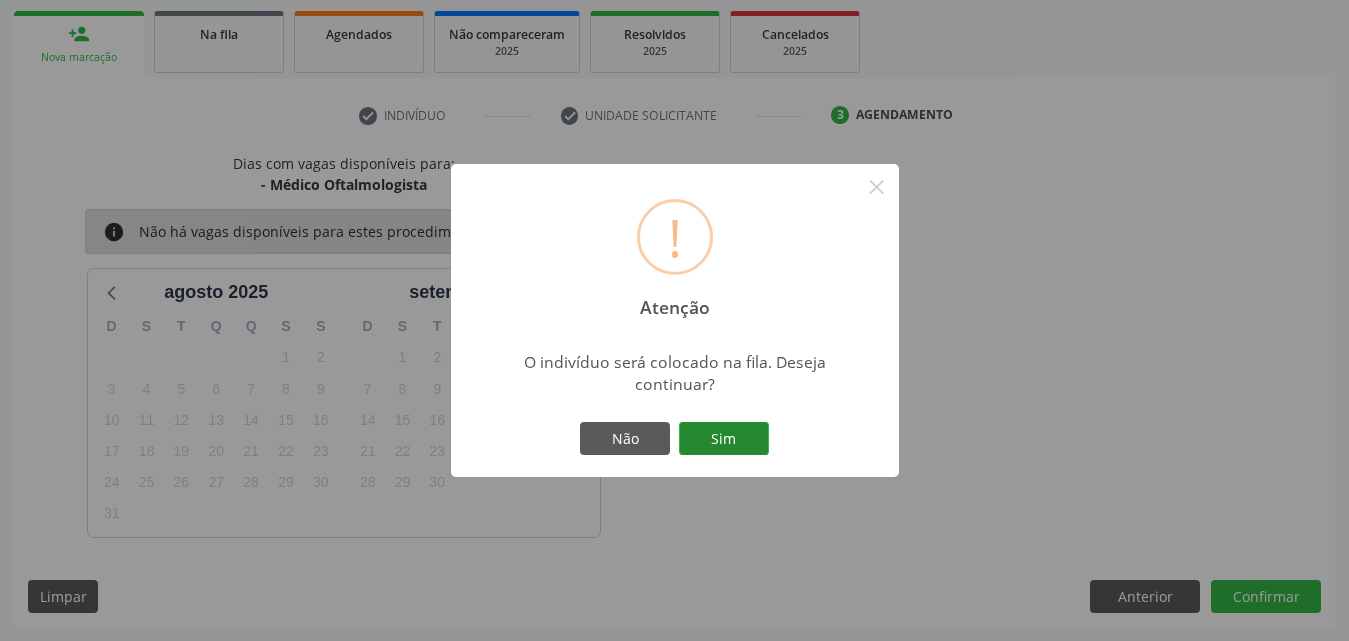 click on "Sim" at bounding box center (724, 439) 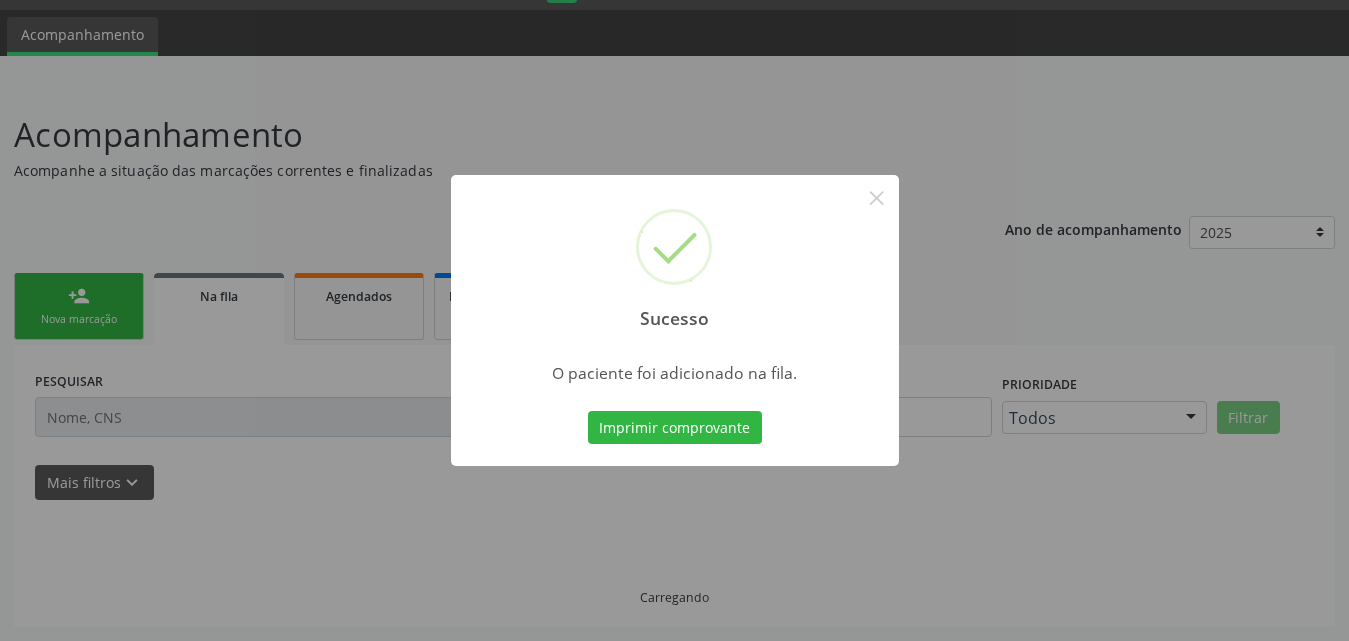scroll, scrollTop: 54, scrollLeft: 0, axis: vertical 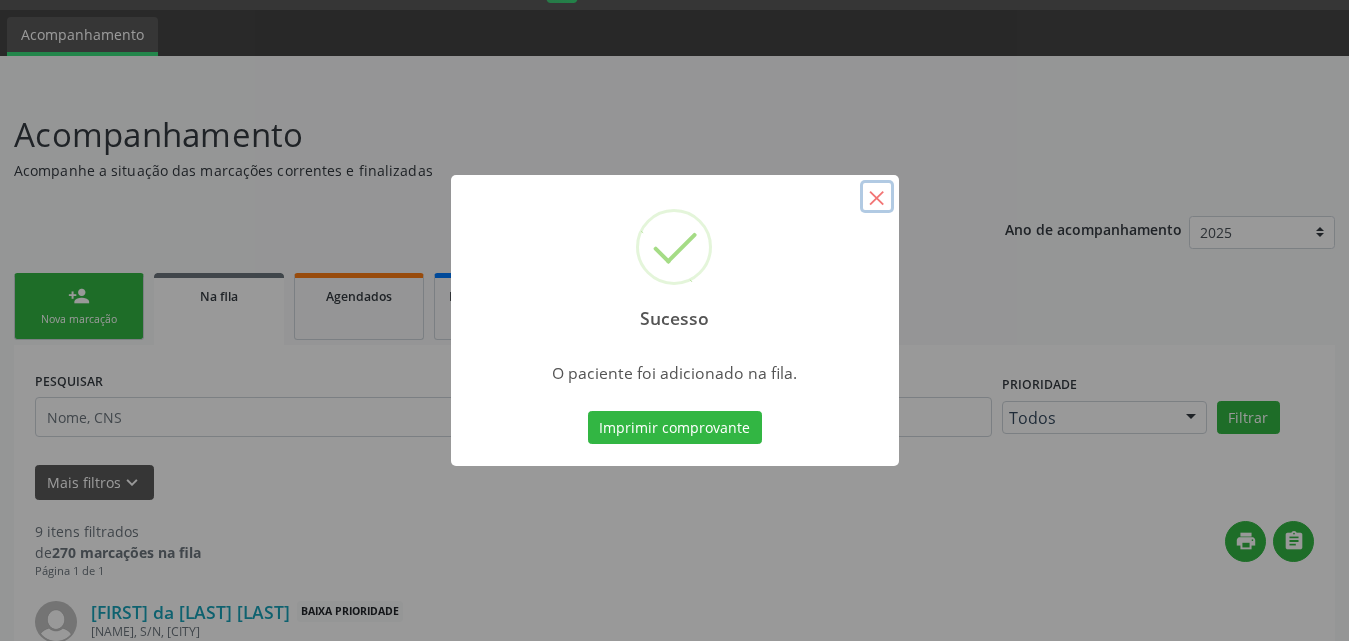 click on "×" at bounding box center [877, 197] 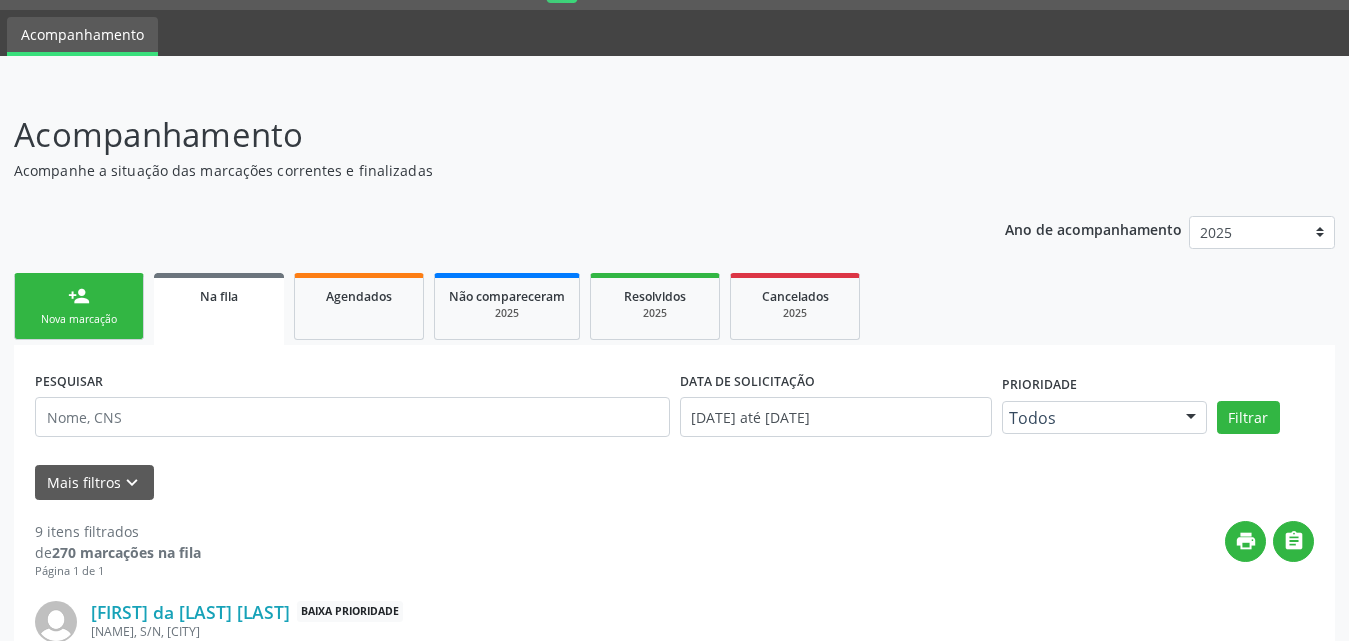 click on "person_add
Nova marcação" at bounding box center (79, 306) 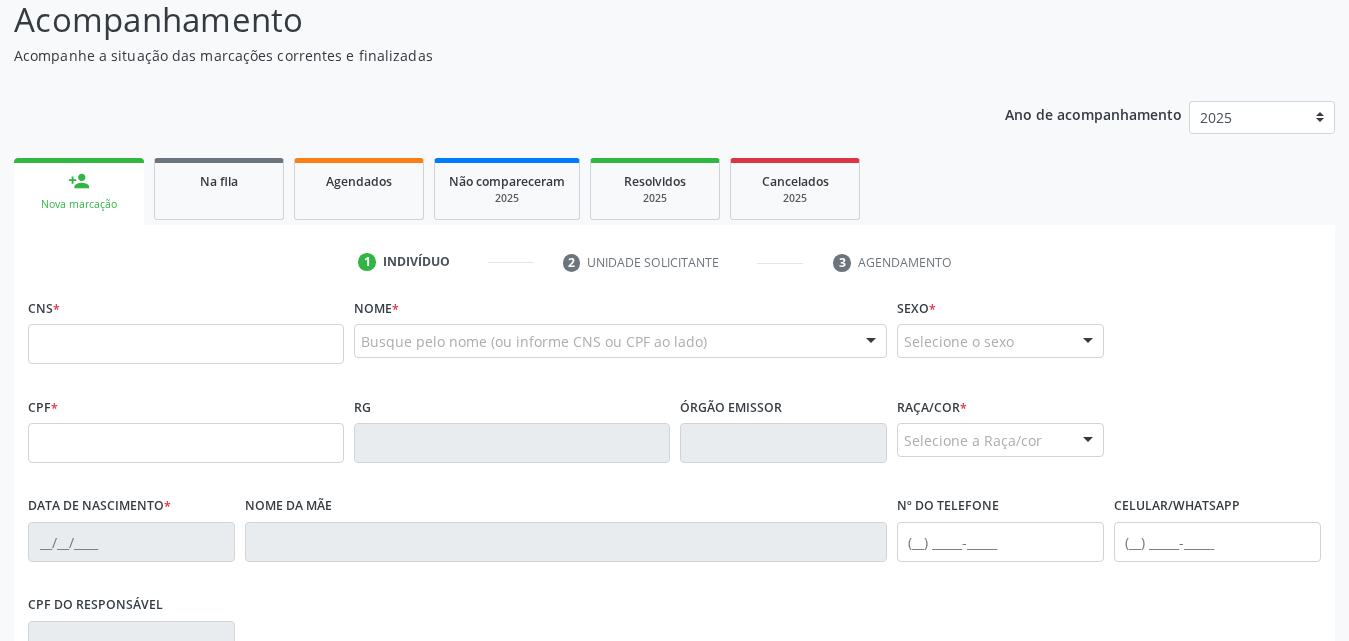 scroll, scrollTop: 254, scrollLeft: 0, axis: vertical 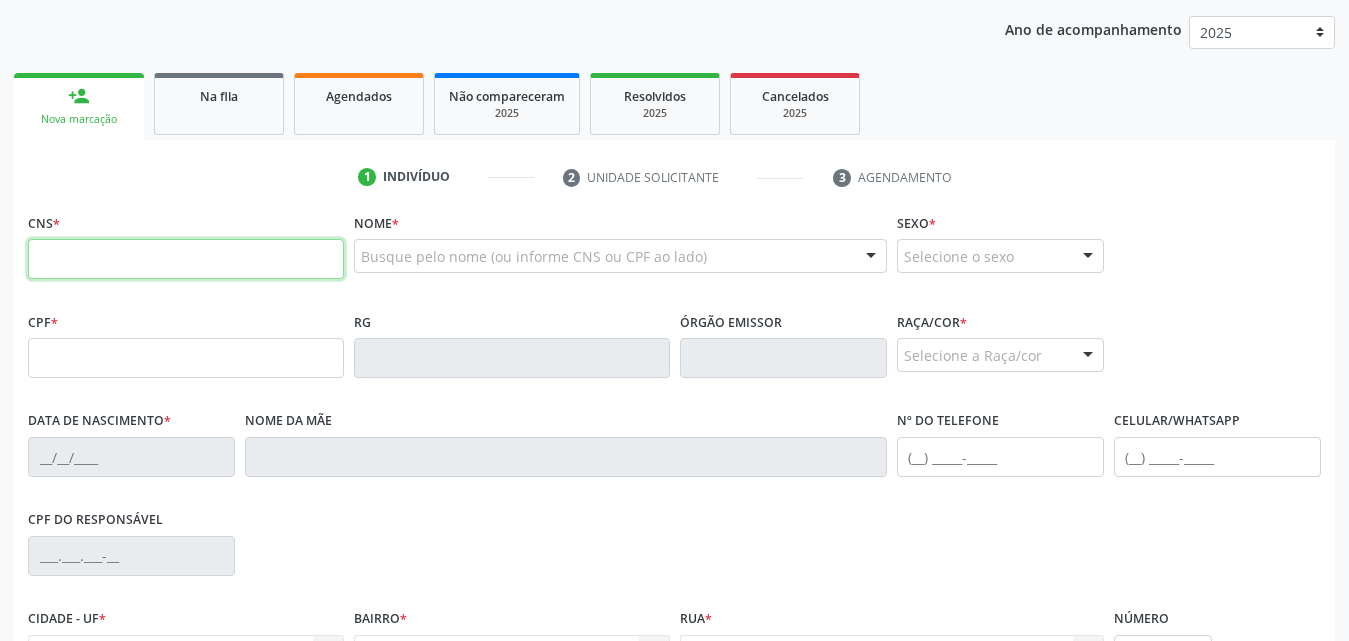 click at bounding box center (186, 259) 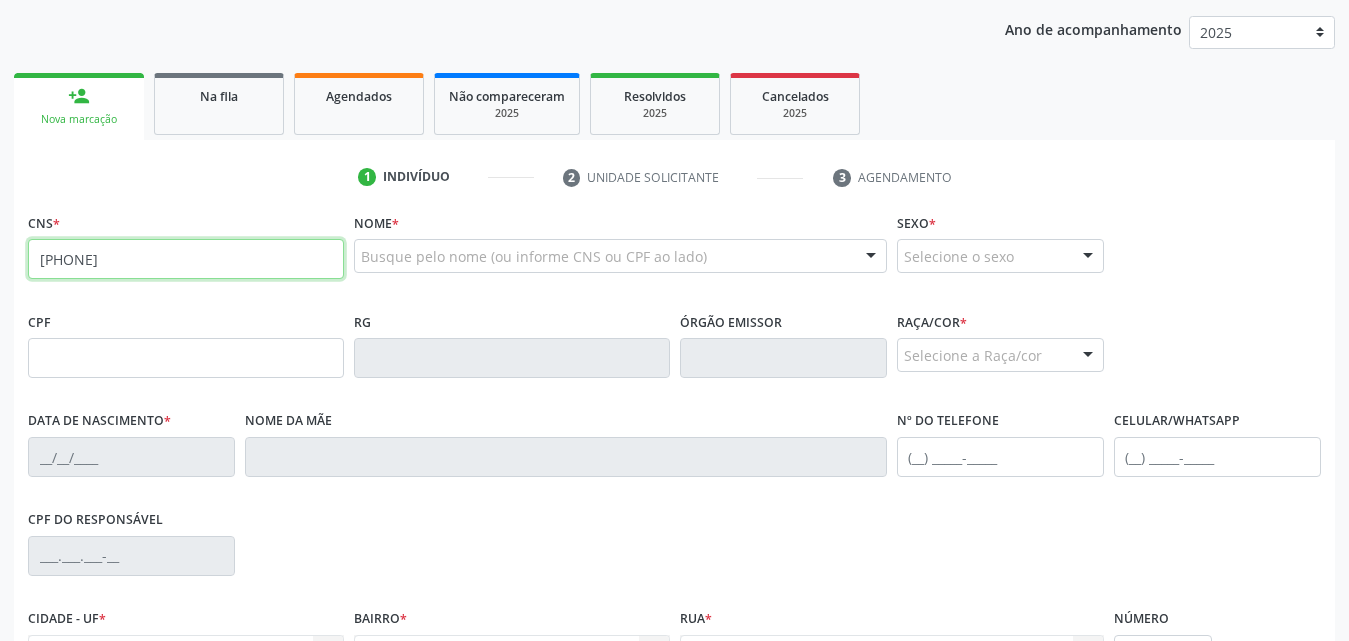 type on "708 1035 1352 0831" 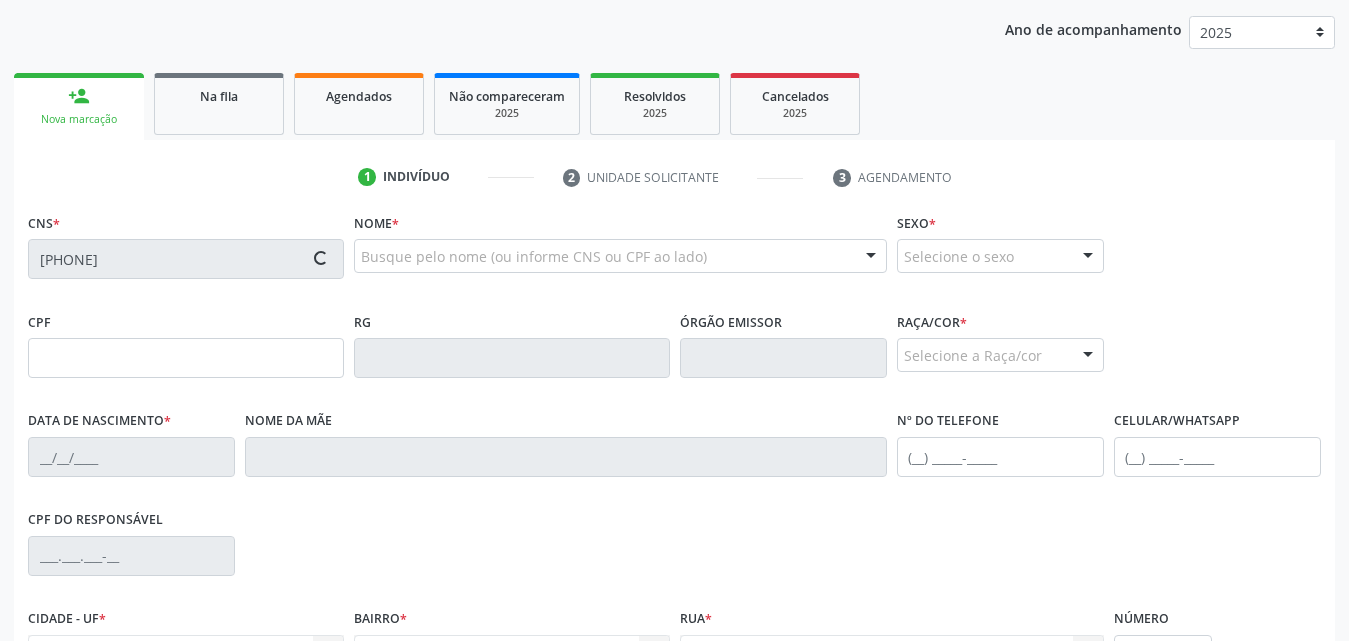 type on "14/06/1960" 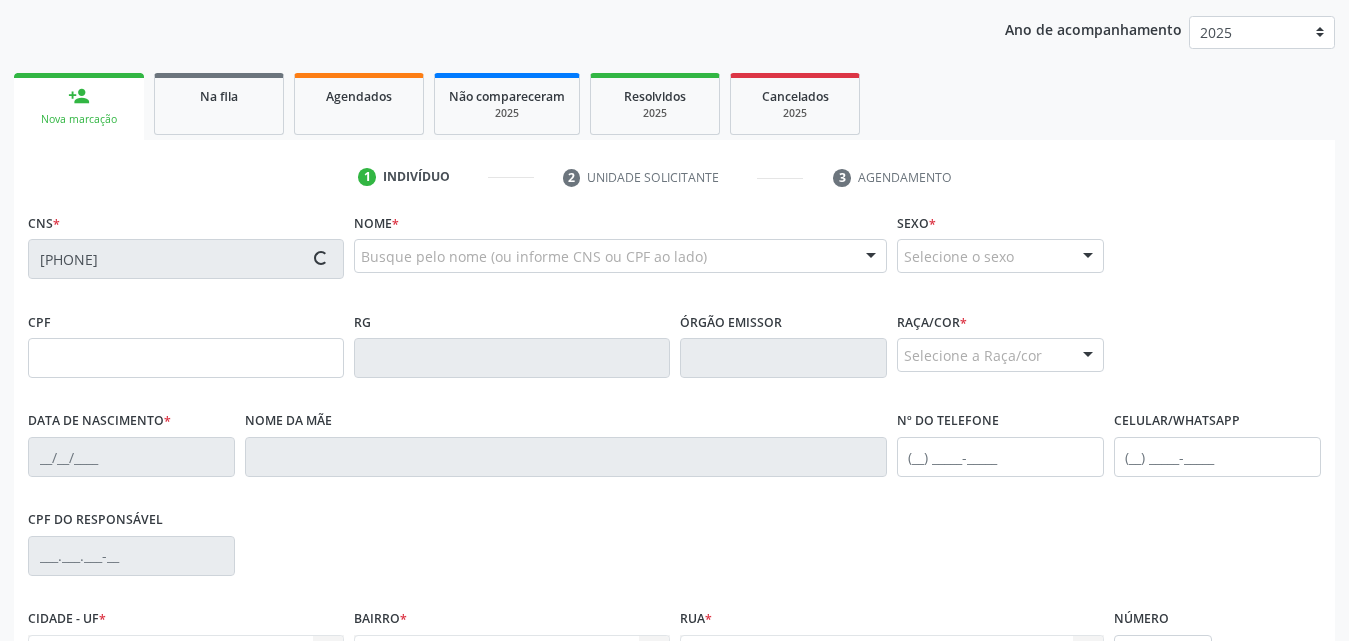 type on "Maria de Londres Santos" 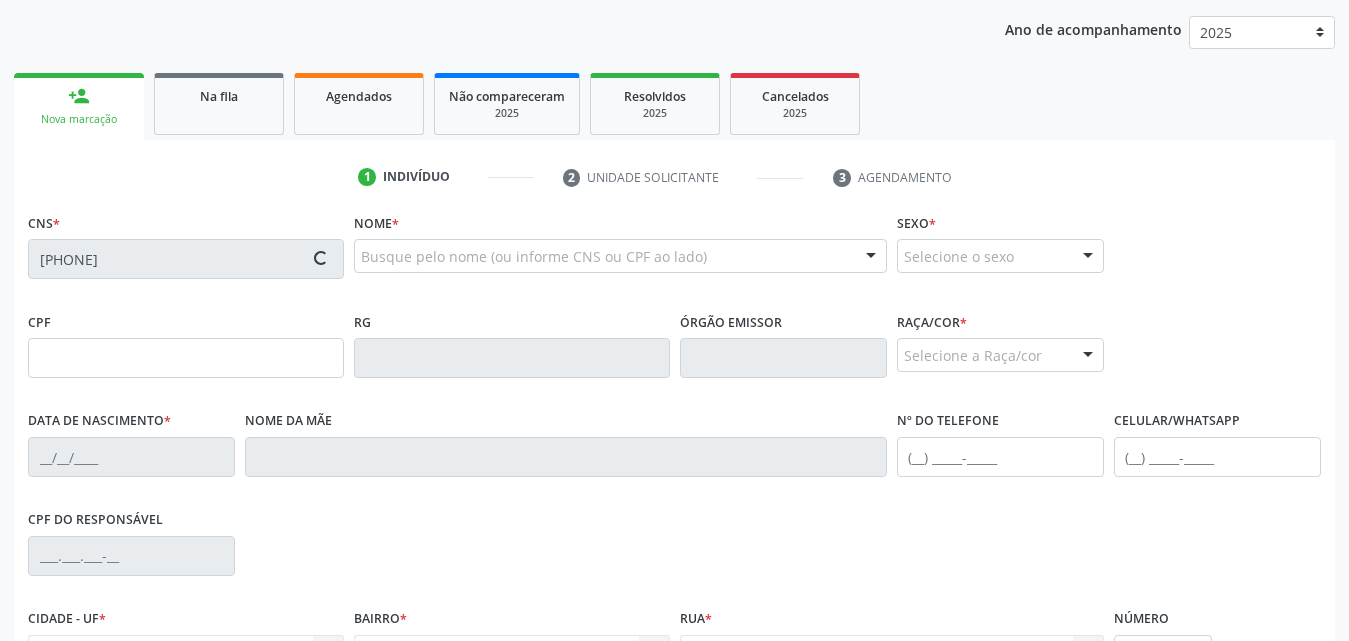 type on "59" 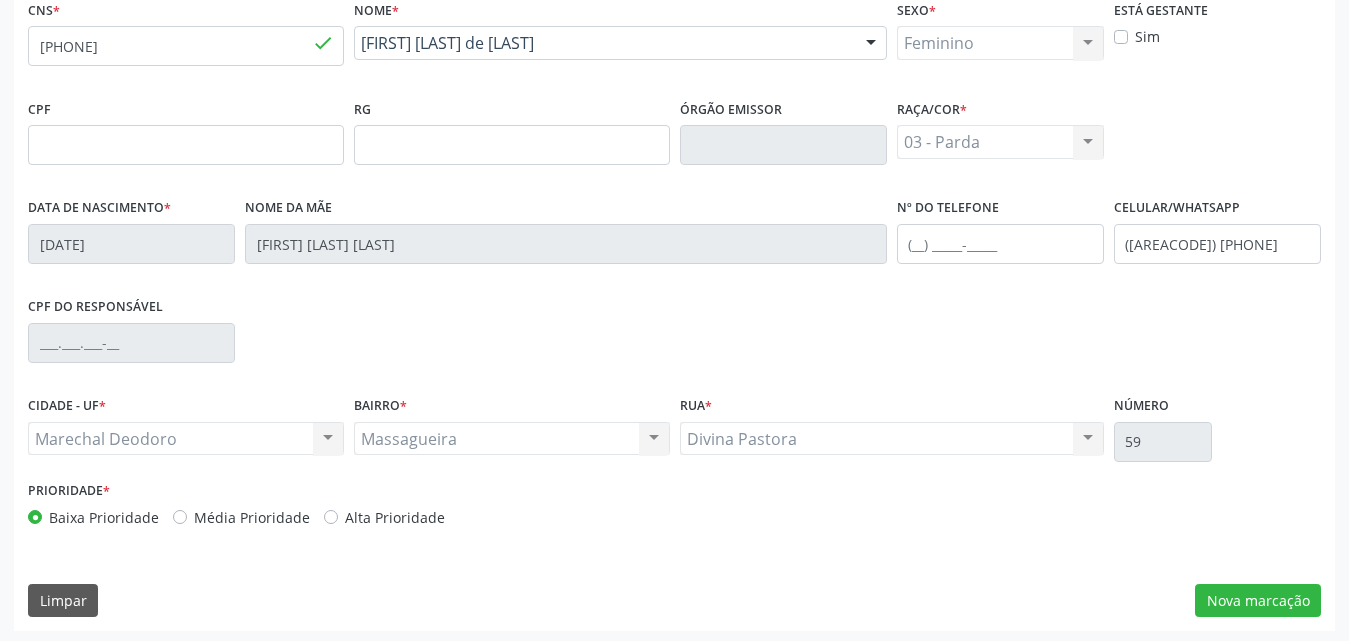 scroll, scrollTop: 471, scrollLeft: 0, axis: vertical 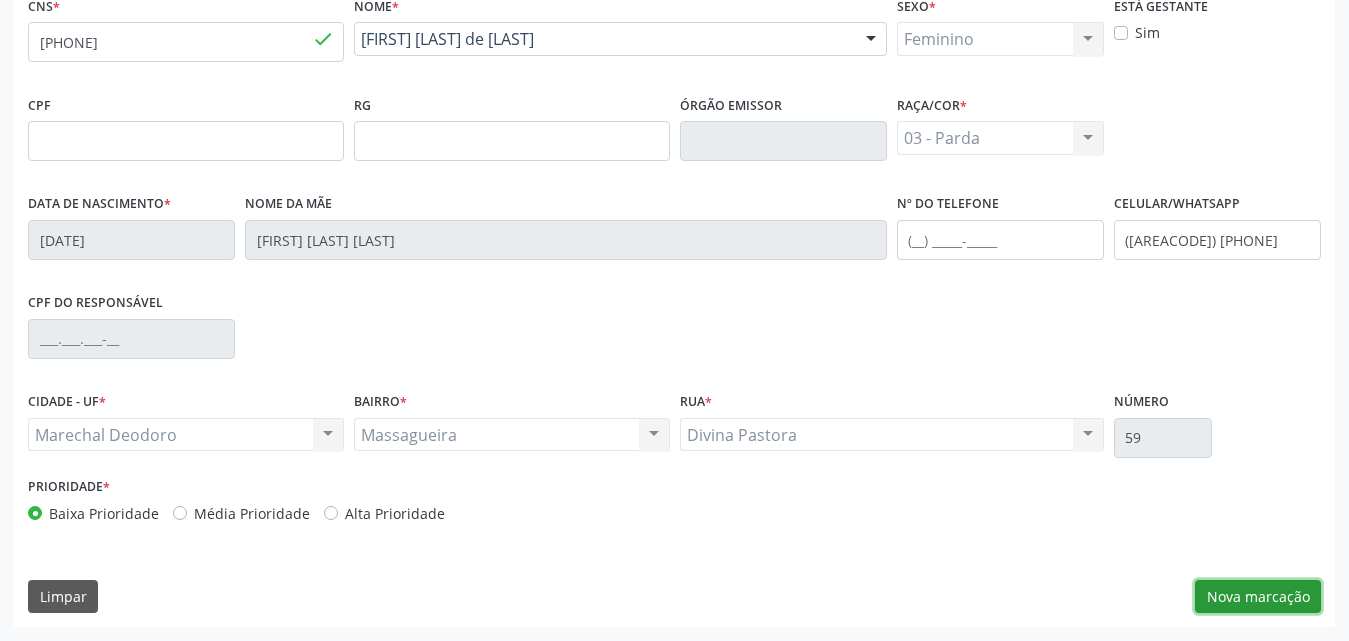 click on "Nova marcação" at bounding box center [1258, 597] 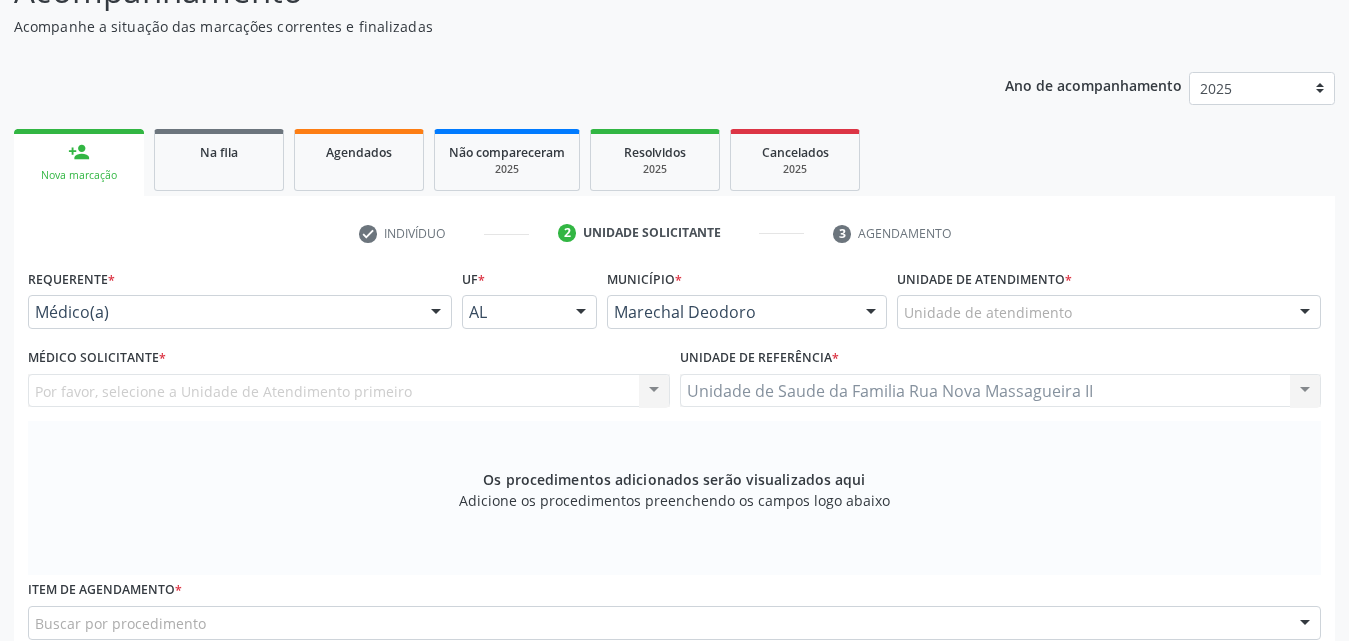scroll, scrollTop: 200, scrollLeft: 0, axis: vertical 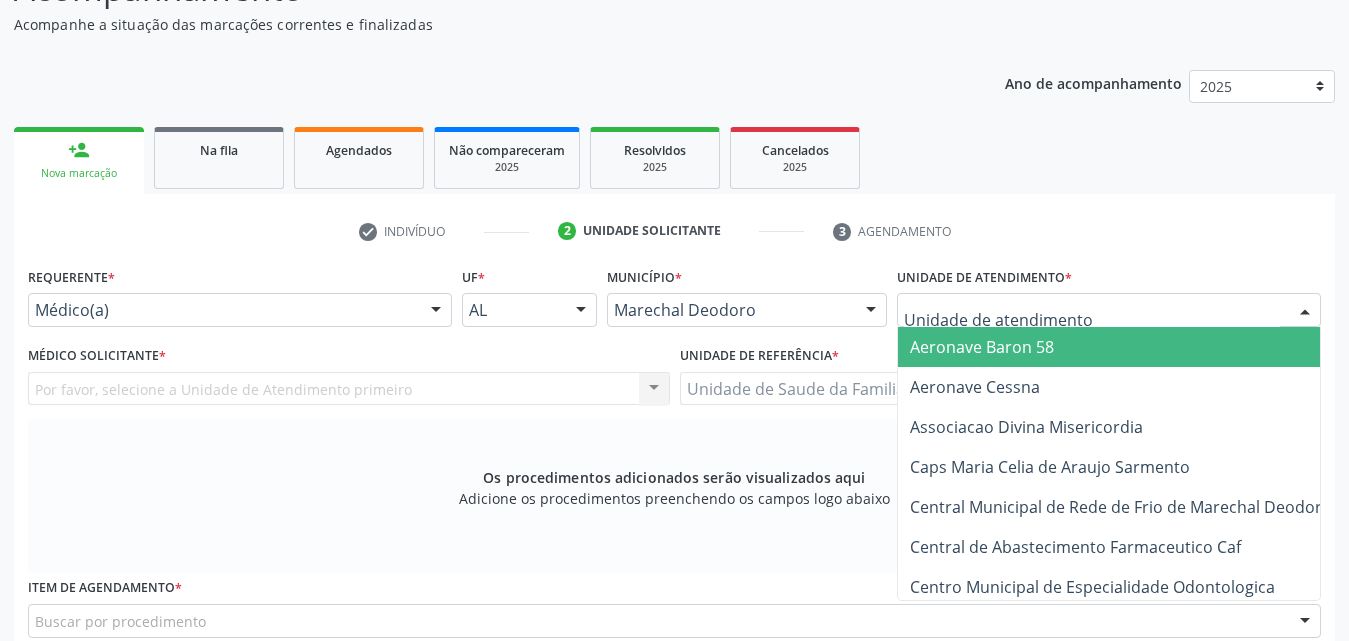 click at bounding box center [1109, 310] 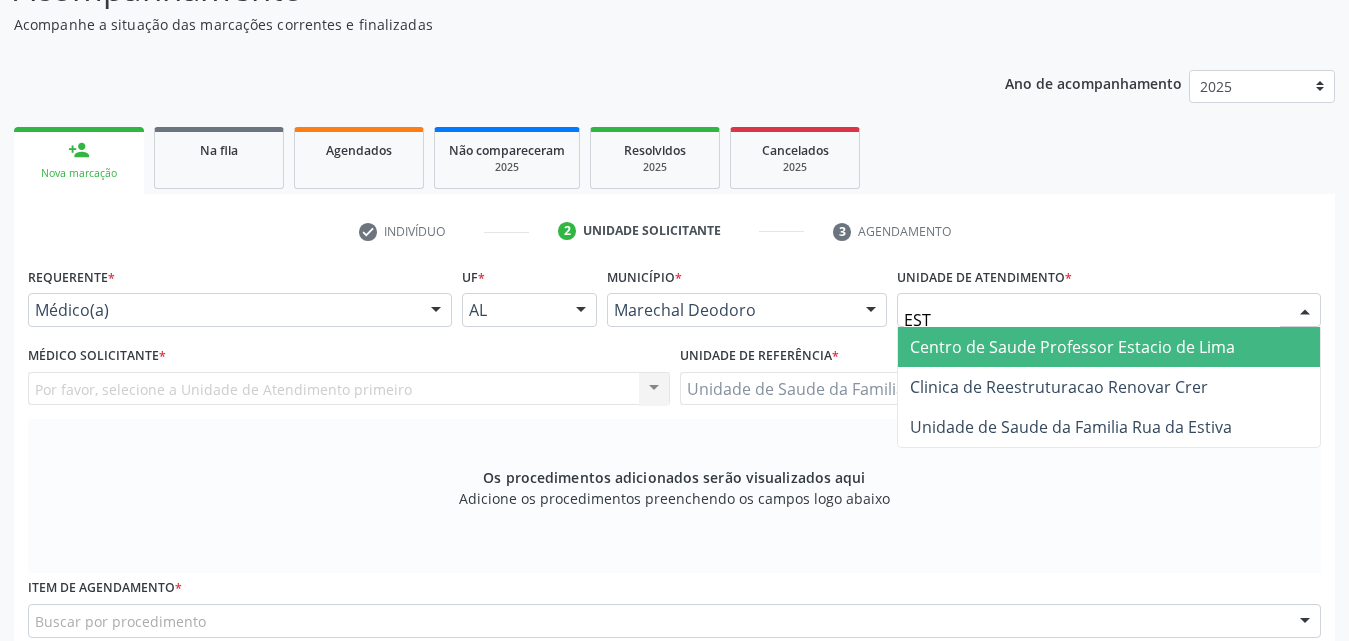 type on "ESTA" 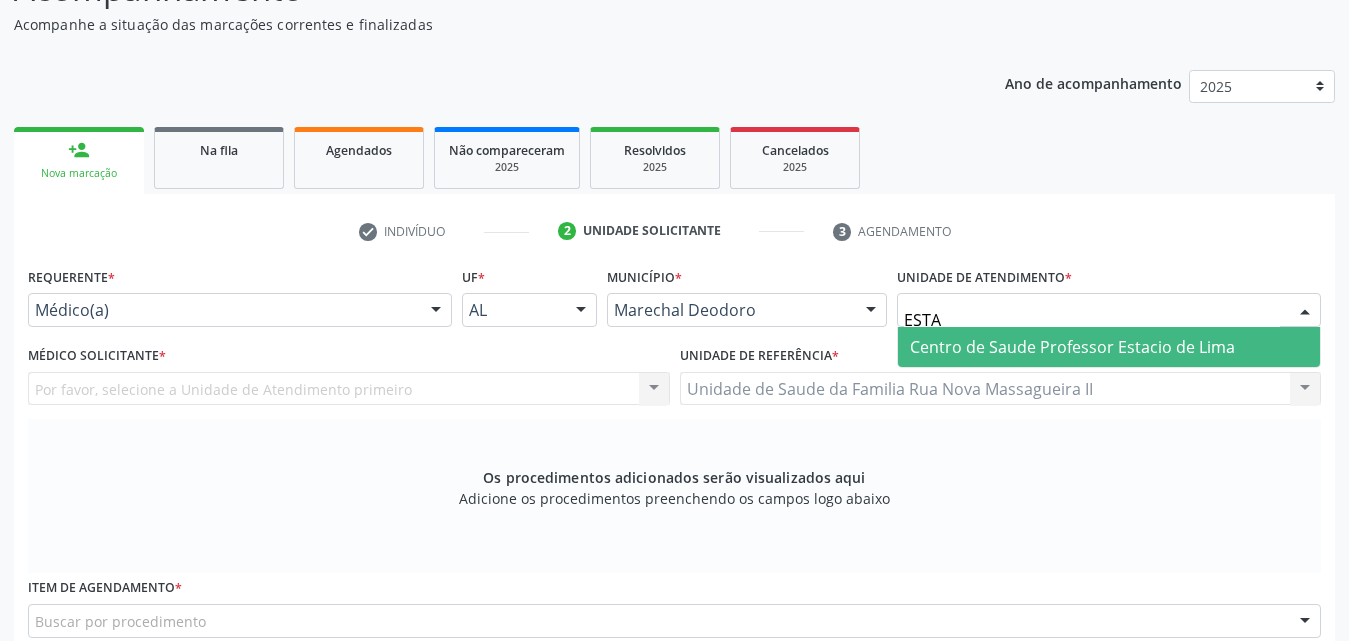 click on "Centro de Saude Professor Estacio de Lima" at bounding box center [1109, 347] 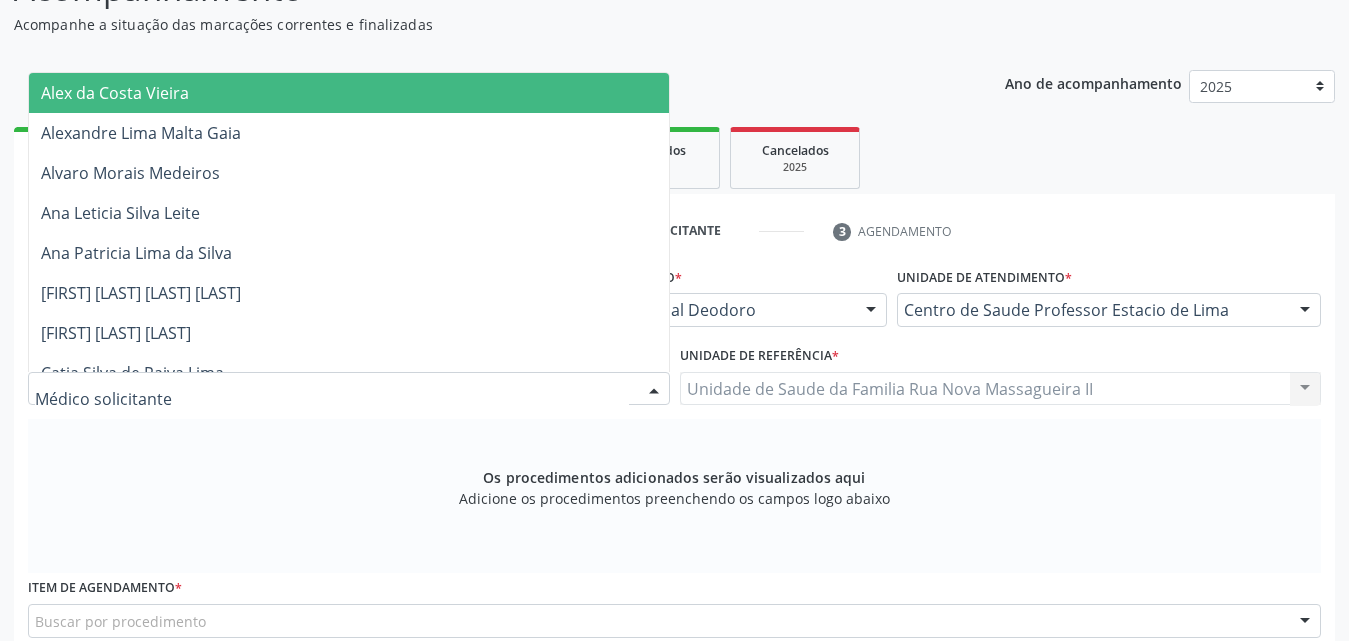 click at bounding box center (654, 390) 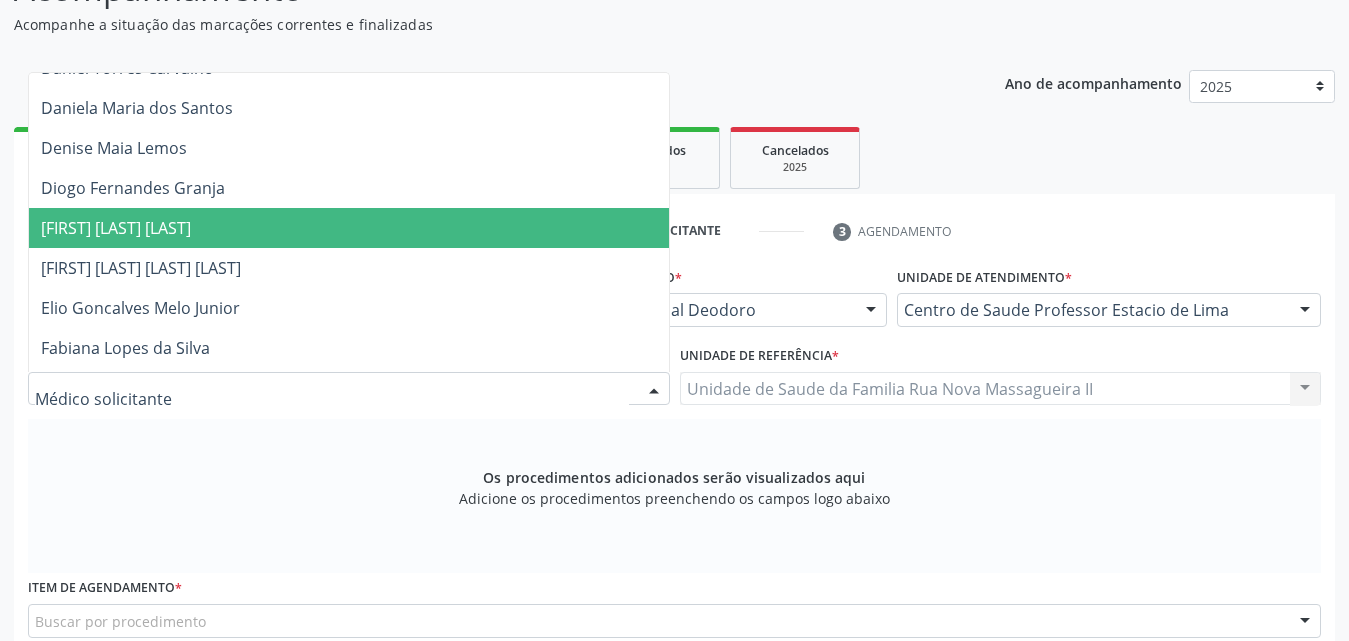 scroll, scrollTop: 500, scrollLeft: 0, axis: vertical 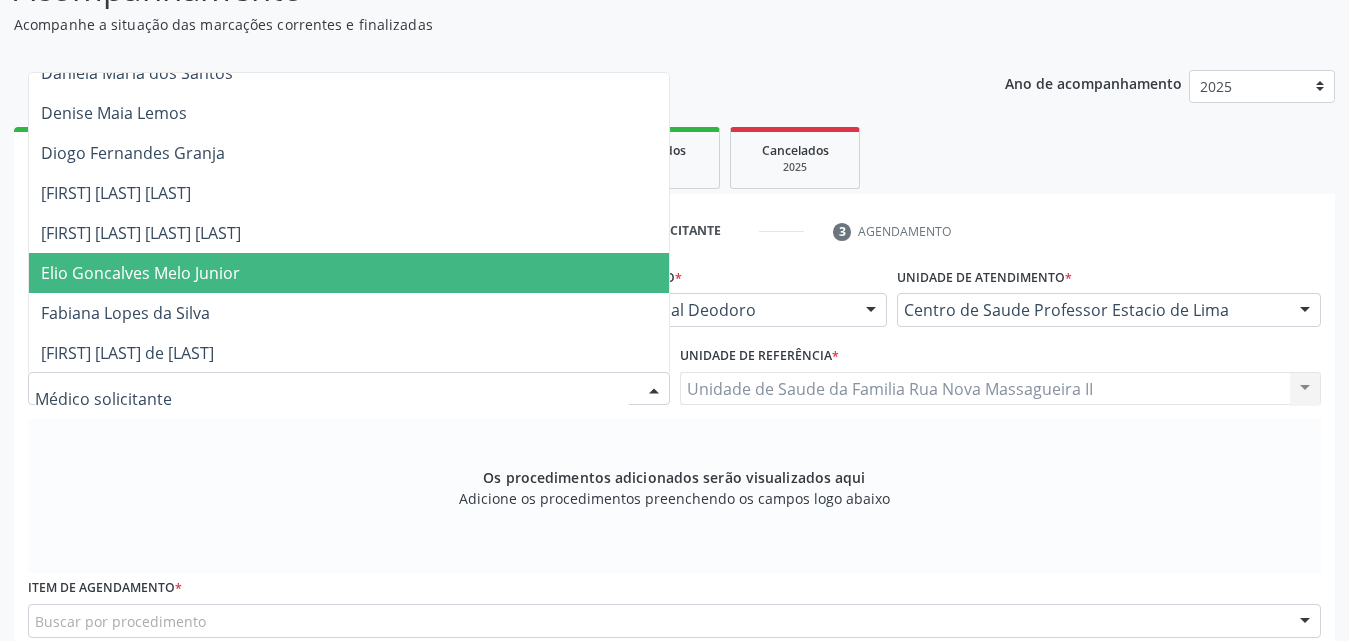 click on "Elio Goncalves Melo Junior" at bounding box center (349, 273) 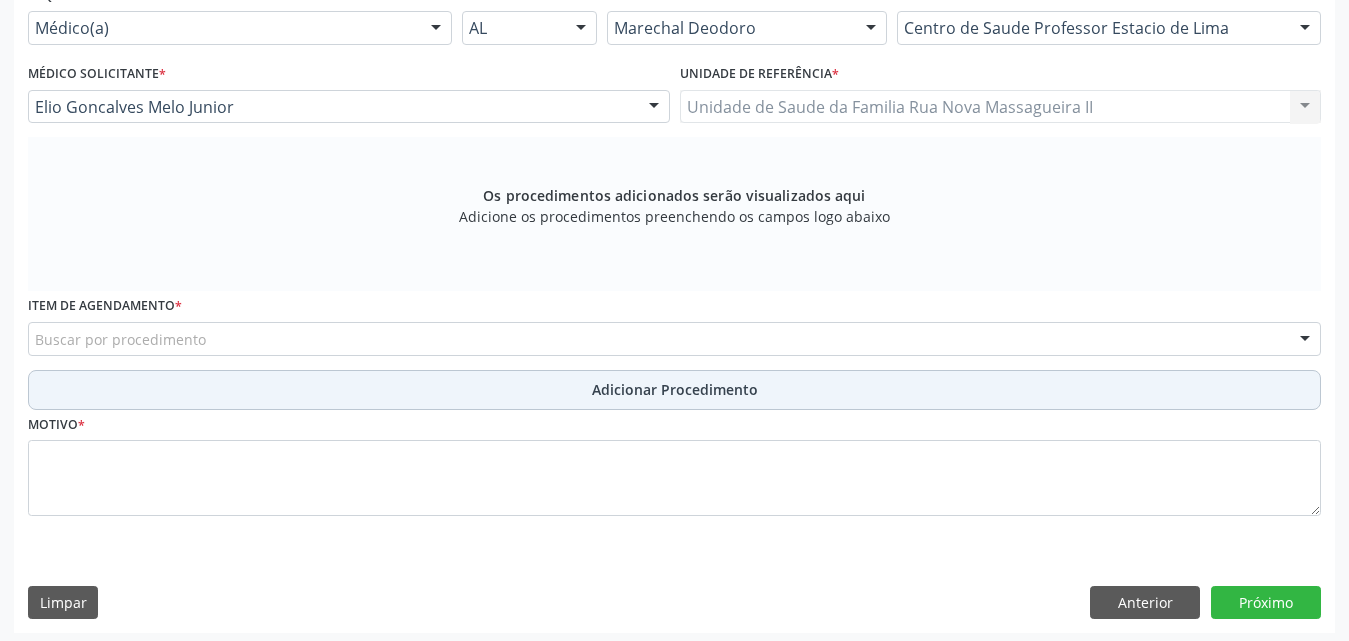 scroll, scrollTop: 488, scrollLeft: 0, axis: vertical 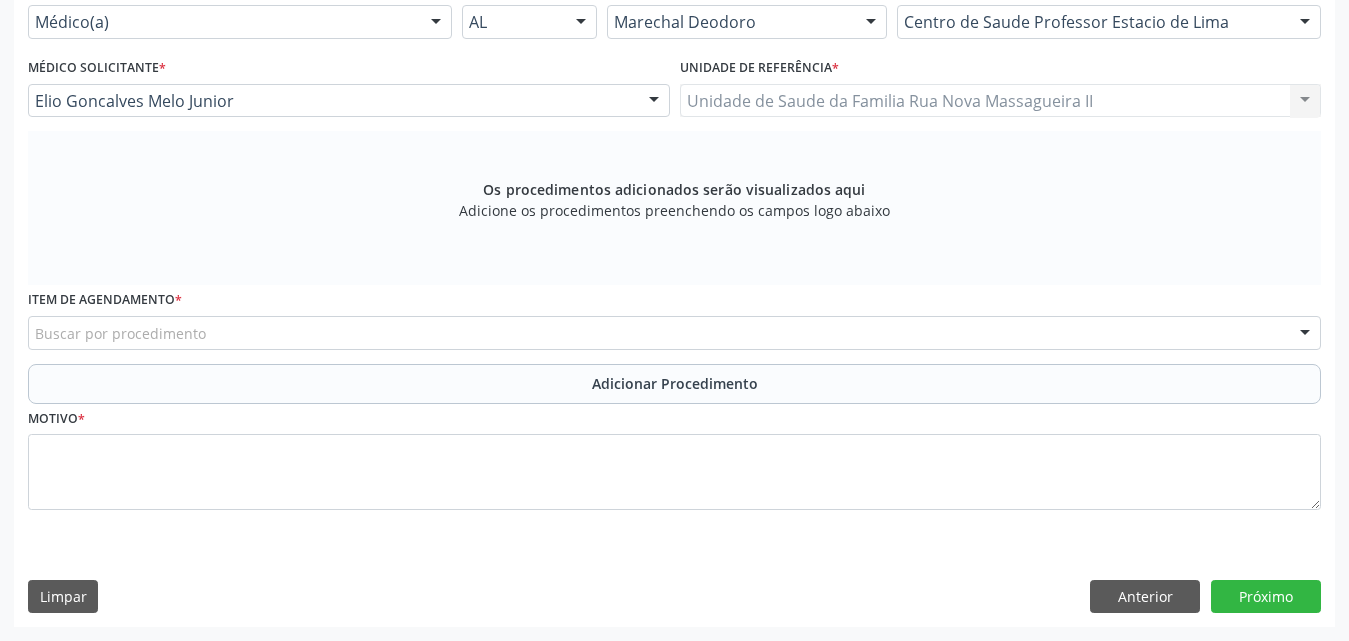 click on "Buscar por procedimento" at bounding box center (674, 333) 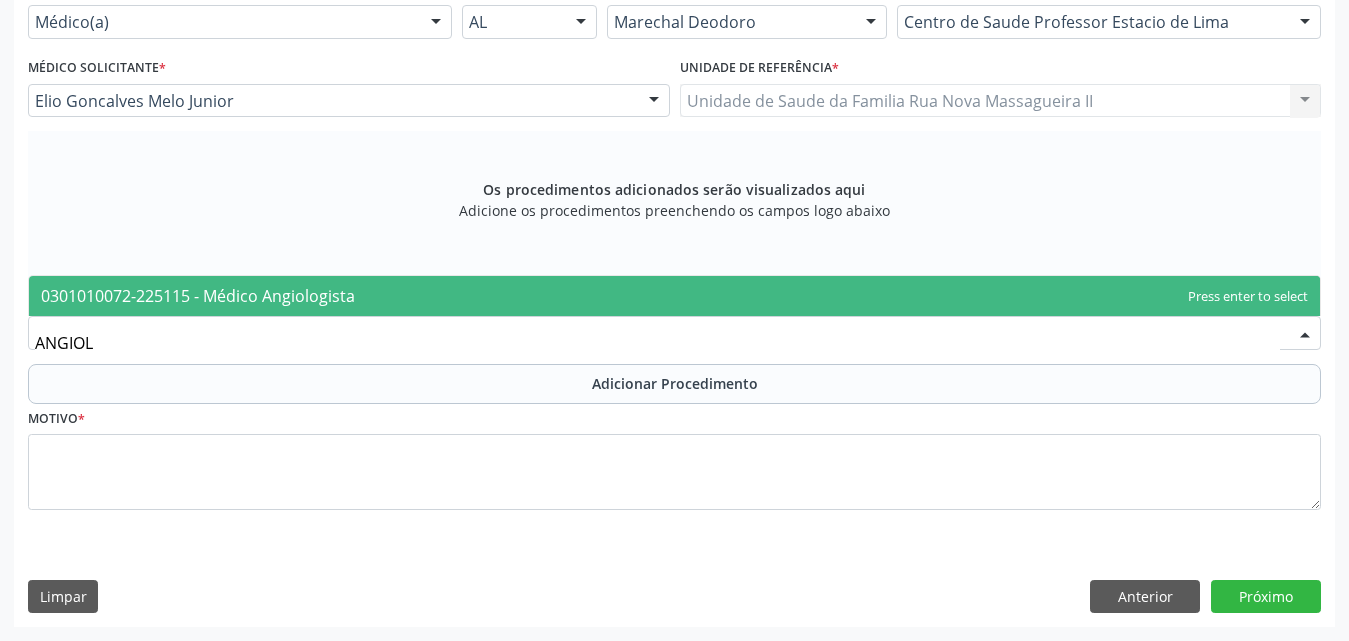 type on "ANGIOLO" 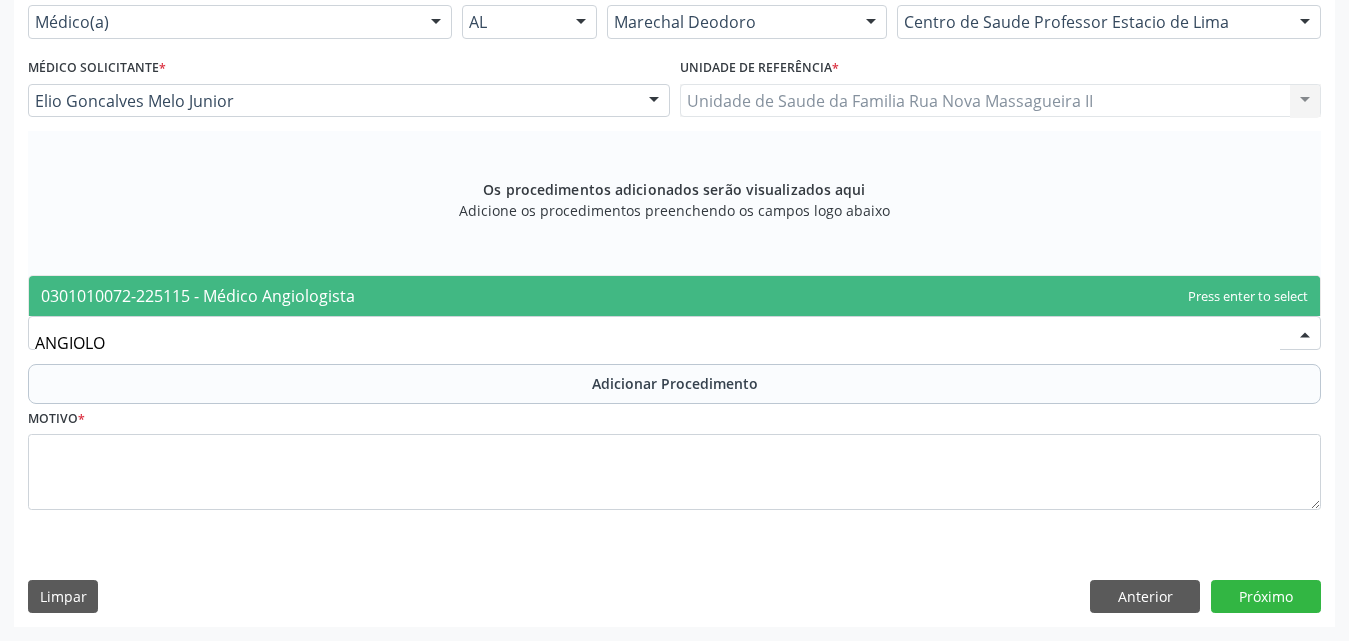 click on "0301010072-225115 - Médico Angiologista" at bounding box center [198, 296] 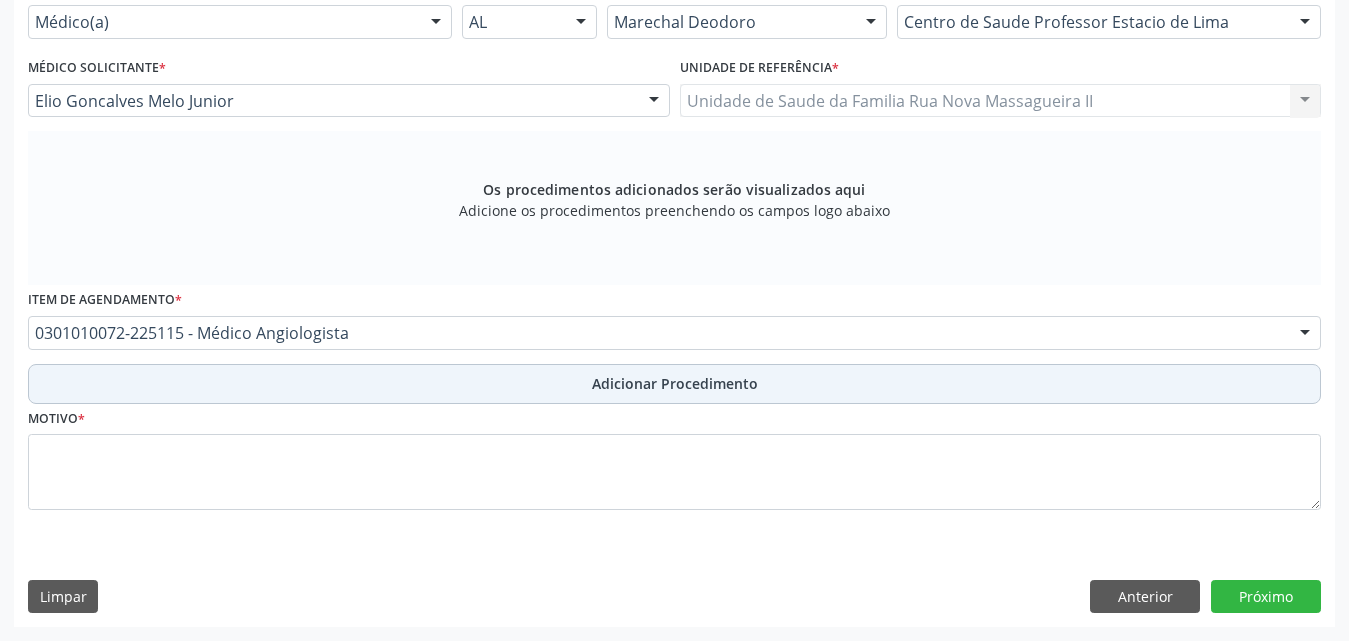 click on "Adicionar Procedimento" at bounding box center (675, 383) 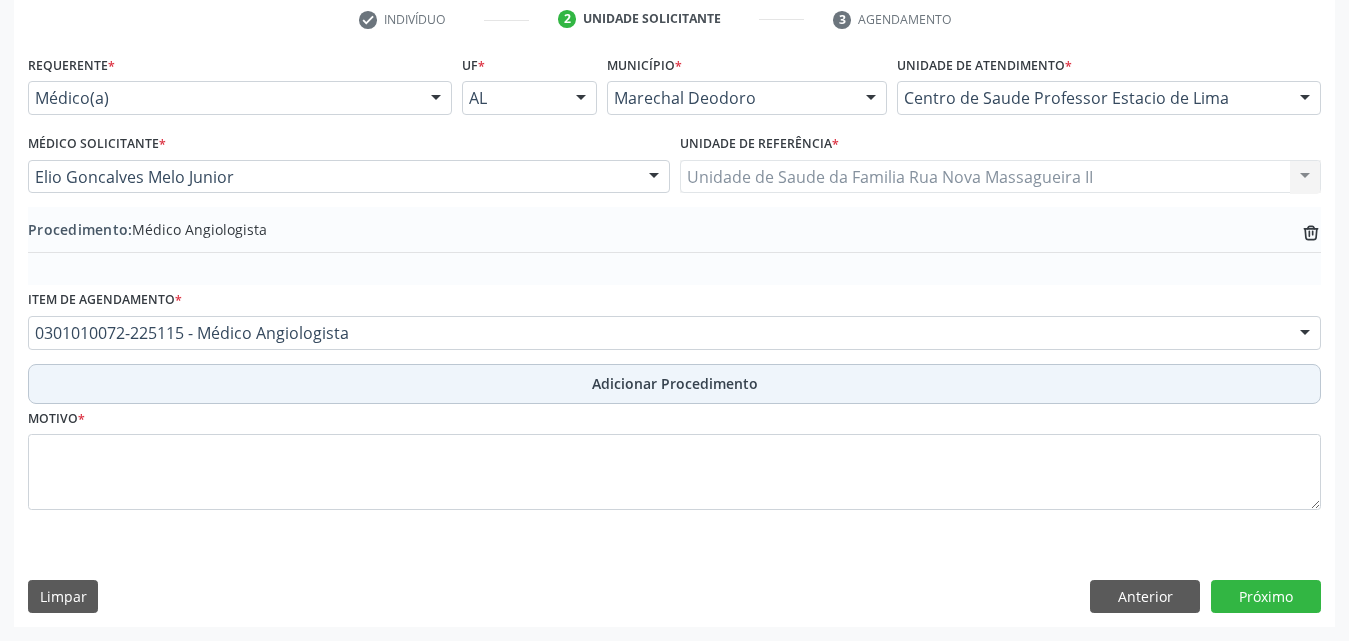 scroll, scrollTop: 412, scrollLeft: 0, axis: vertical 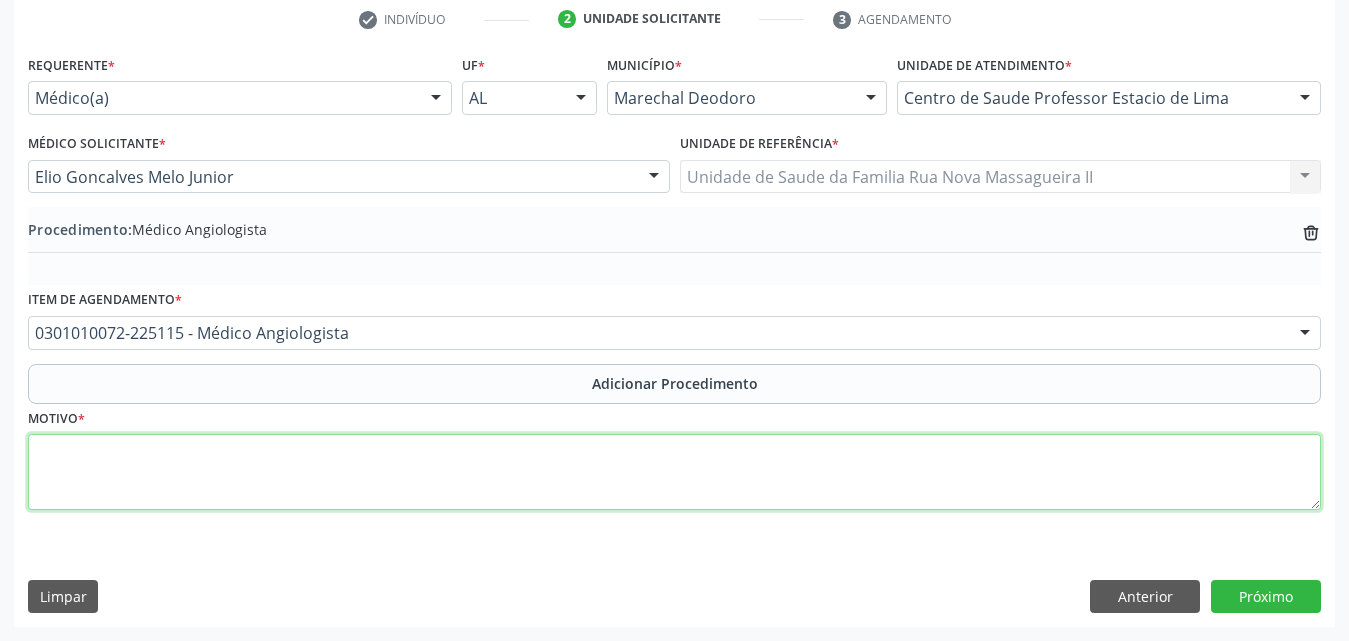 click at bounding box center (674, 472) 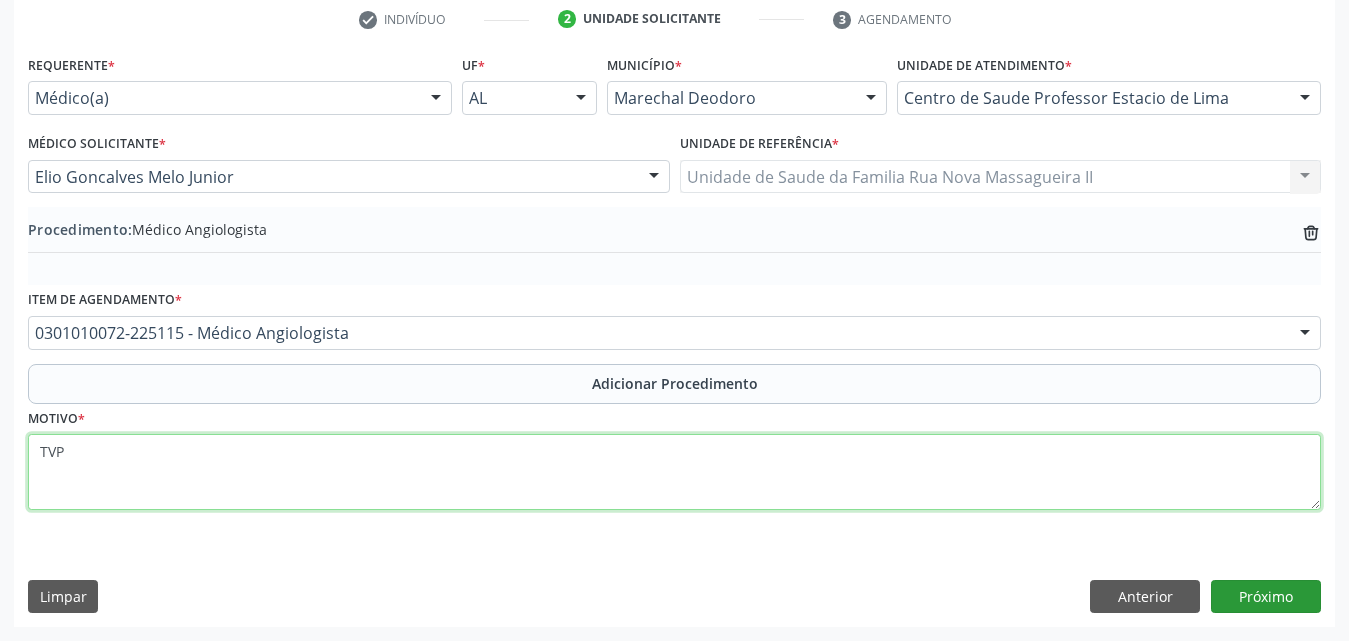 type on "TVP" 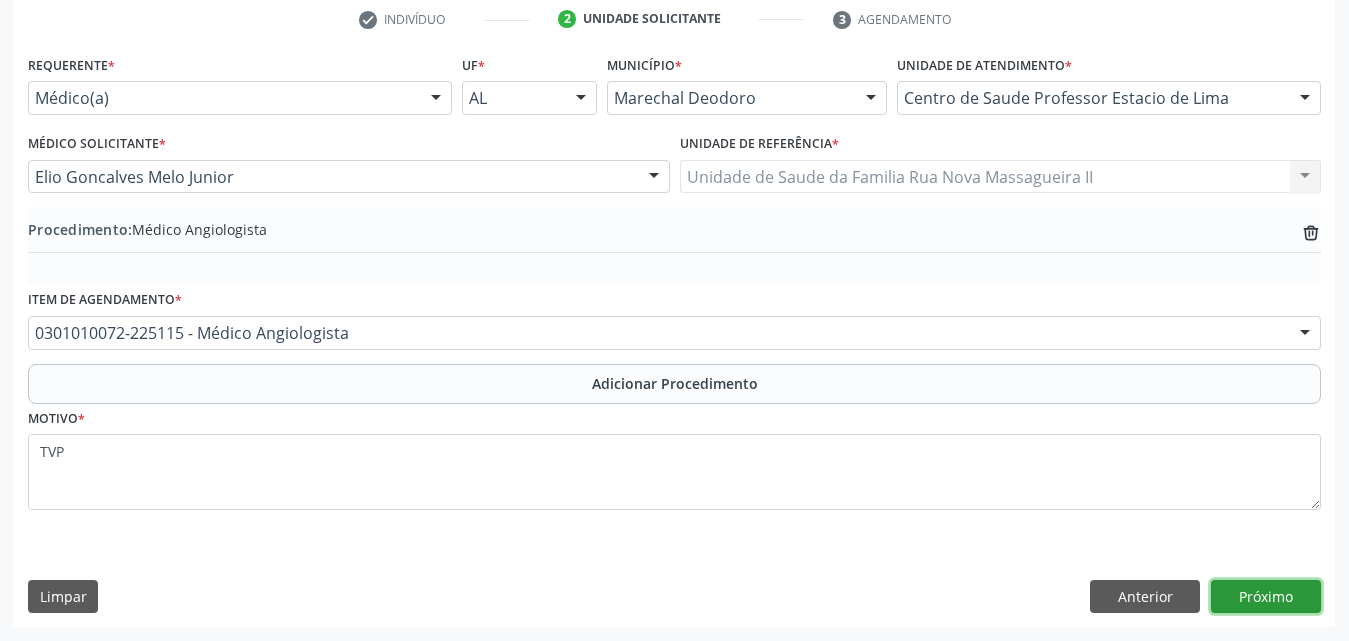 click on "Próximo" at bounding box center (1266, 597) 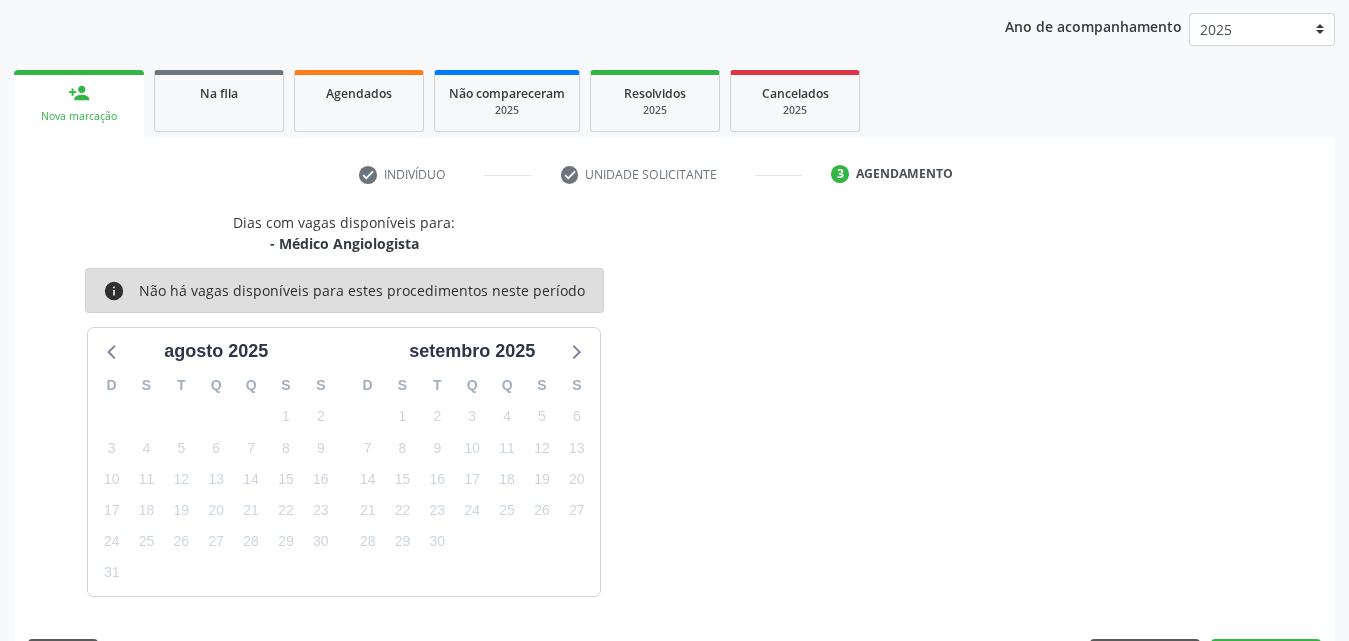 scroll, scrollTop: 316, scrollLeft: 0, axis: vertical 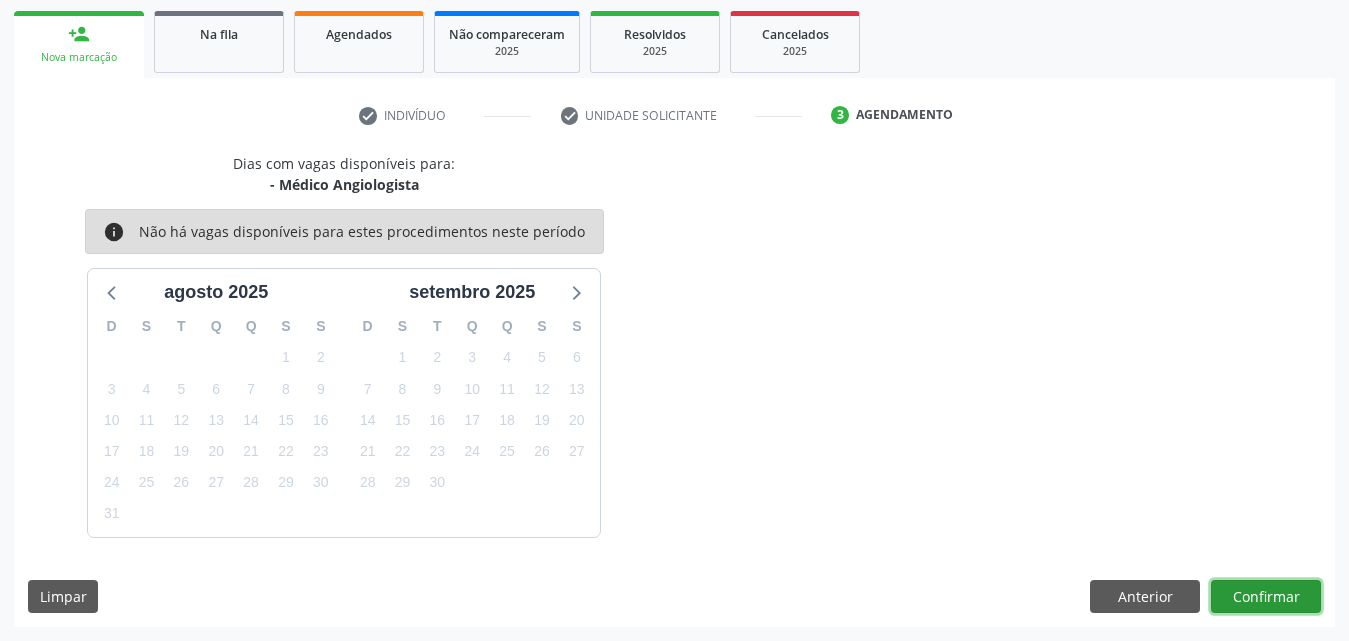 click on "Confirmar" at bounding box center (1266, 597) 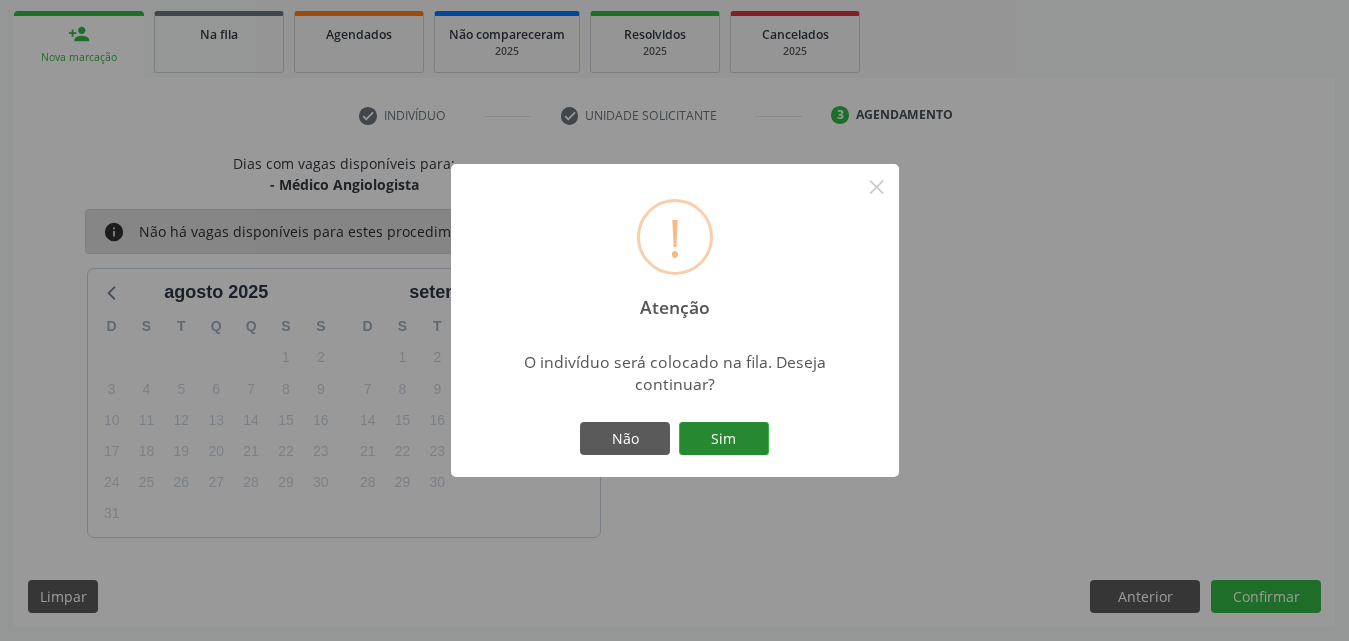 click on "Sim" at bounding box center [724, 439] 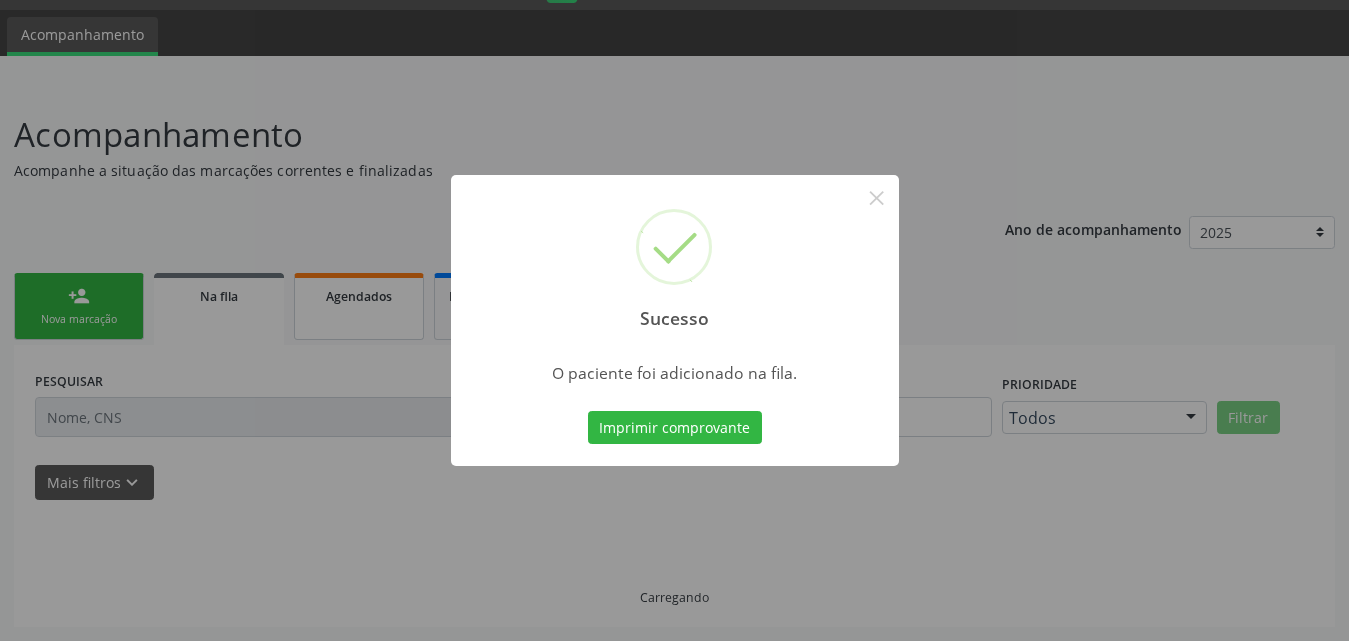 scroll, scrollTop: 54, scrollLeft: 0, axis: vertical 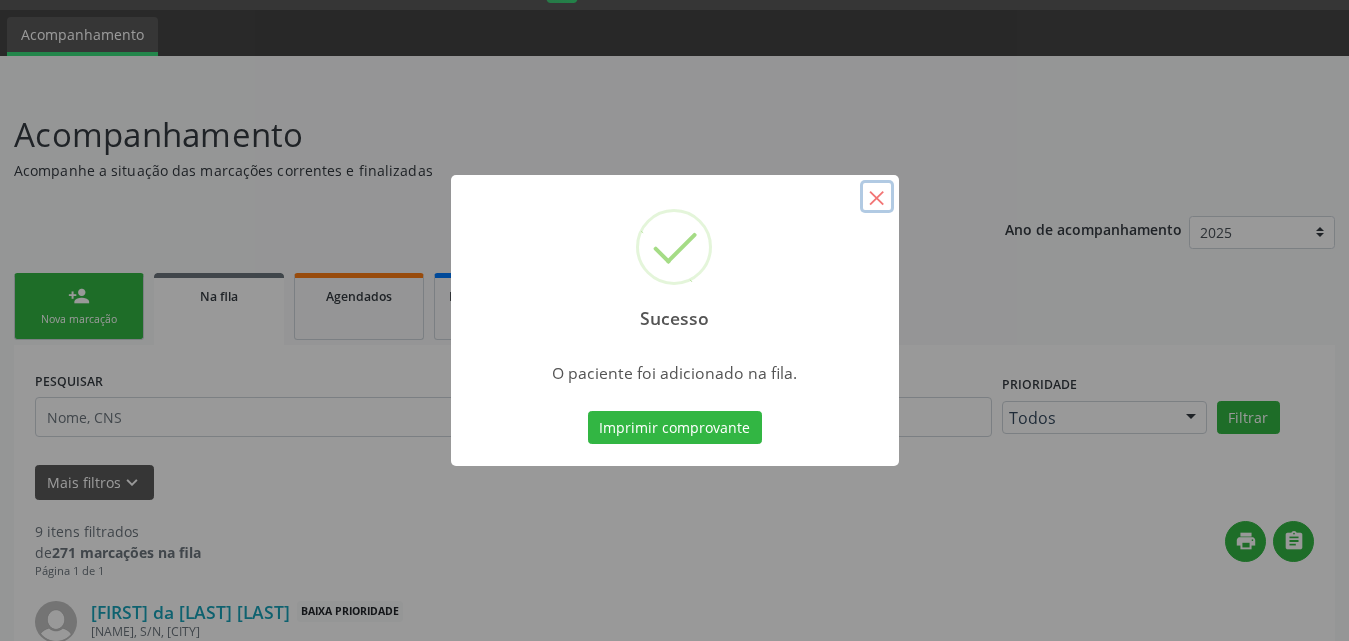 click on "×" at bounding box center [877, 197] 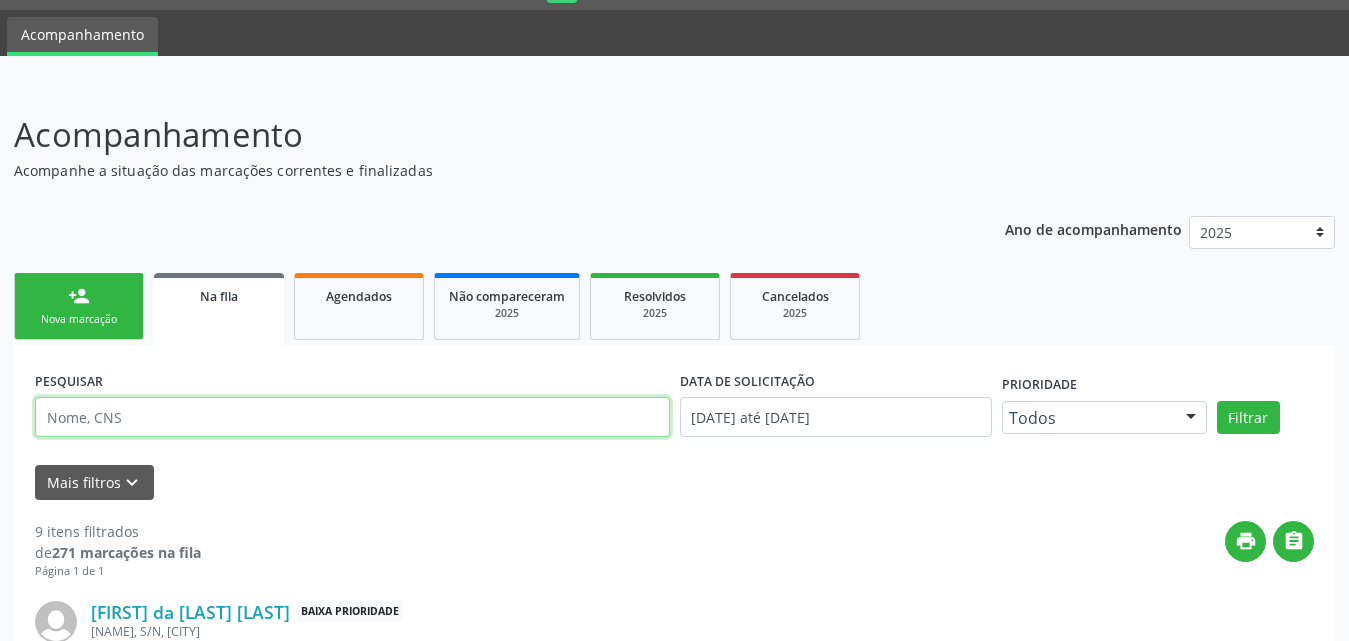 click at bounding box center (352, 417) 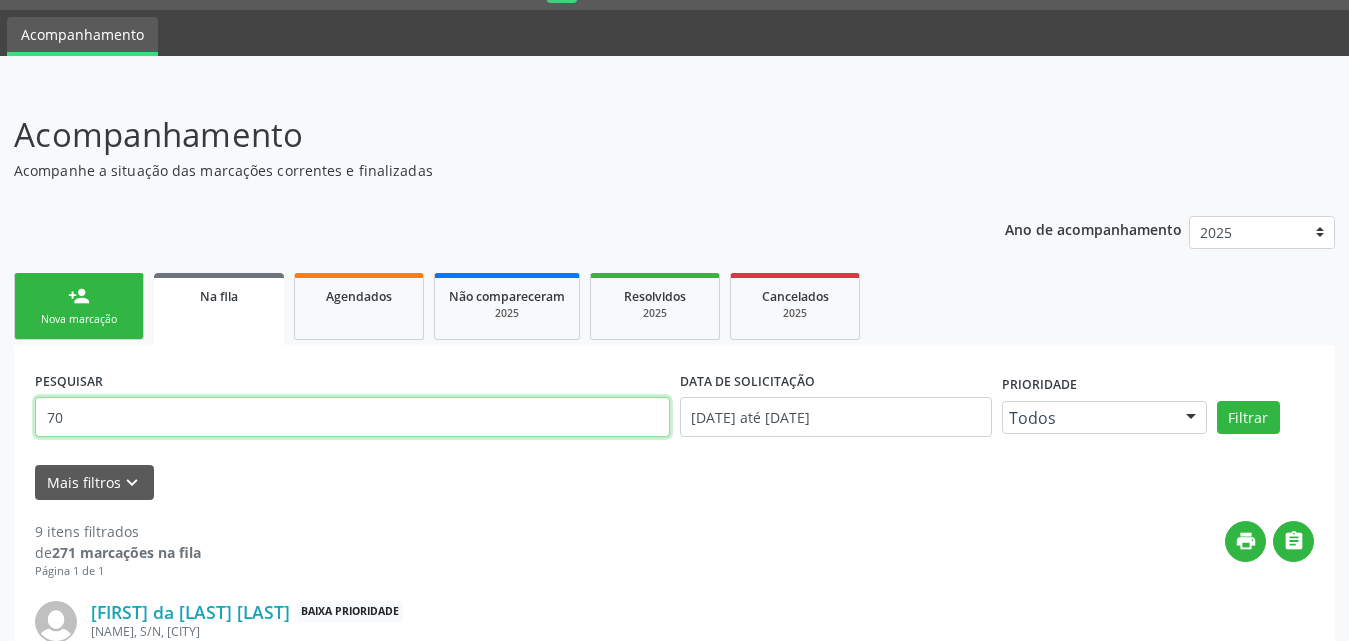 type on "7" 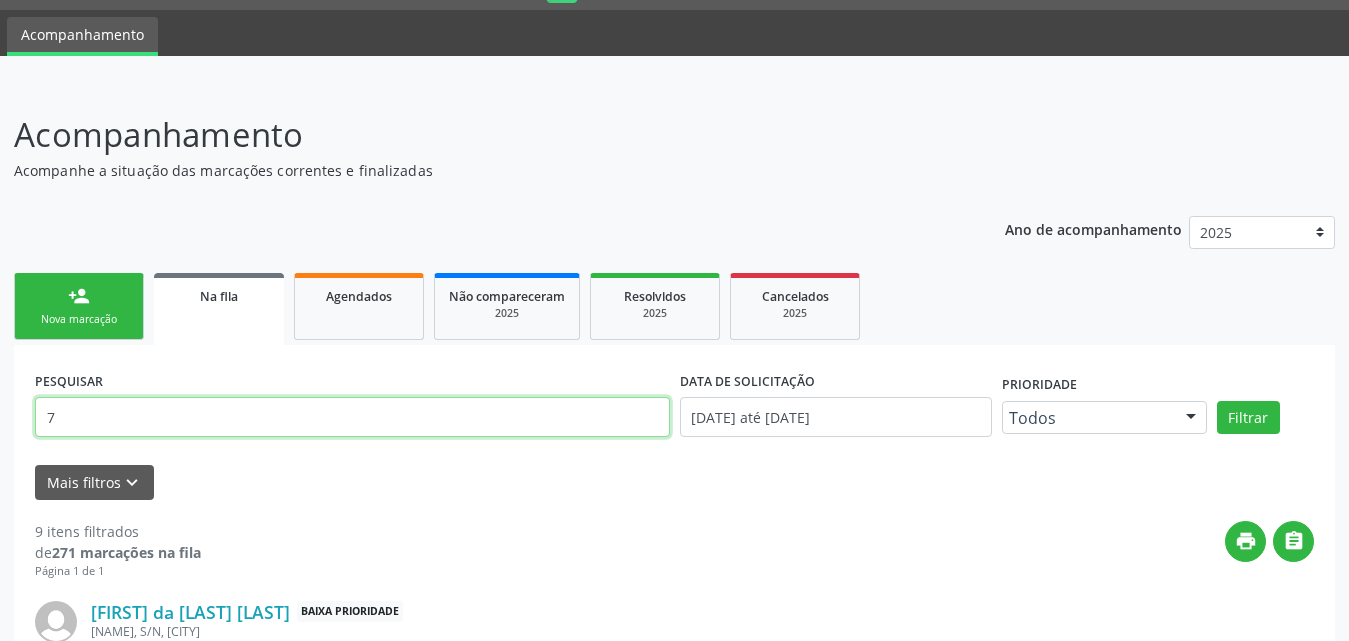 type 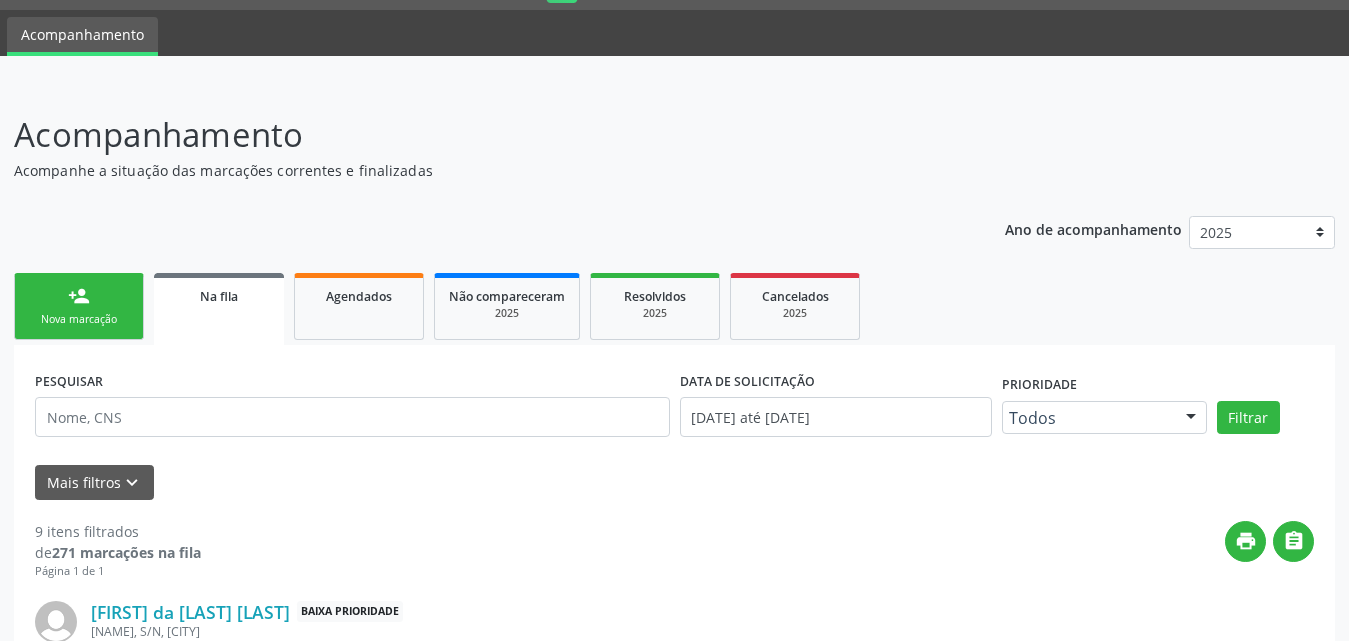 click on "Nova marcação" at bounding box center [79, 319] 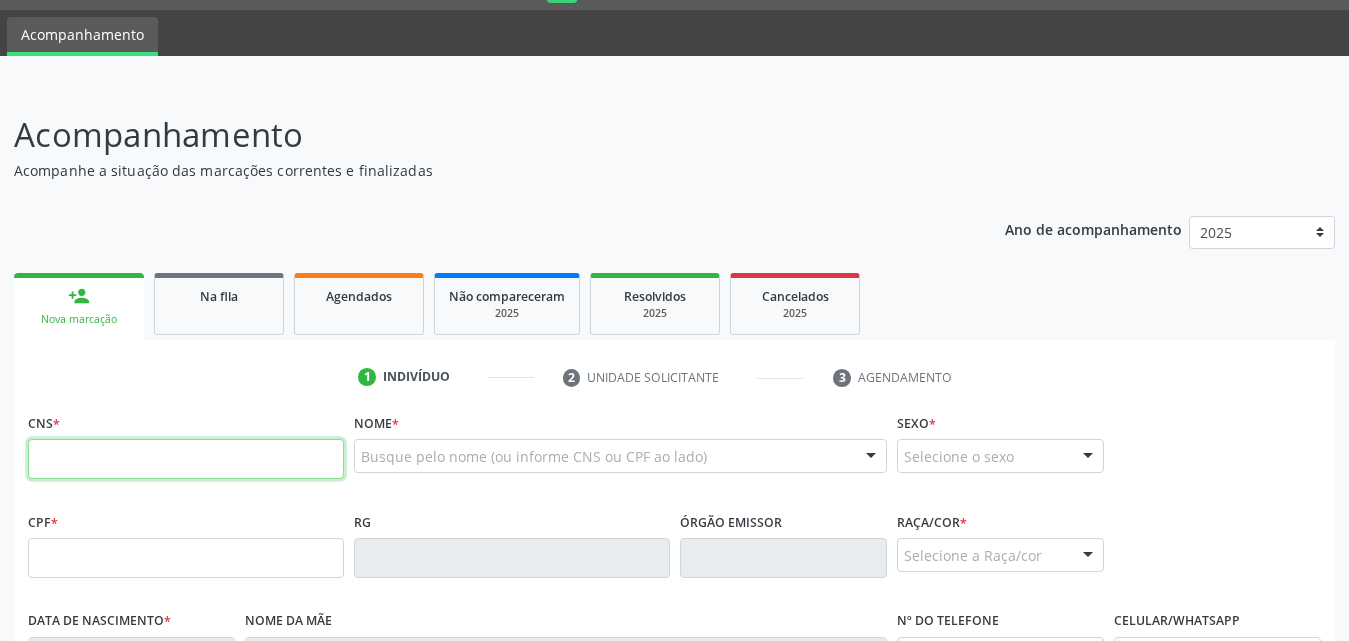 click at bounding box center [186, 459] 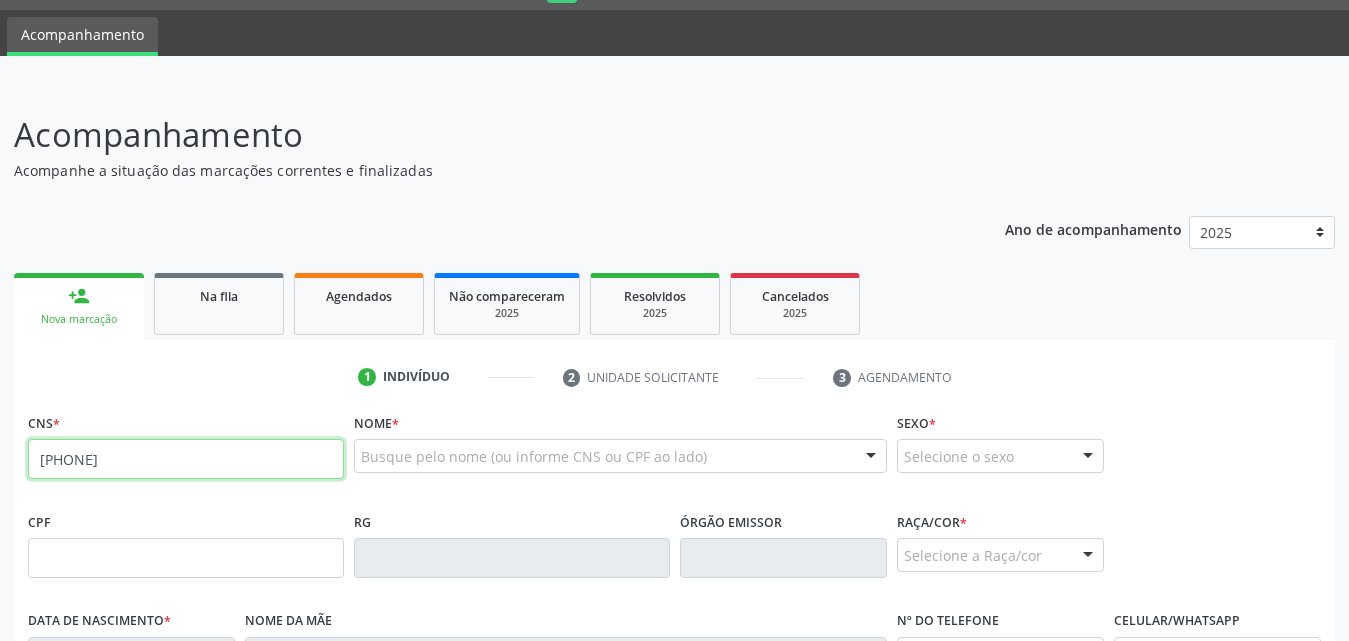 type on "708 1035 1352 0831" 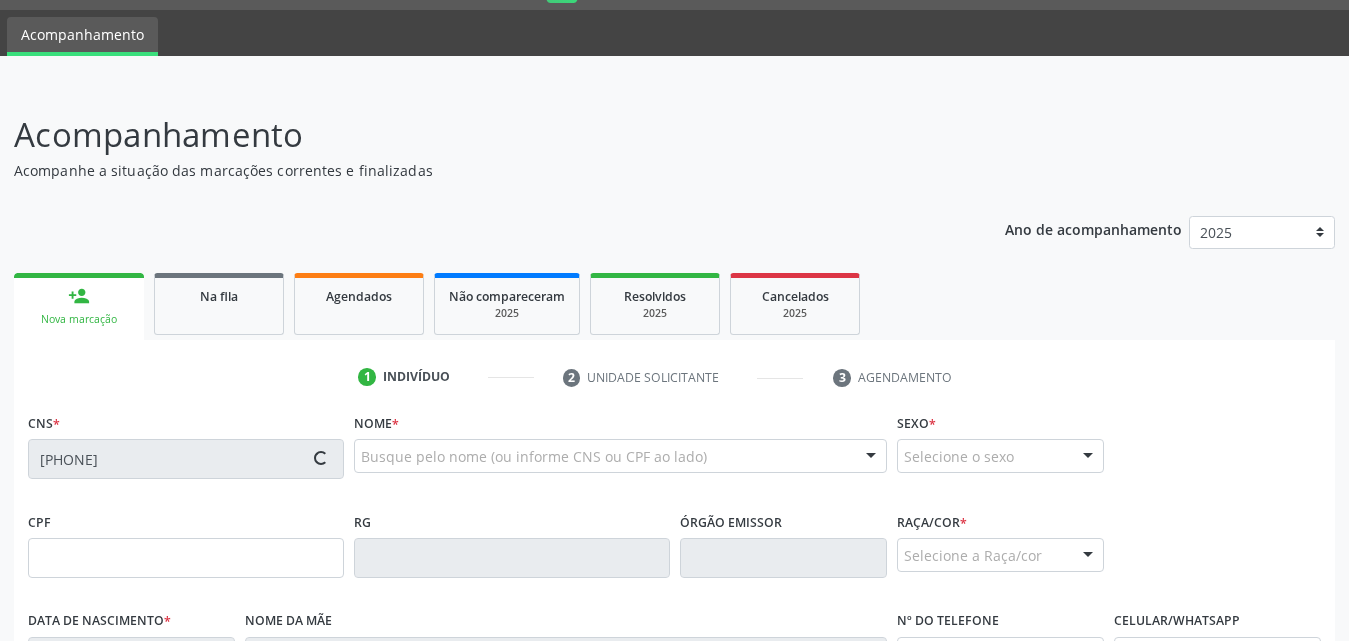 type on "14/06/1960" 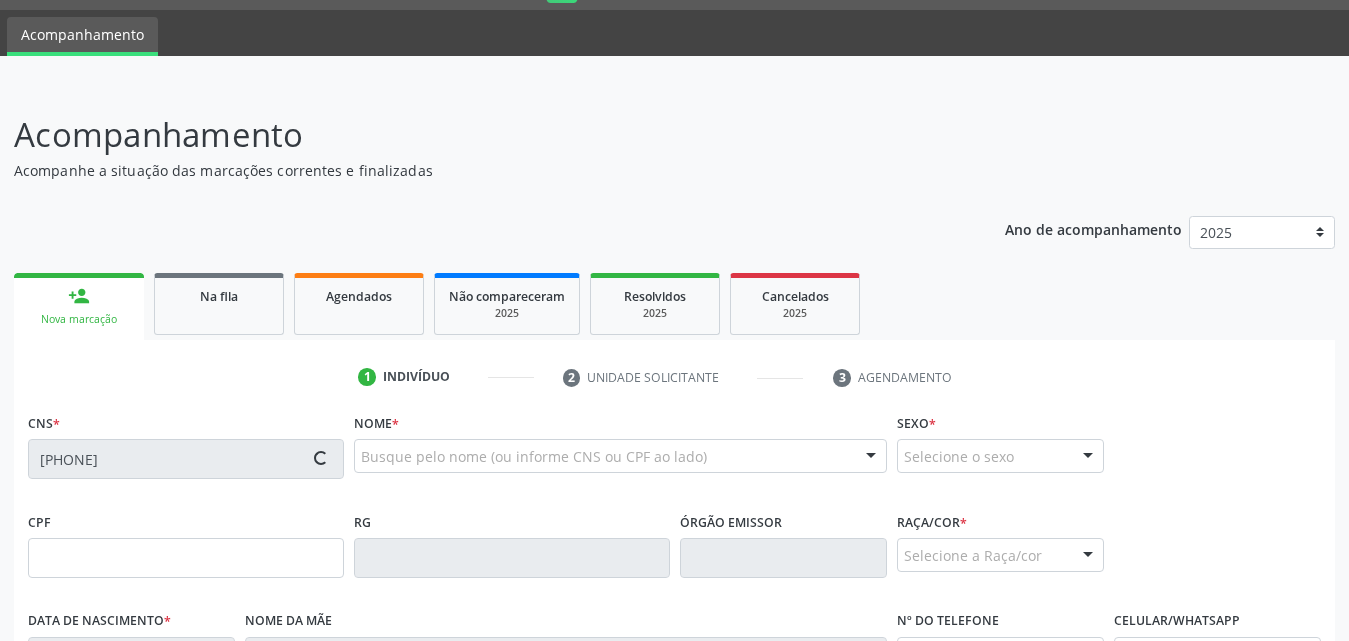type on "Maria de Londres Santos" 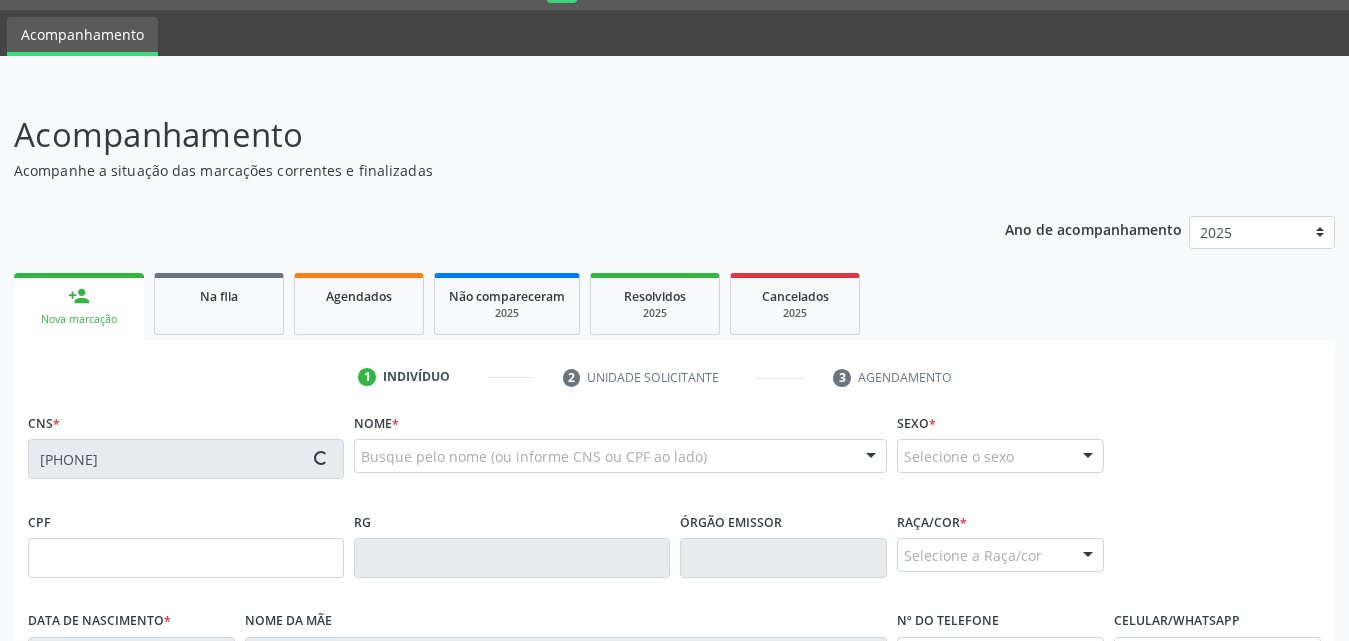 type on "(82) 99394-2639" 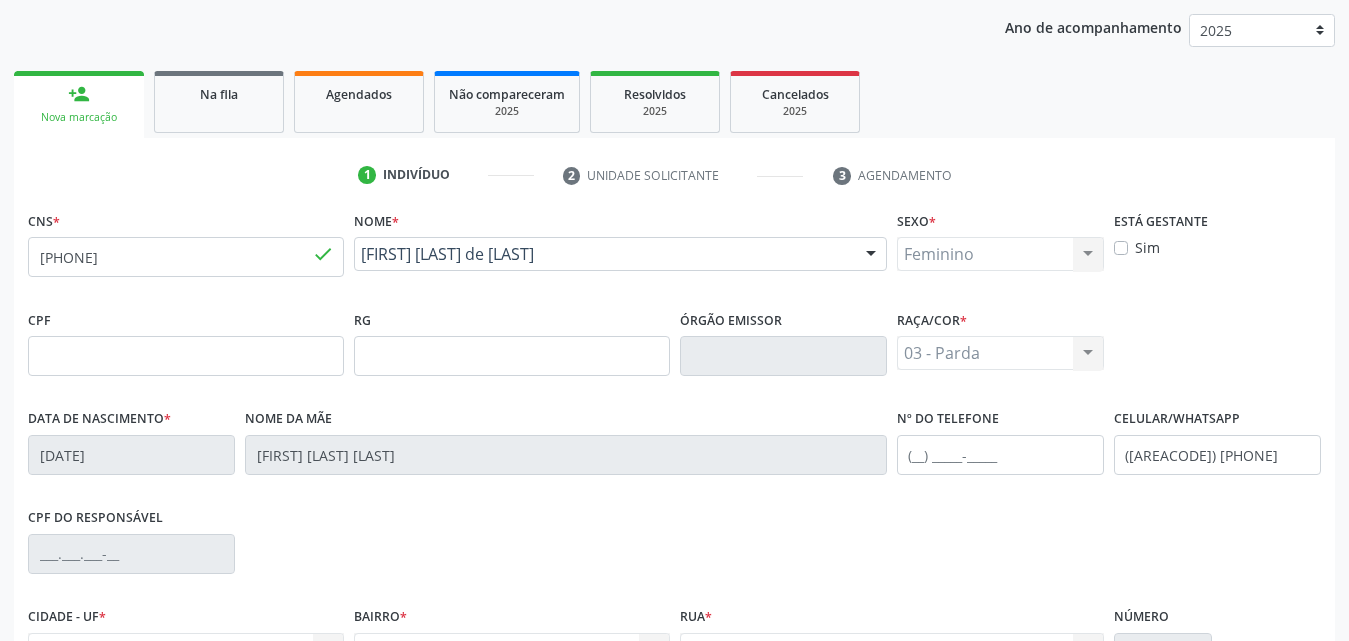 scroll, scrollTop: 471, scrollLeft: 0, axis: vertical 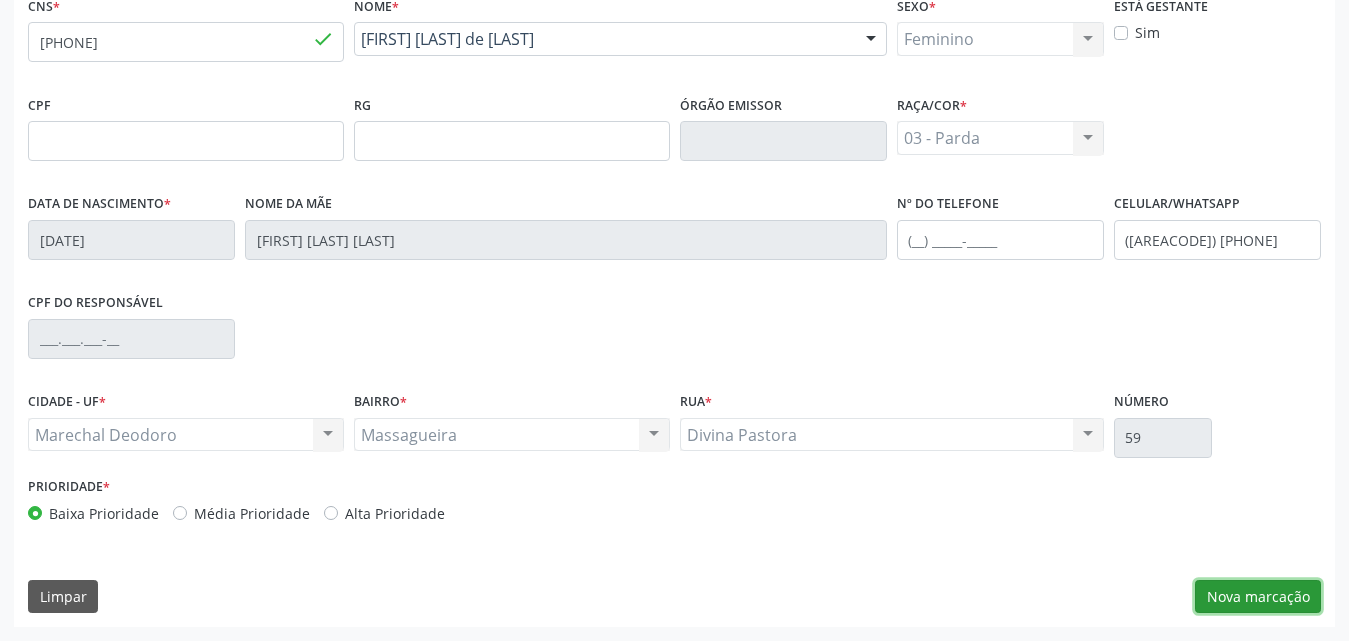 click on "Nova marcação" at bounding box center (1258, 597) 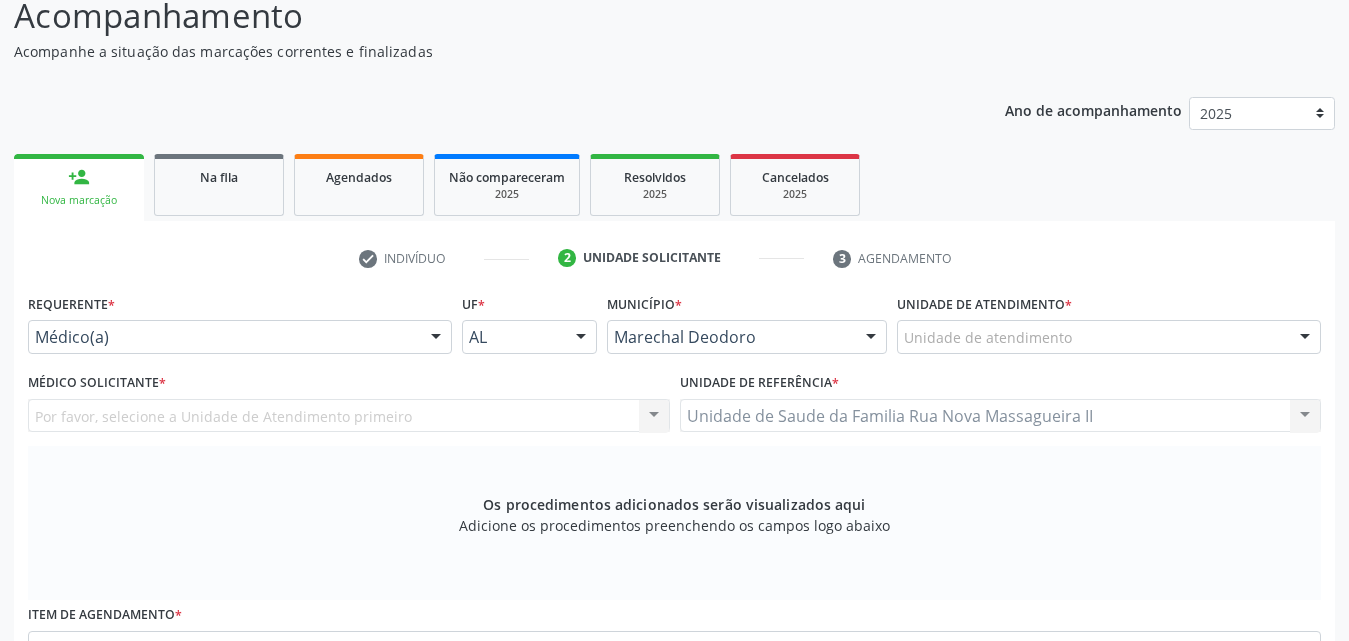 scroll, scrollTop: 171, scrollLeft: 0, axis: vertical 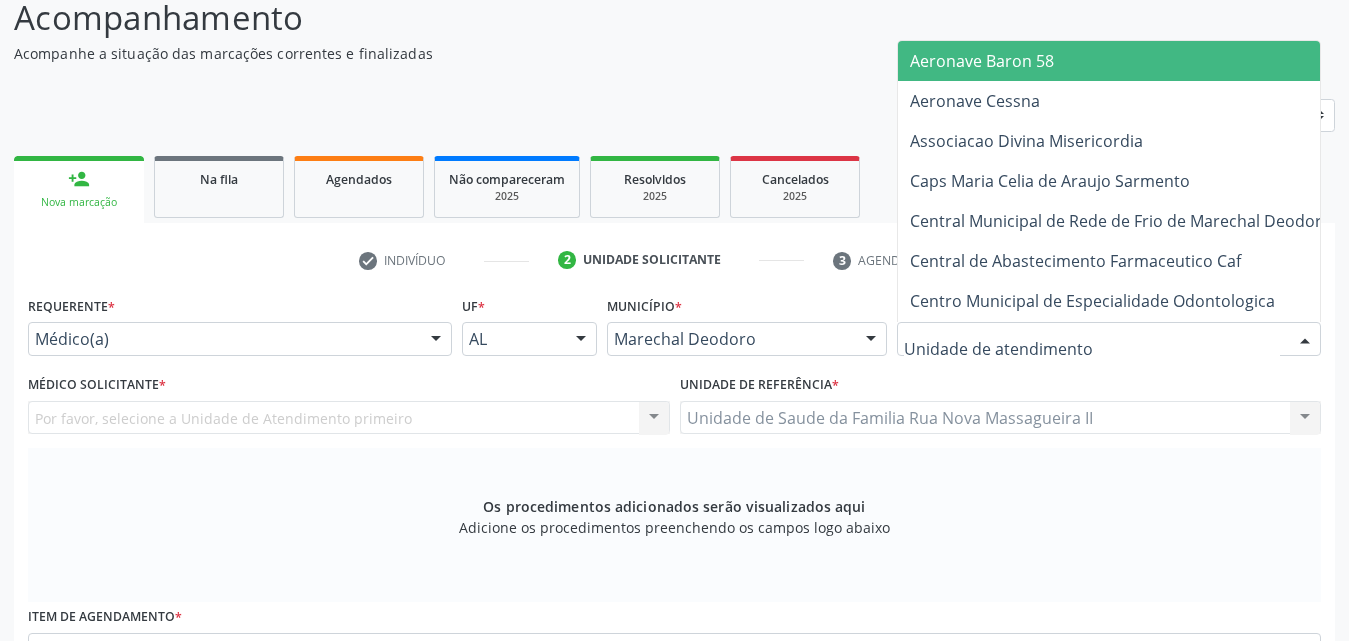 click at bounding box center [1109, 339] 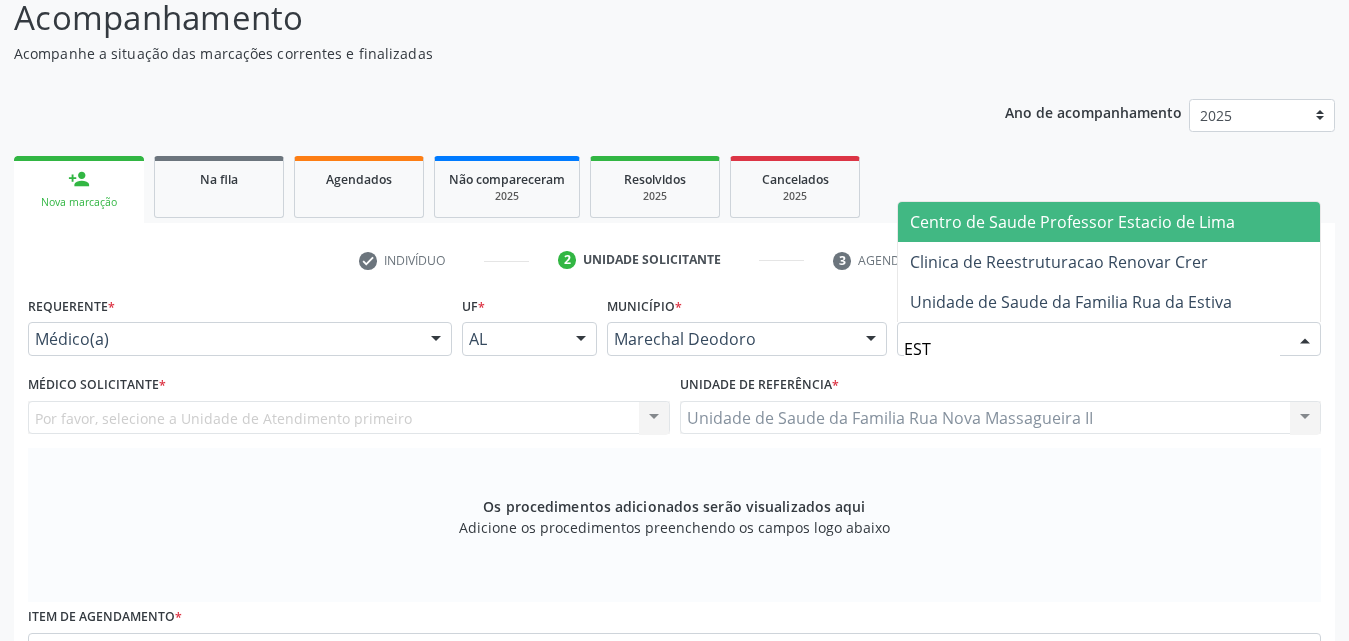 type on "ESTA" 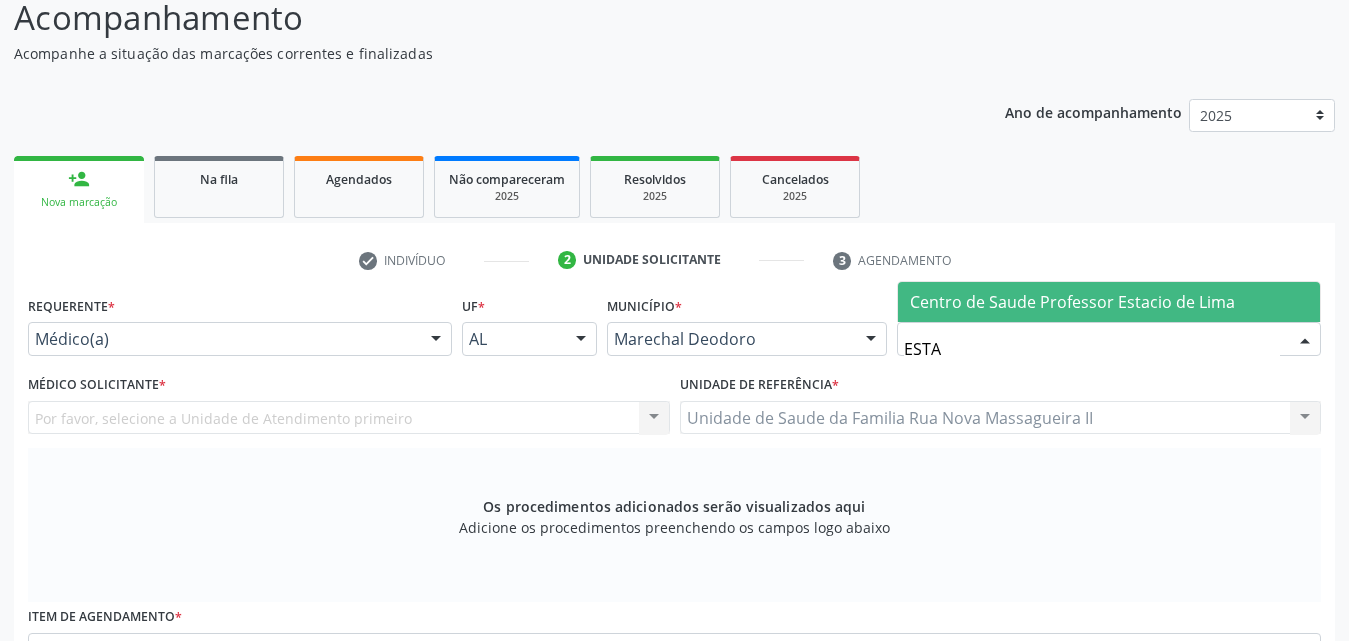 click on "Centro de Saude Professor Estacio de Lima" at bounding box center [1072, 302] 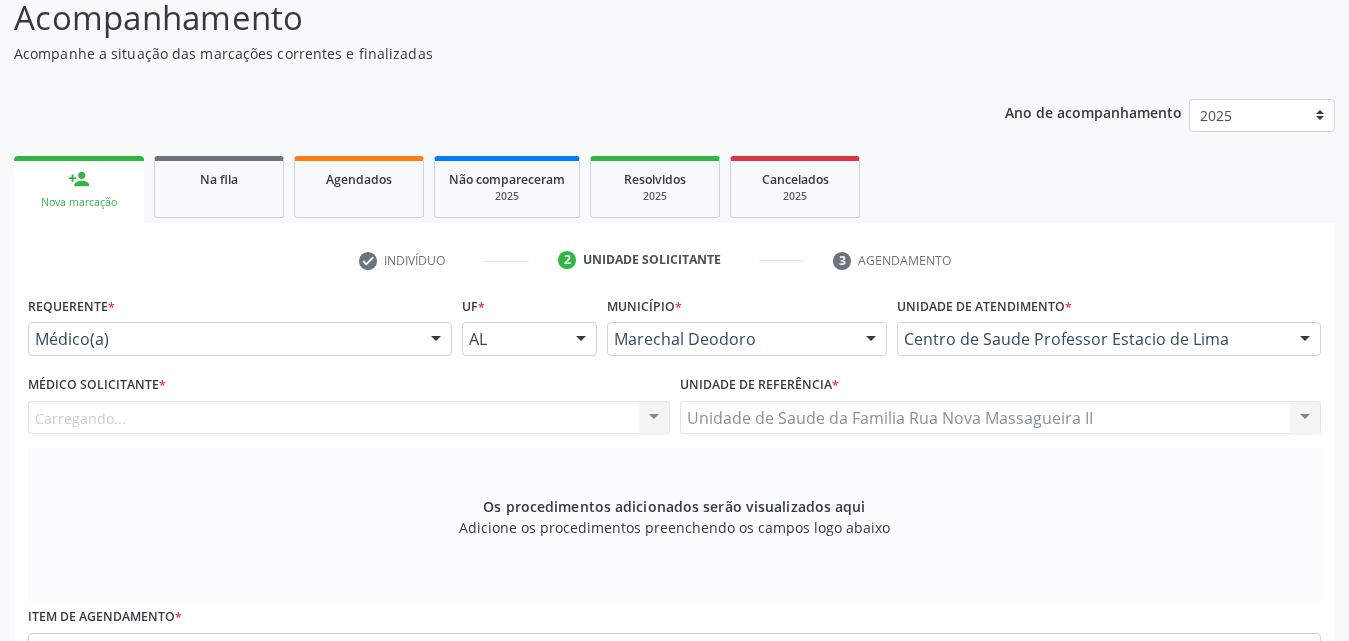 click on "Carregando...
Nenhum resultado encontrado para: "   "
Não há nenhuma opção para ser exibida." at bounding box center (349, 418) 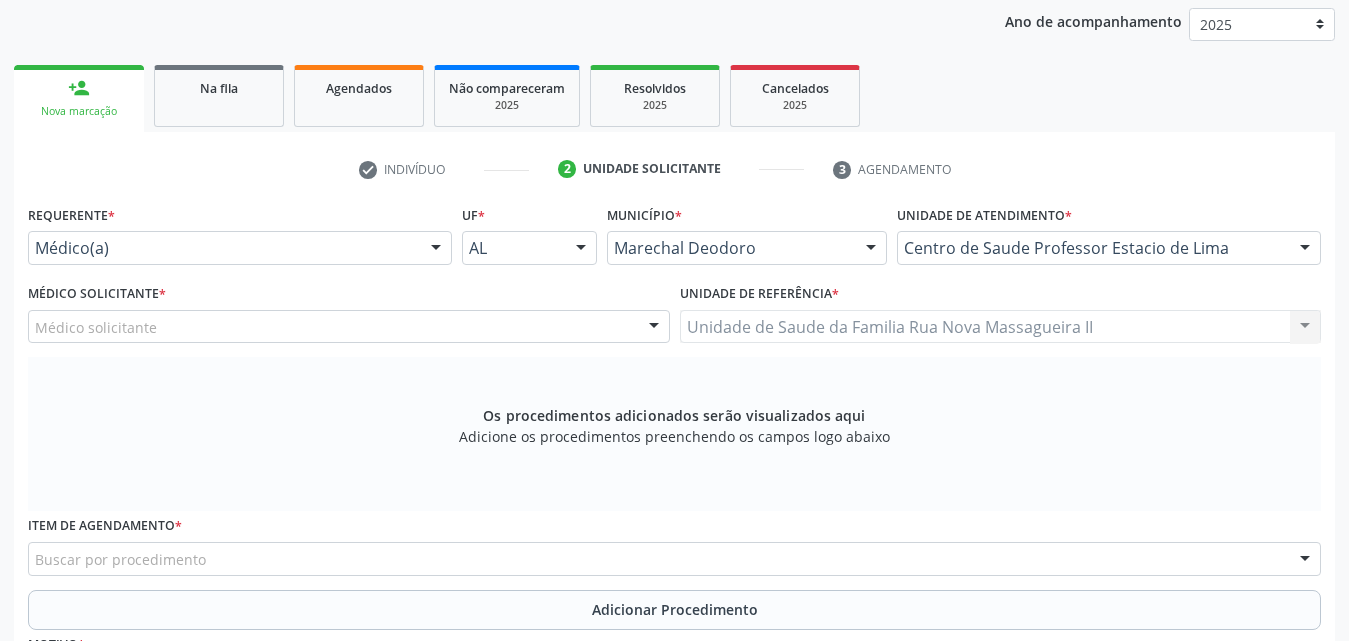 scroll, scrollTop: 371, scrollLeft: 0, axis: vertical 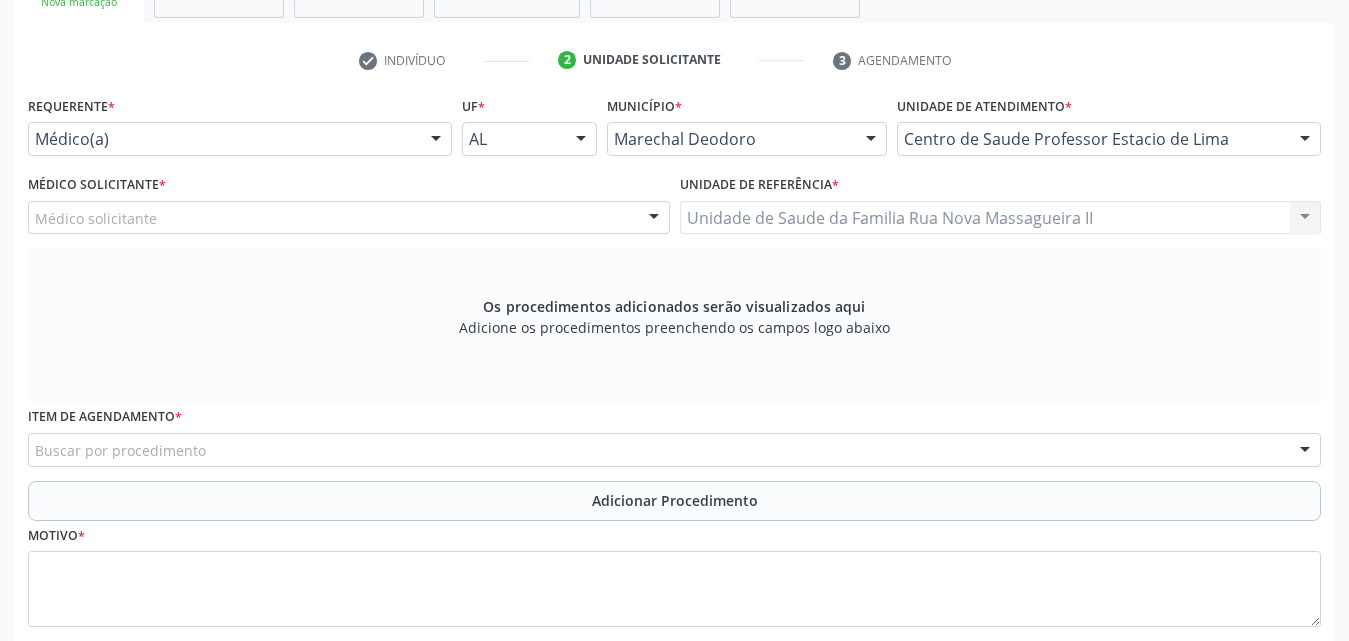click at bounding box center (654, 219) 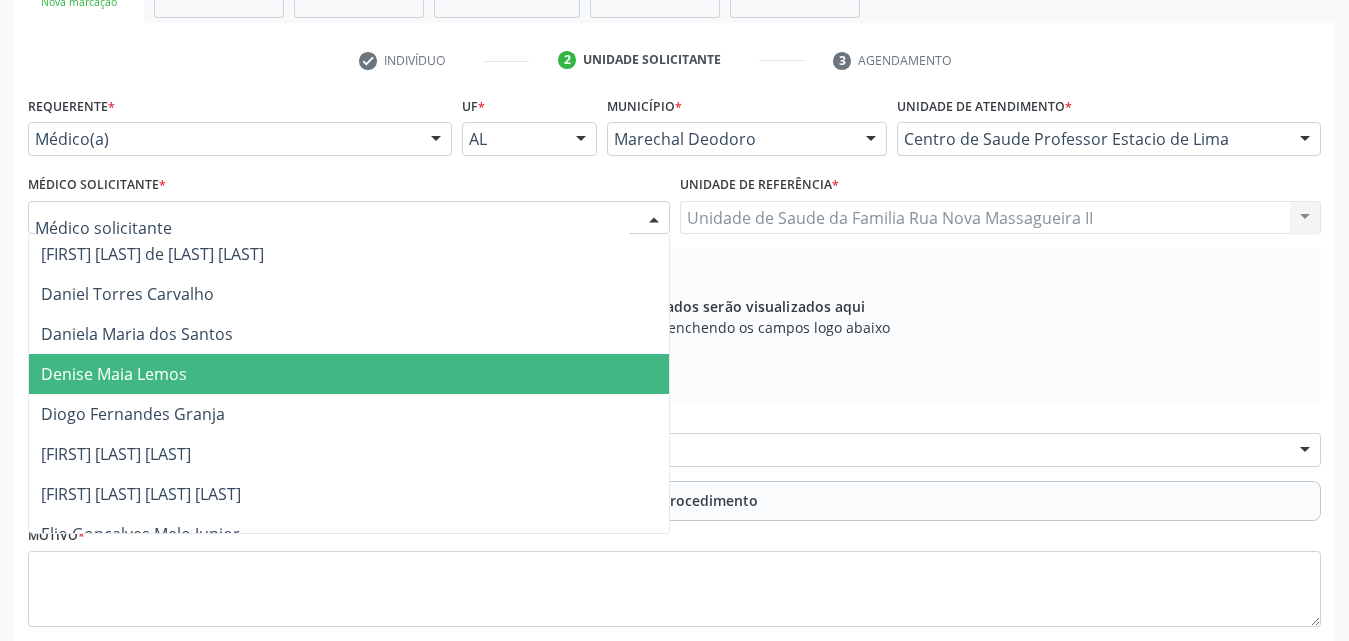 scroll, scrollTop: 500, scrollLeft: 0, axis: vertical 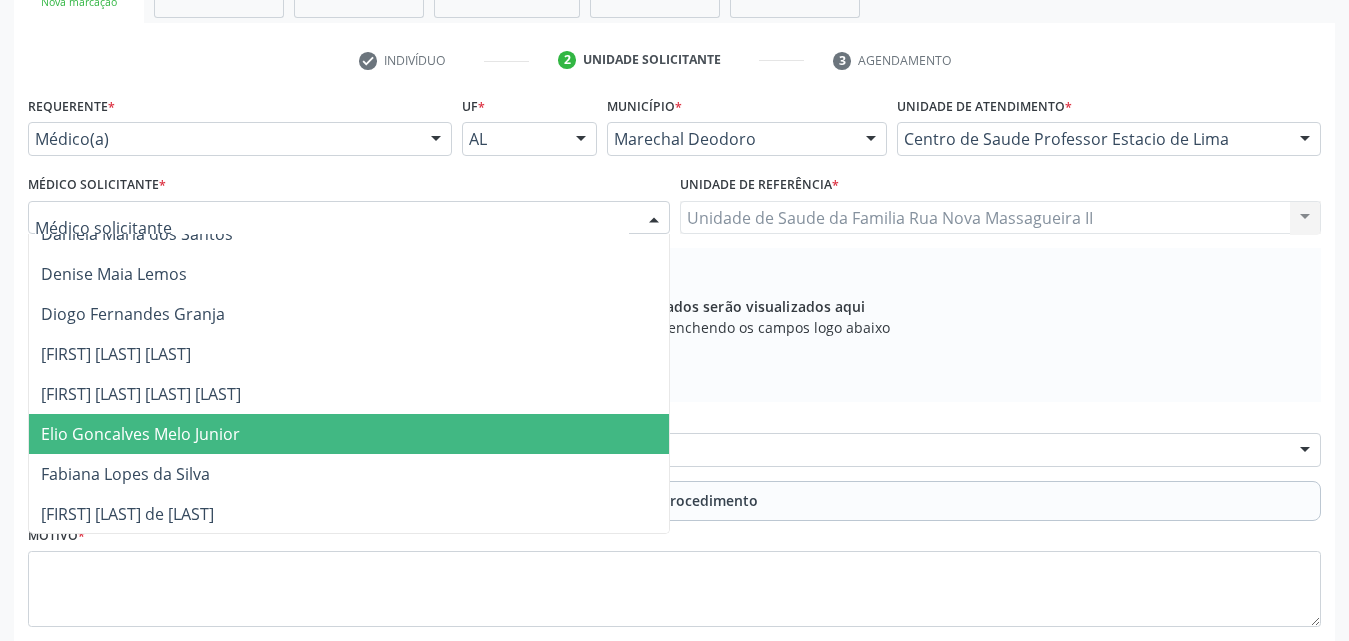 click on "Elio Goncalves Melo Junior" at bounding box center (140, 434) 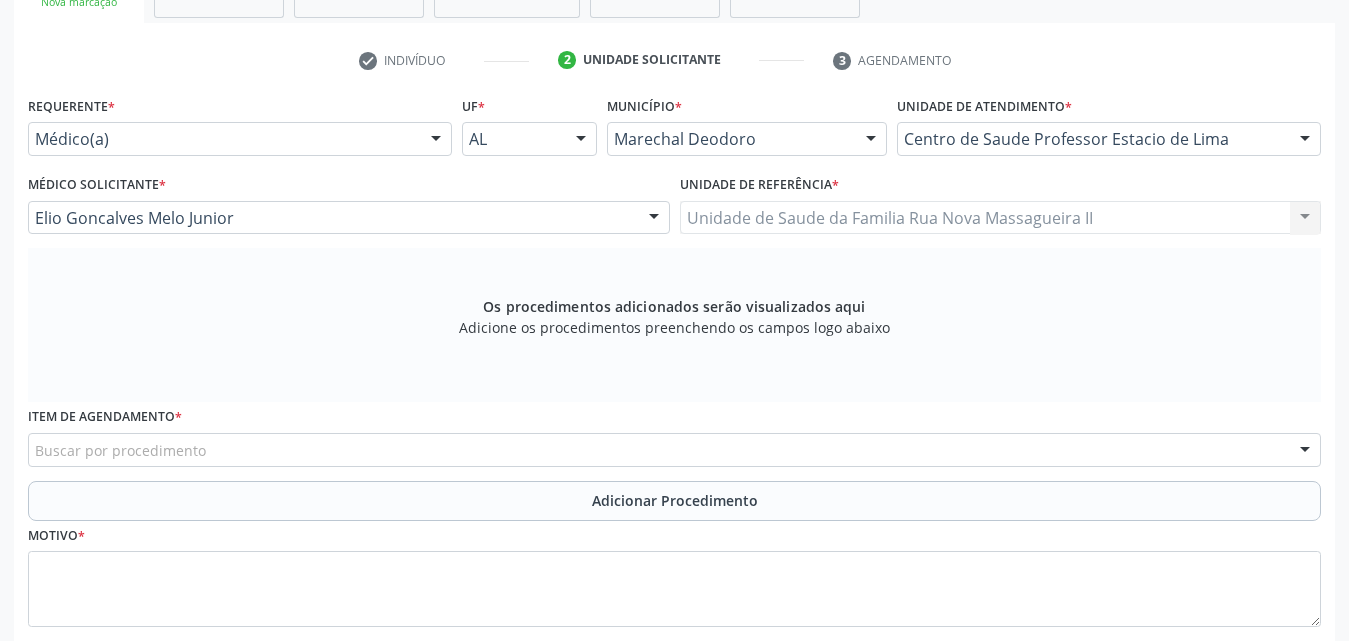 click on "Buscar por procedimento" at bounding box center (674, 450) 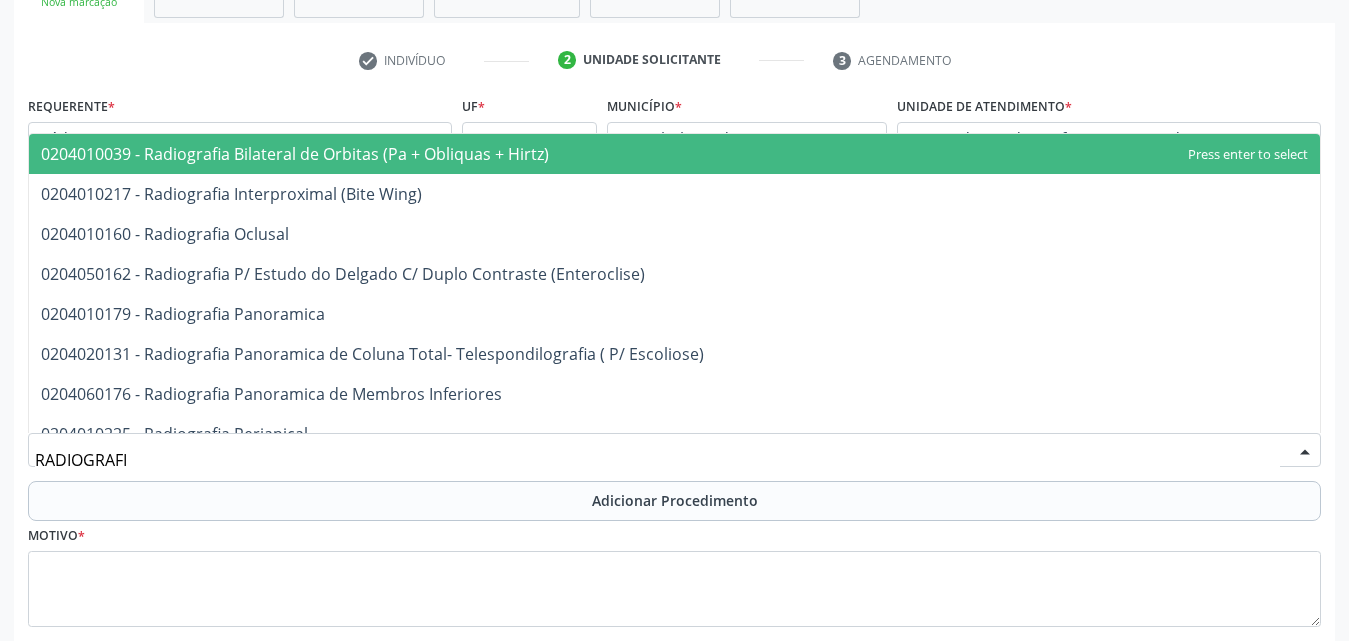 type on "RADIOGRAFIA" 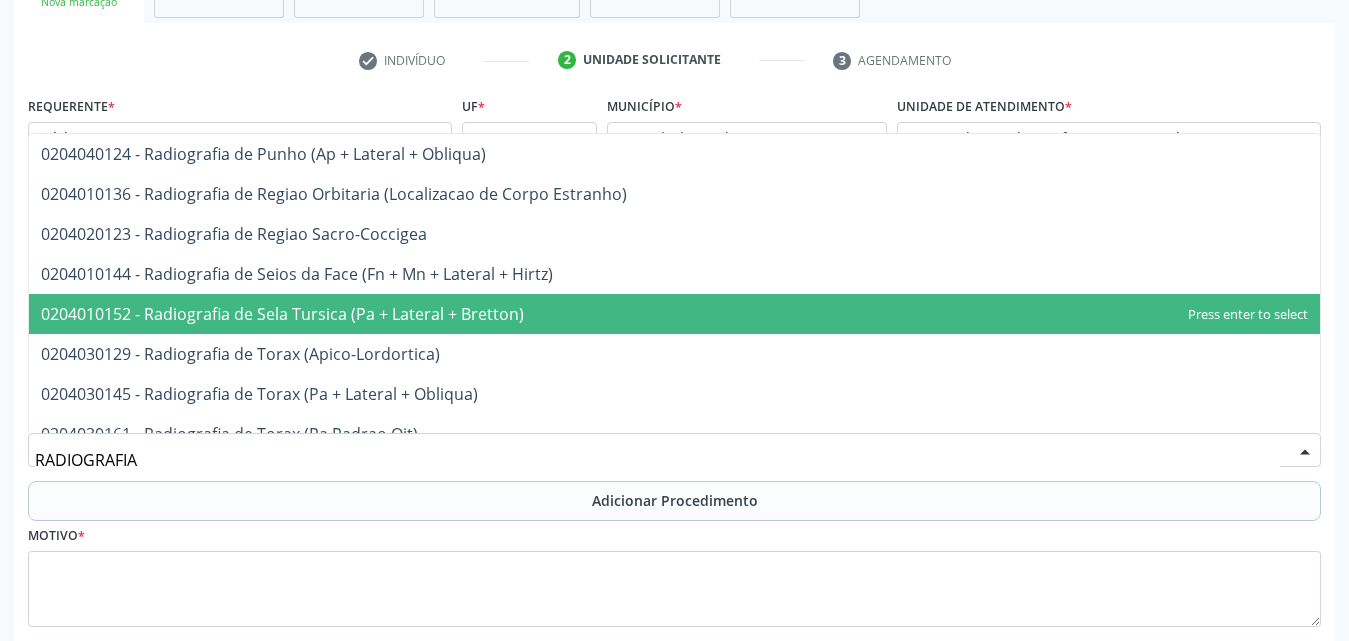 scroll, scrollTop: 2581, scrollLeft: 0, axis: vertical 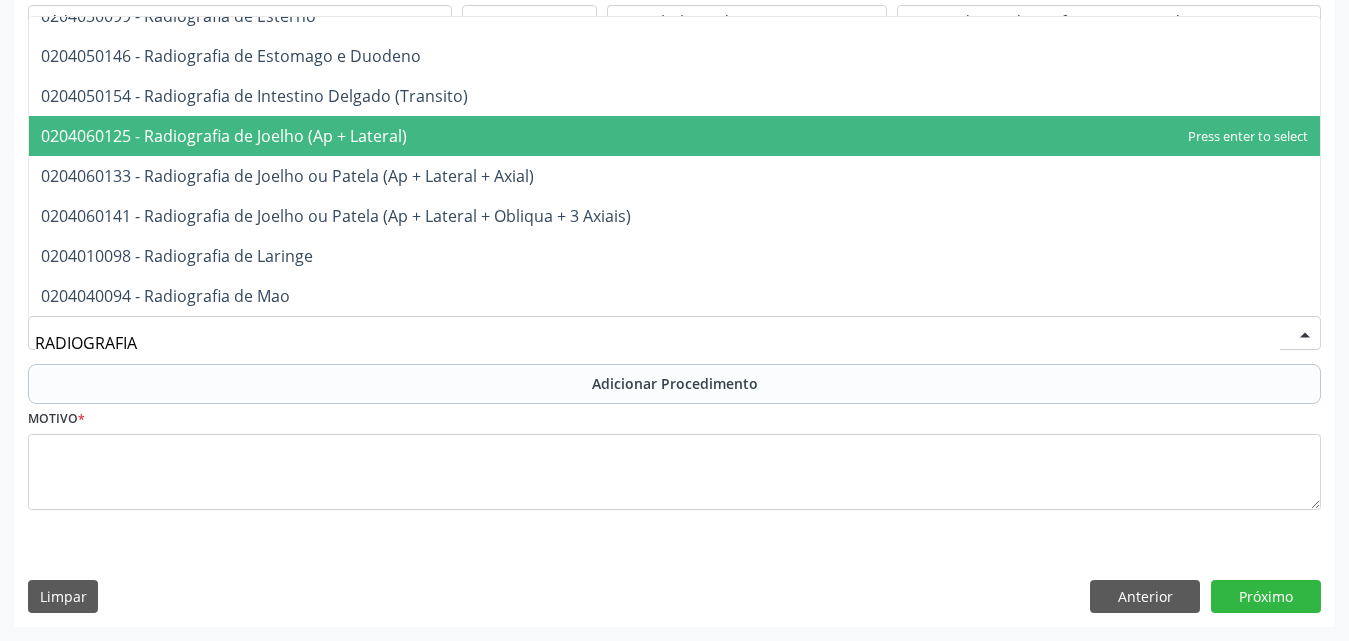 click on "0204060125 - Radiografia de Joelho (Ap + Lateral)" at bounding box center [674, 136] 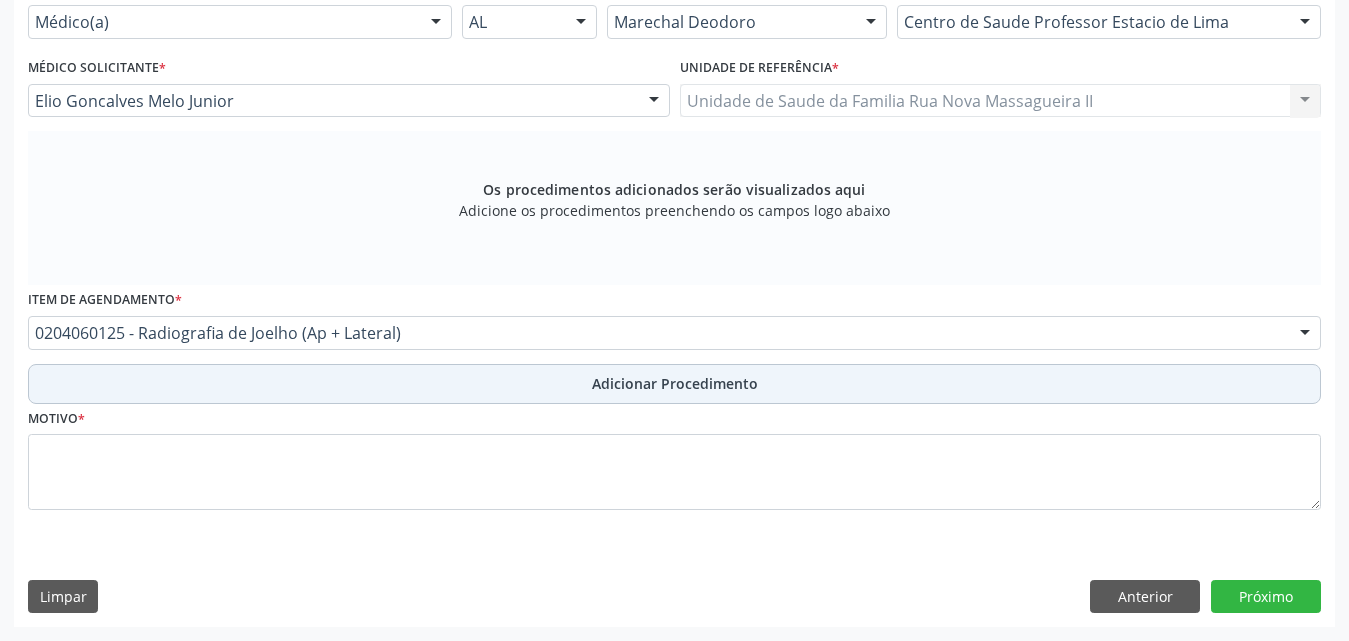 click on "Adicionar Procedimento" at bounding box center (675, 383) 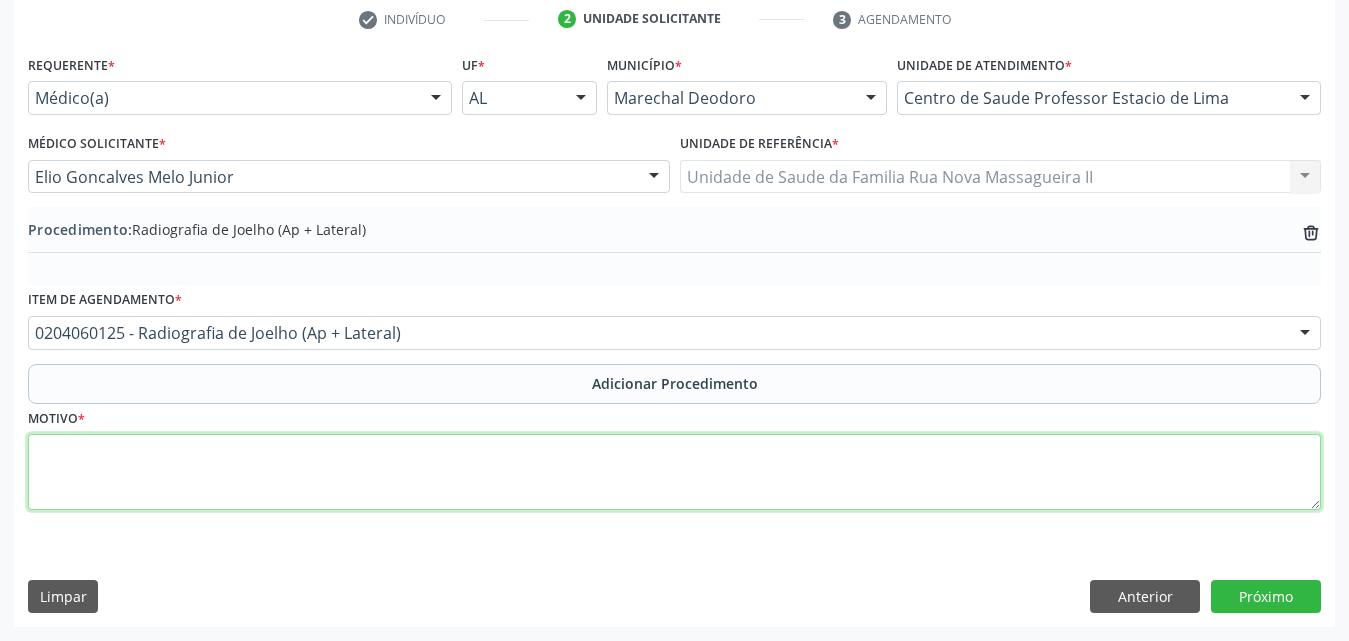 click at bounding box center (674, 472) 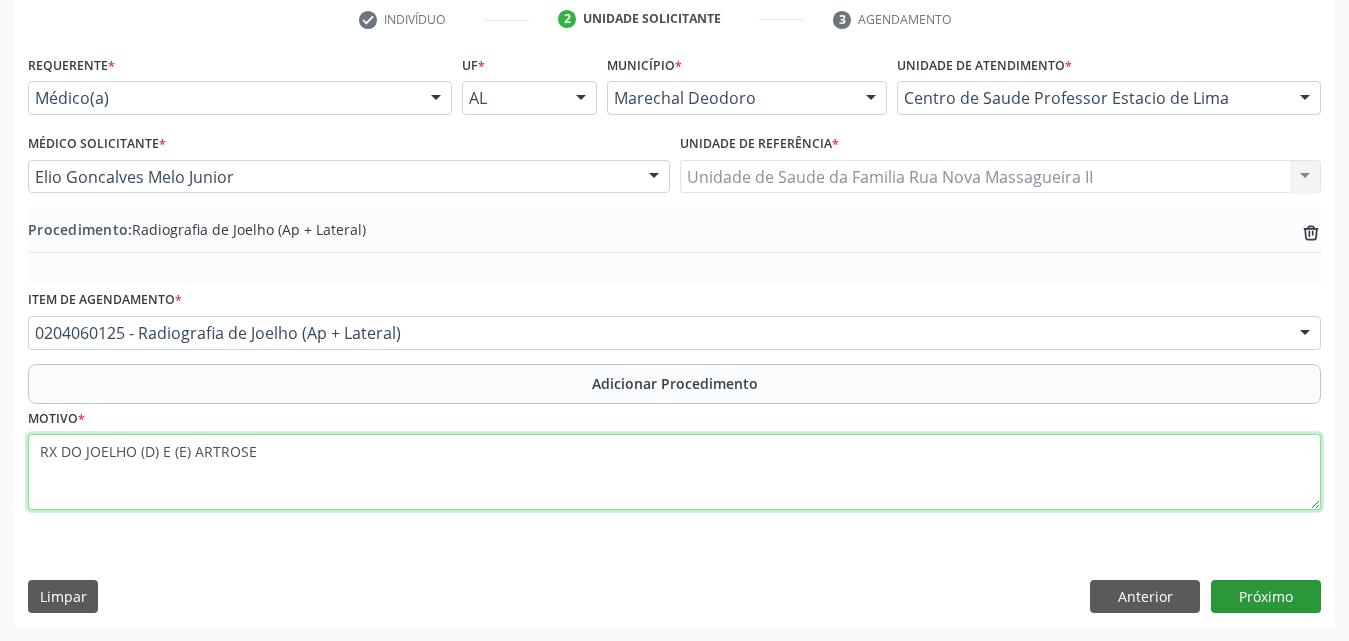type on "RX DO JOELHO (D) E (E) ARTROSE" 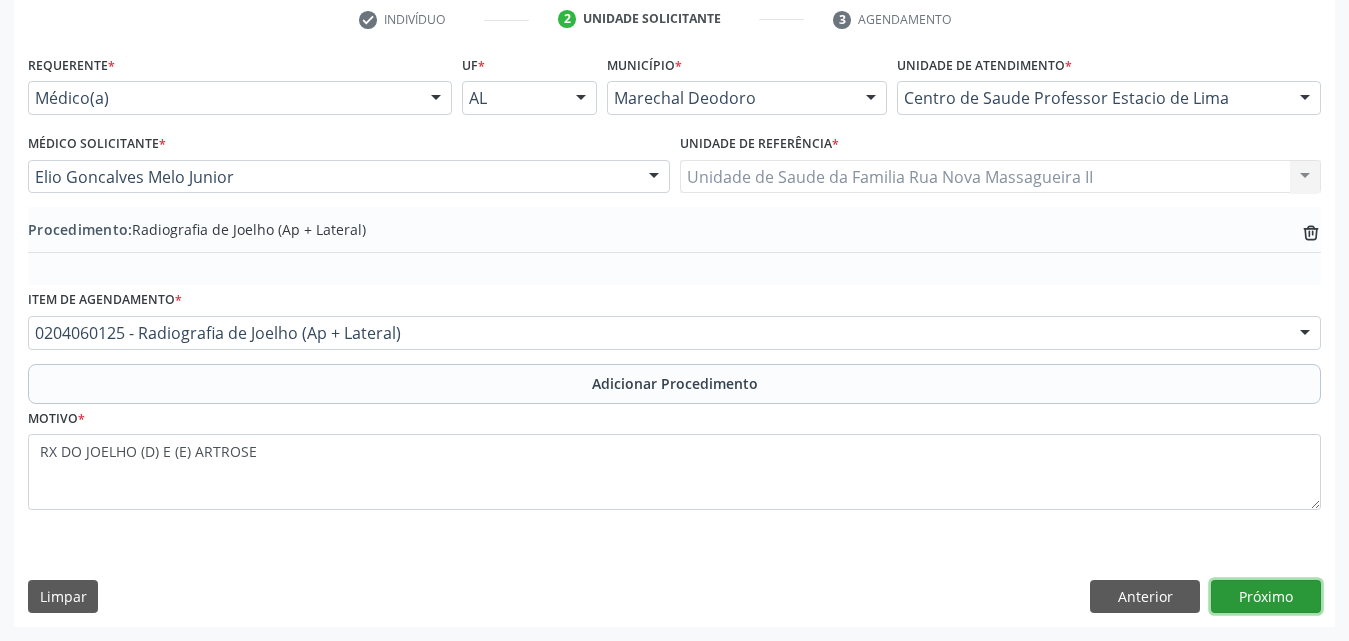click on "Próximo" at bounding box center [1266, 597] 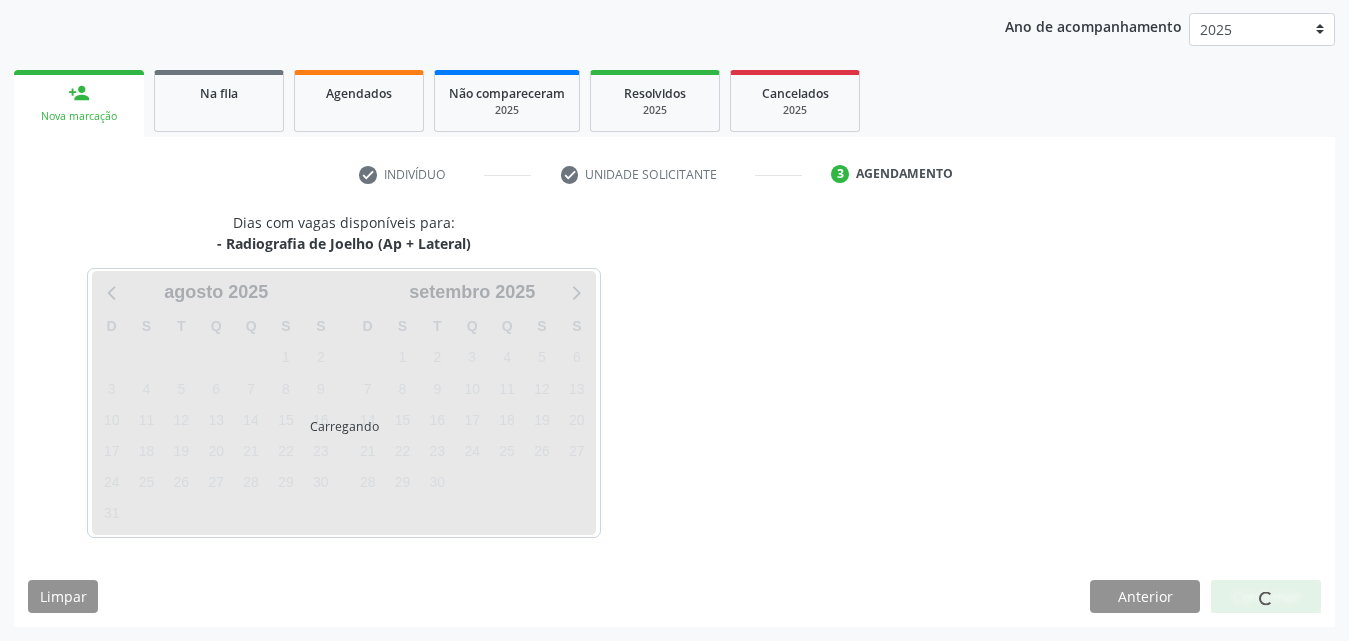 scroll, scrollTop: 316, scrollLeft: 0, axis: vertical 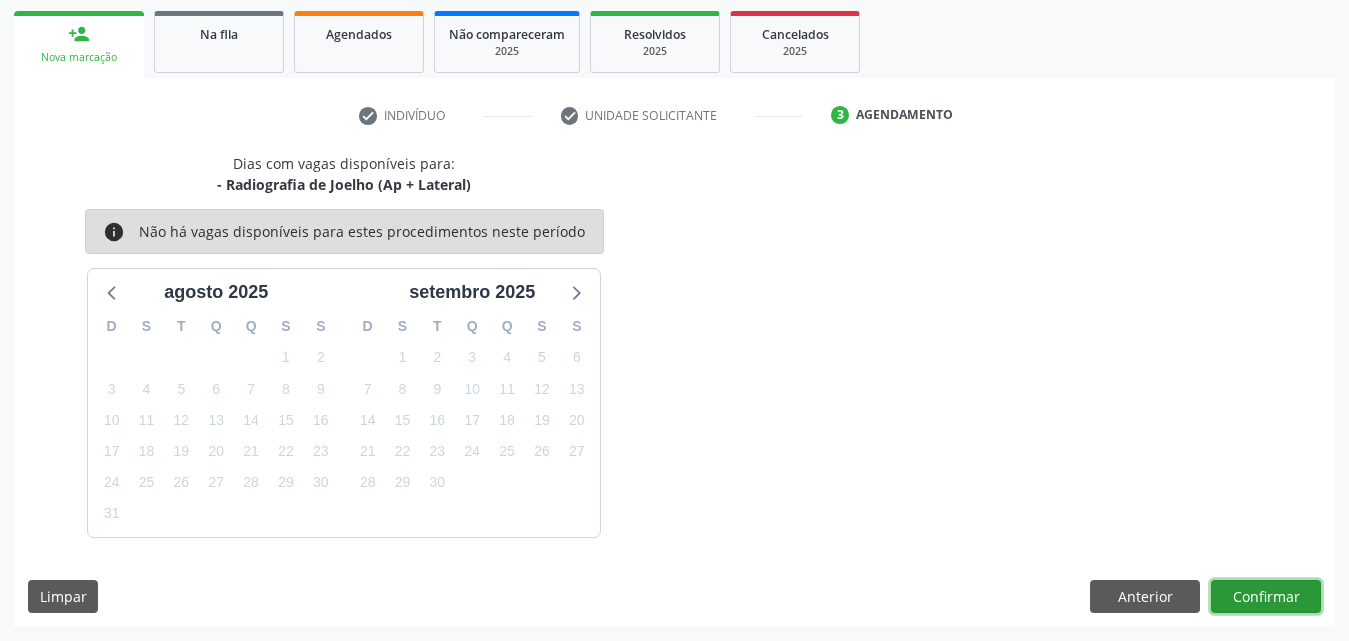 click on "Confirmar" at bounding box center (1266, 597) 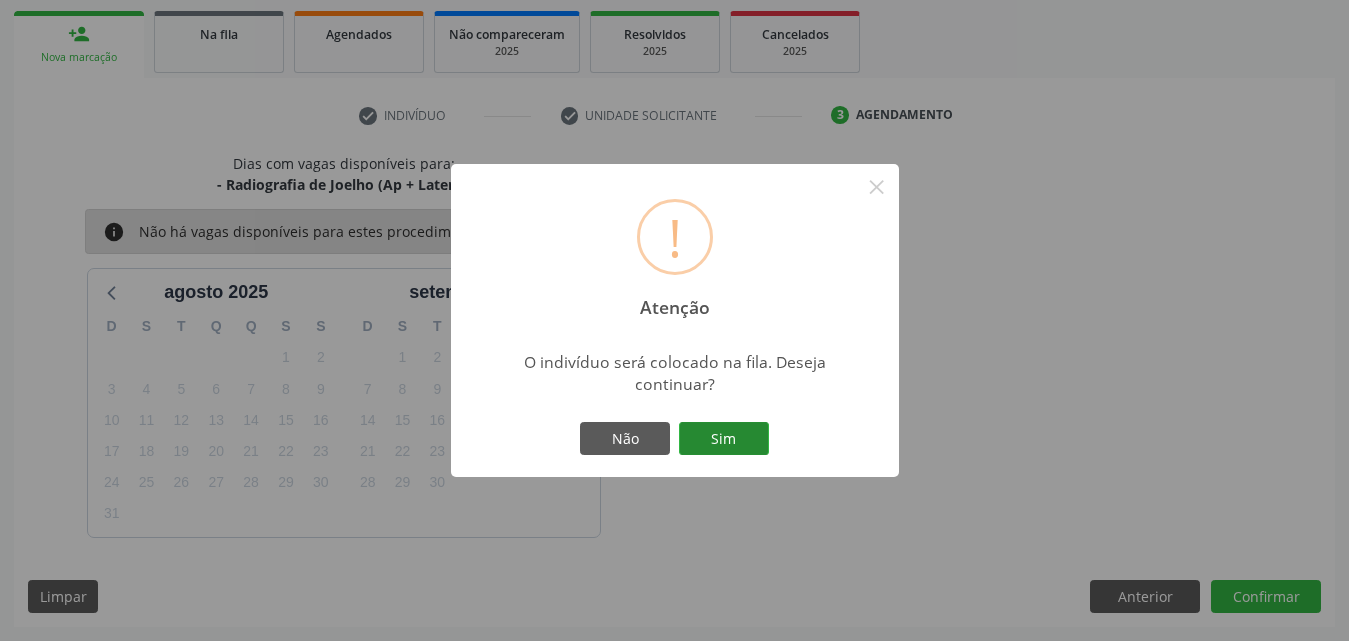 click on "Sim" at bounding box center (724, 439) 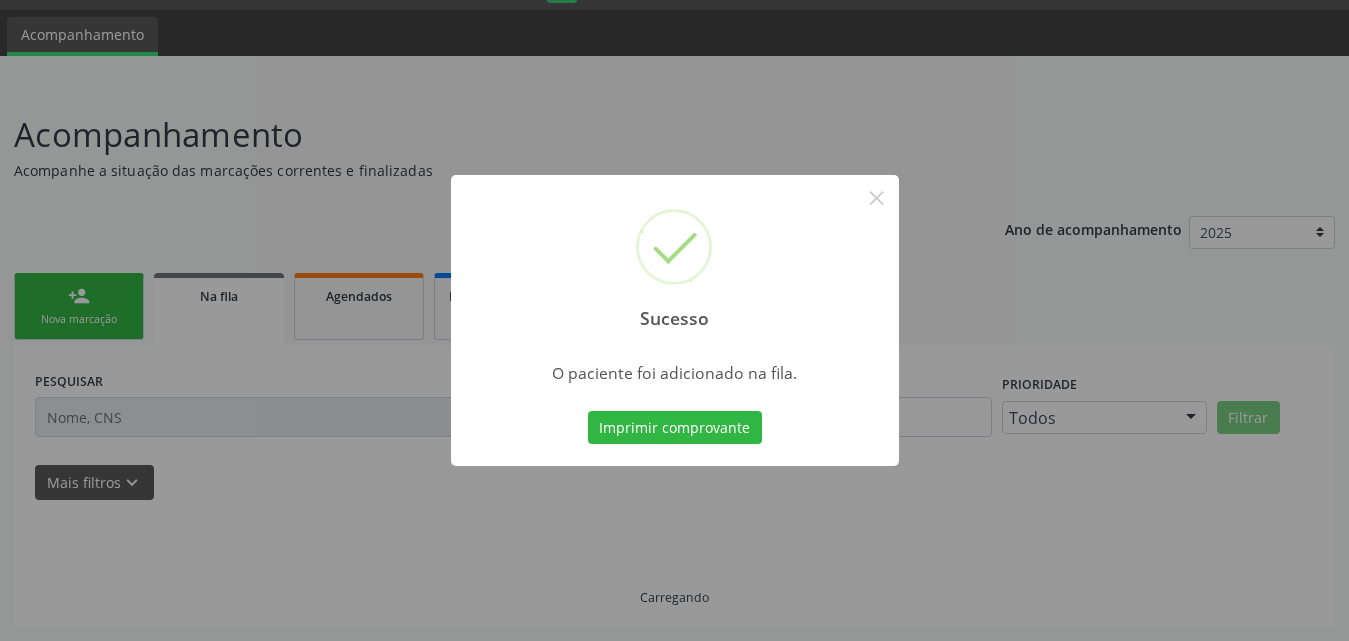 scroll, scrollTop: 54, scrollLeft: 0, axis: vertical 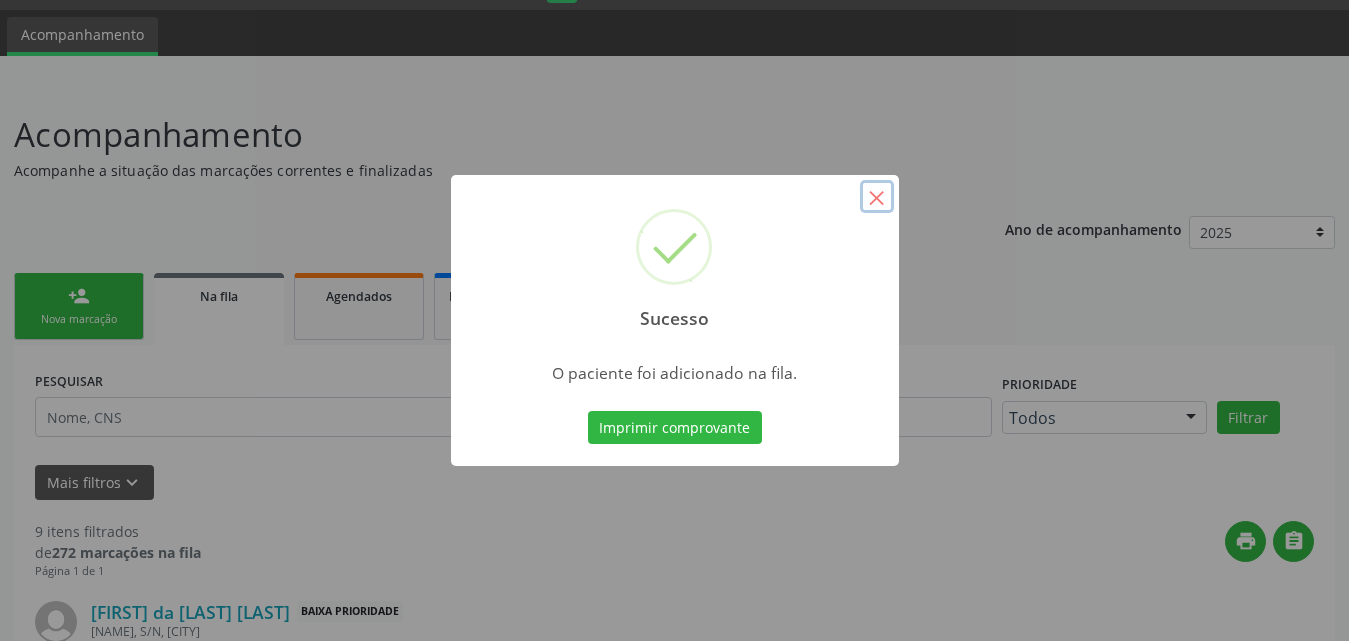 click on "×" at bounding box center (877, 197) 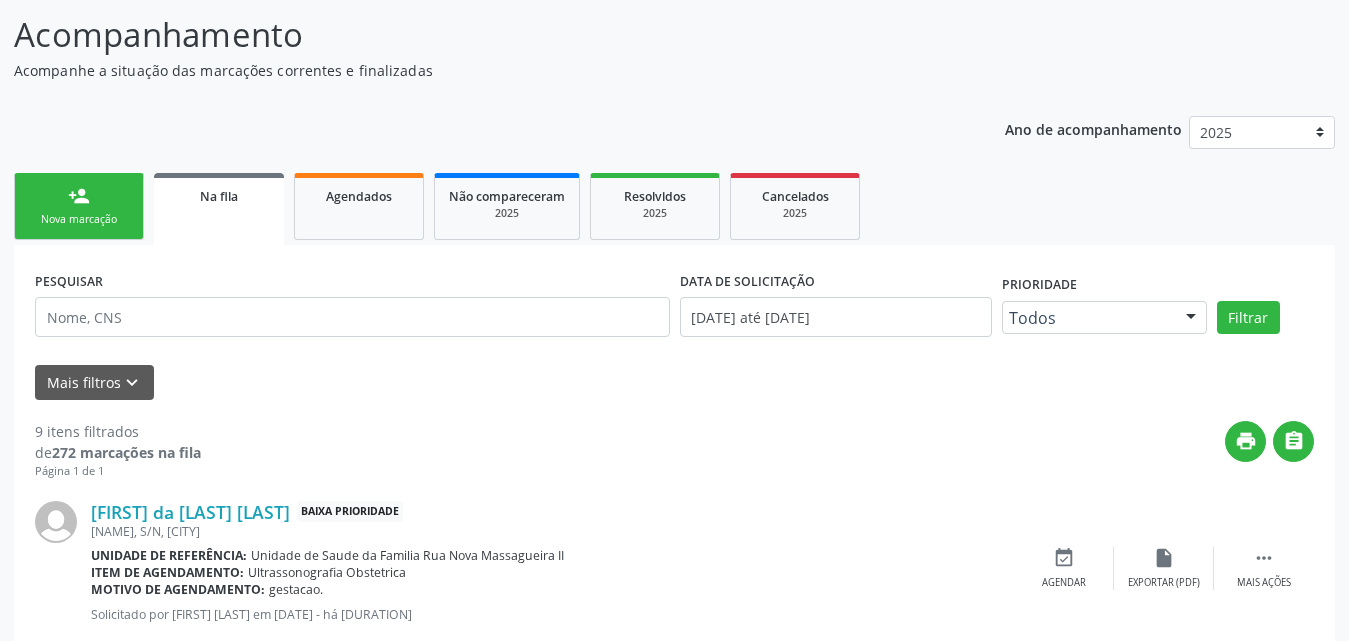 click on "Na fila" at bounding box center [219, 196] 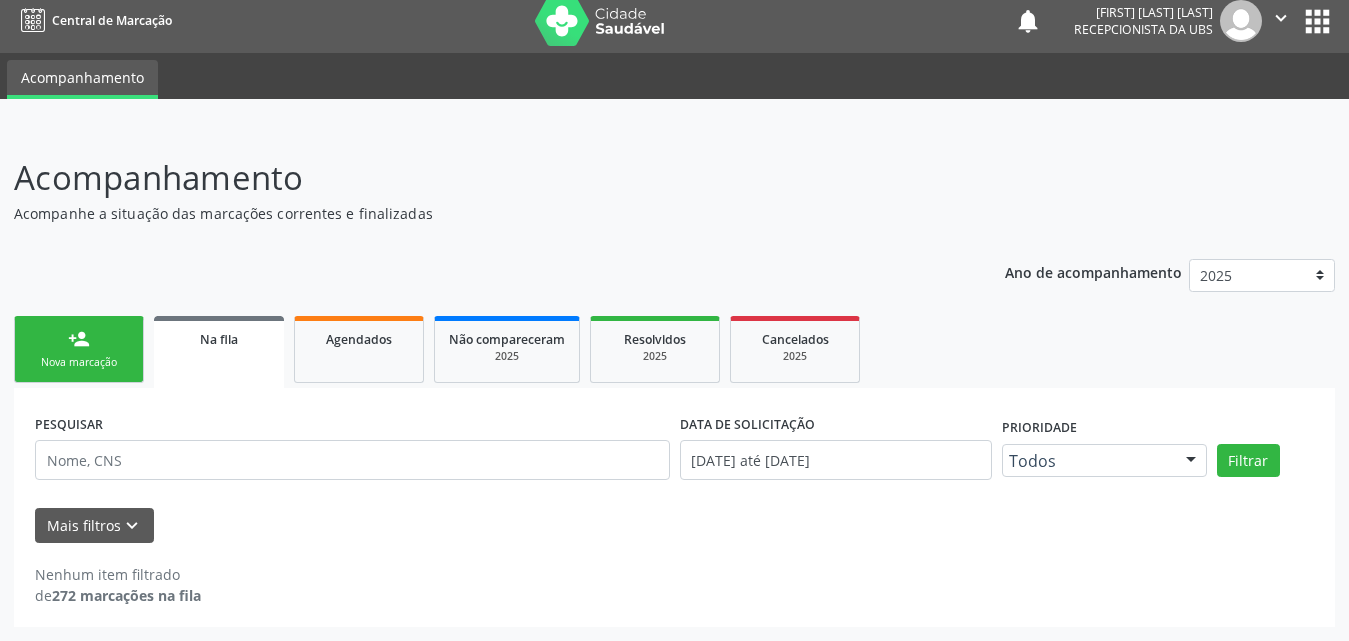 click on "Na fila" at bounding box center (219, 352) 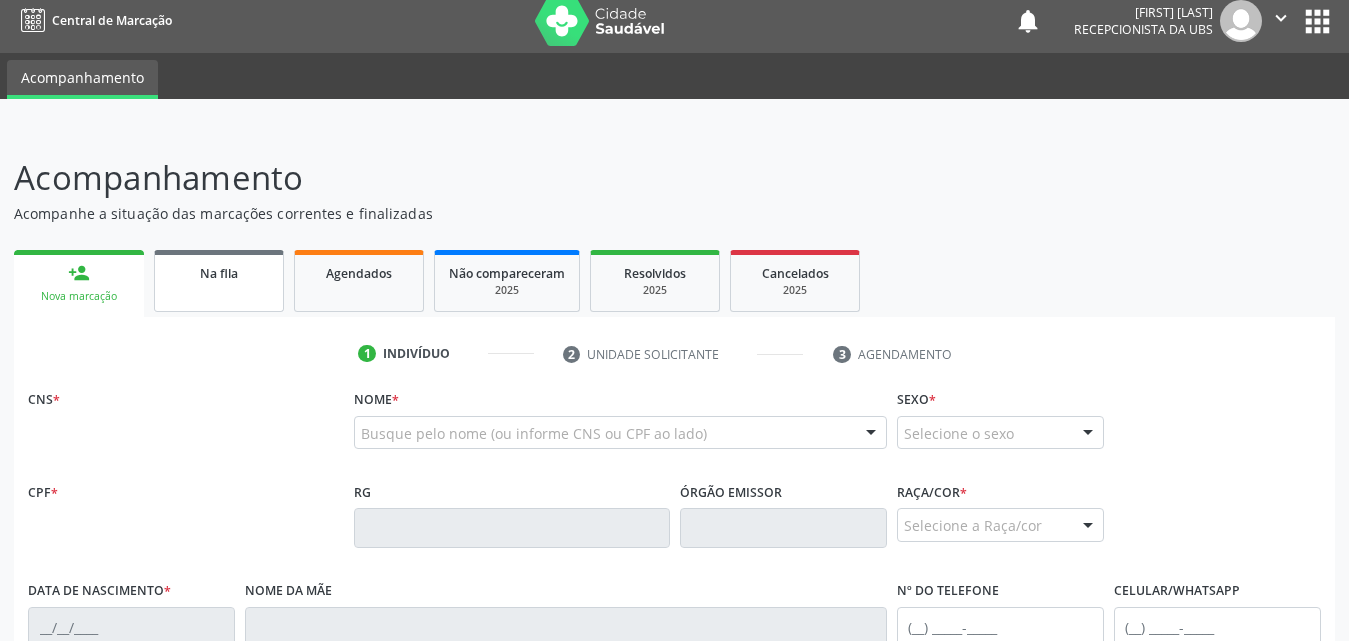 scroll, scrollTop: 11, scrollLeft: 0, axis: vertical 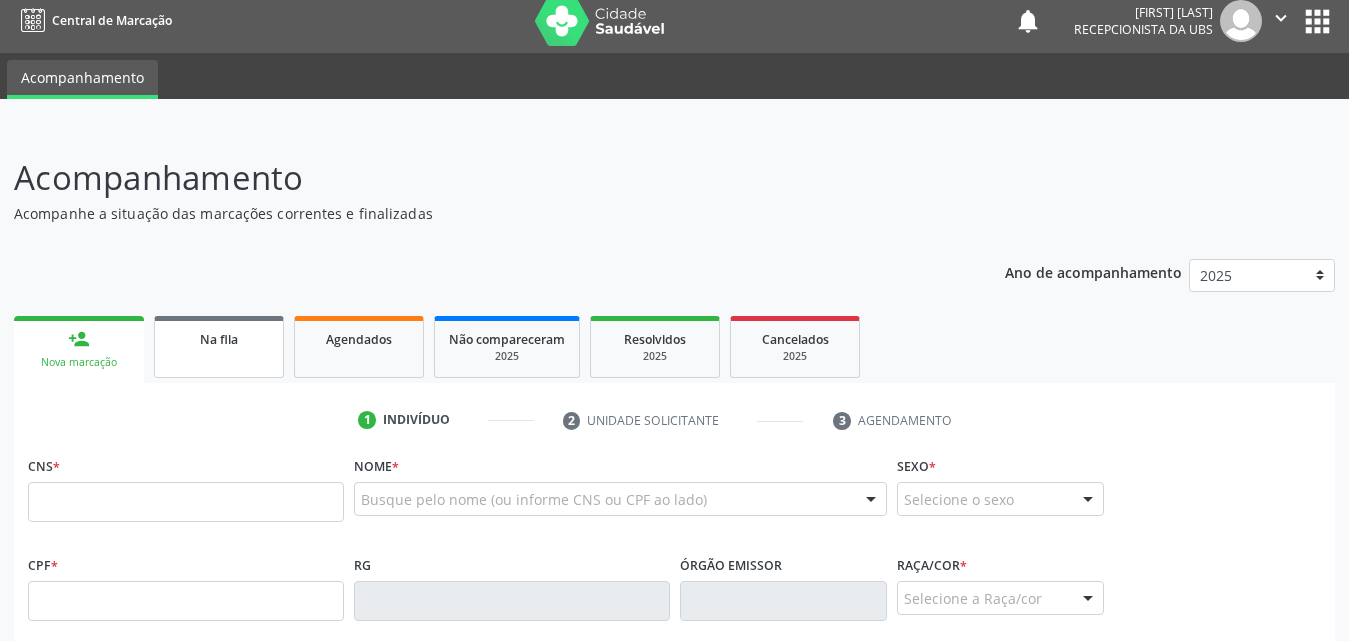 click on "Na fila" at bounding box center (219, 339) 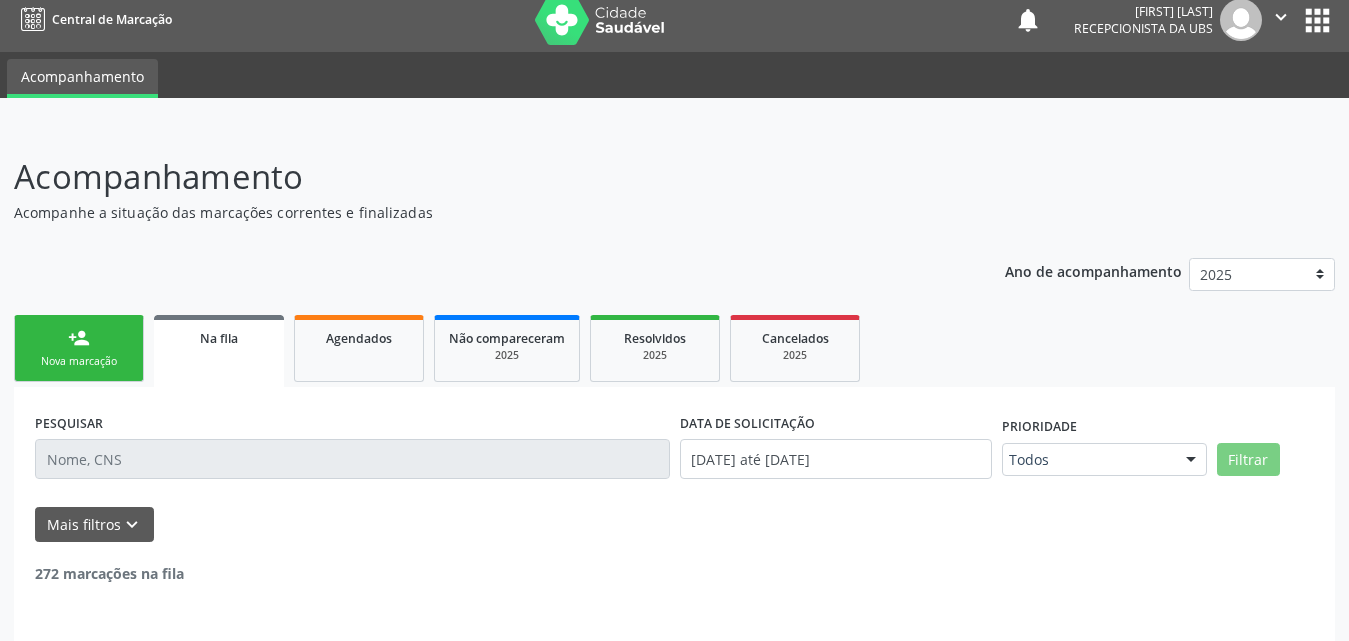 scroll, scrollTop: 75, scrollLeft: 0, axis: vertical 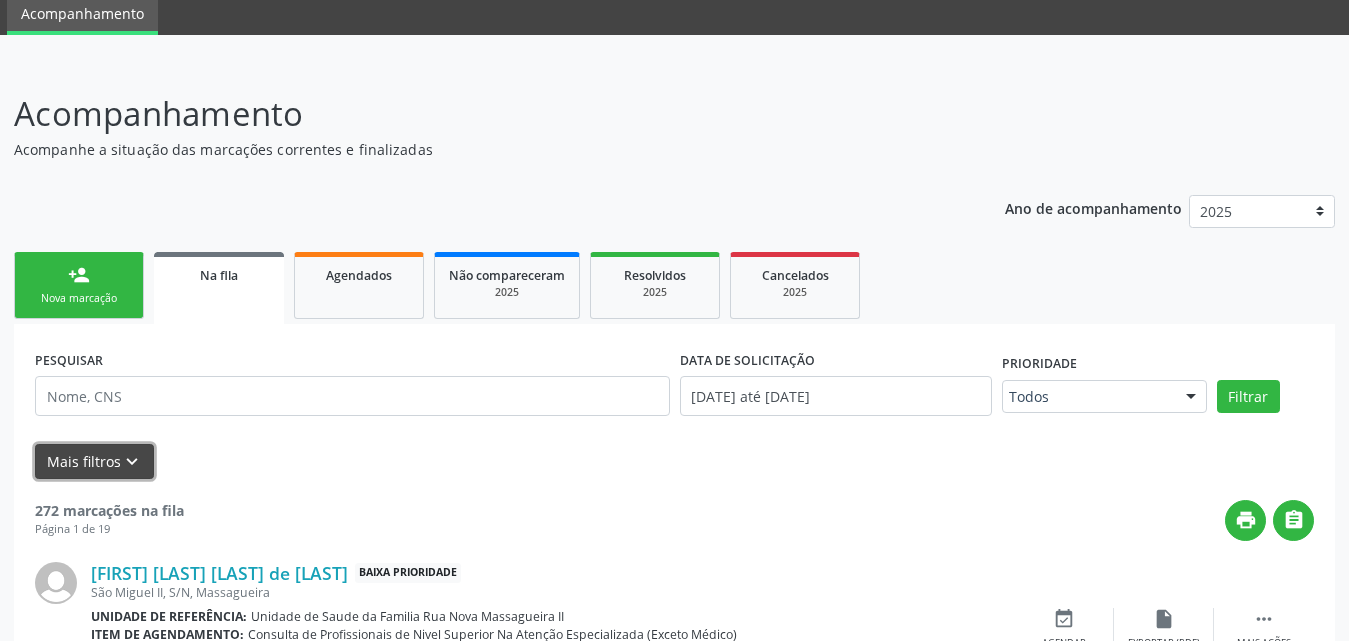 click on "Mais filtros
keyboard_arrow_down" at bounding box center (94, 461) 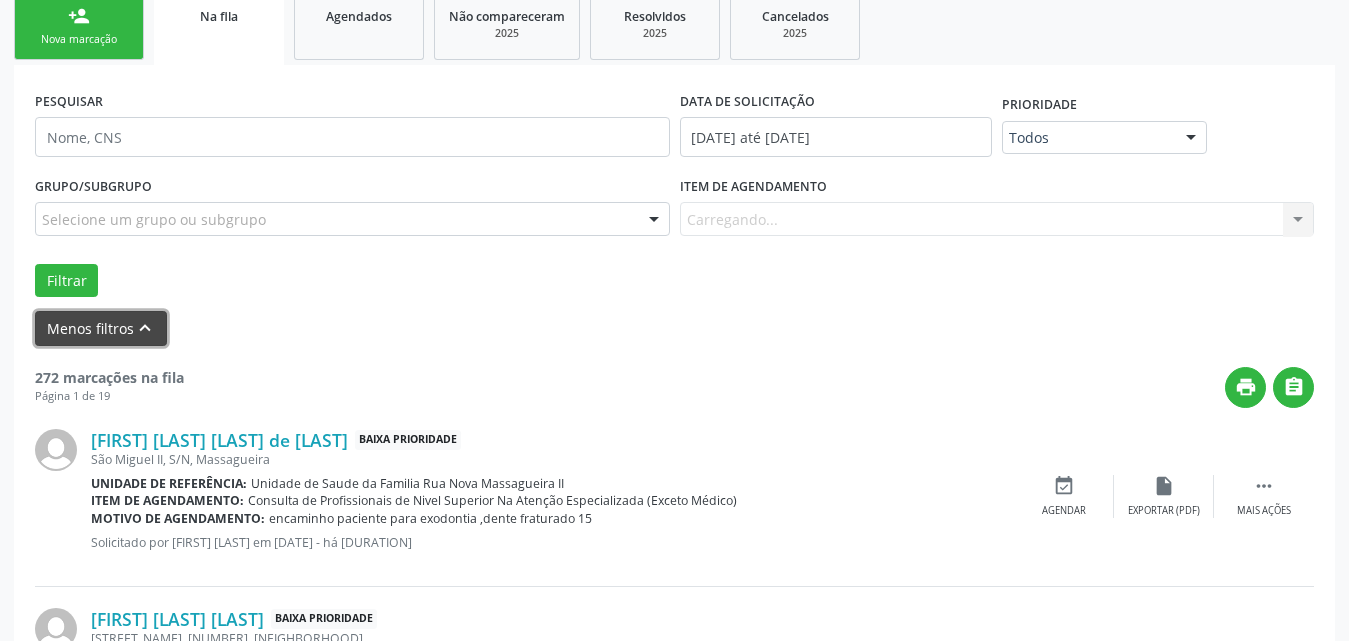 scroll, scrollTop: 175, scrollLeft: 0, axis: vertical 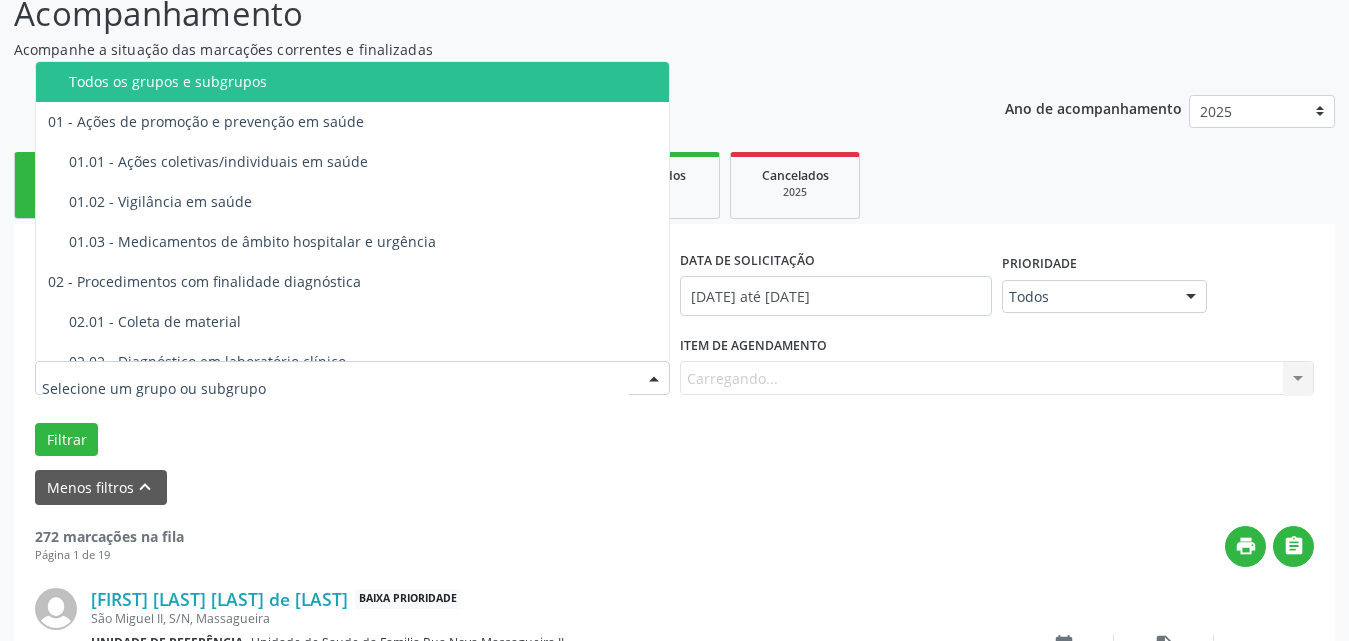 click at bounding box center [352, 378] 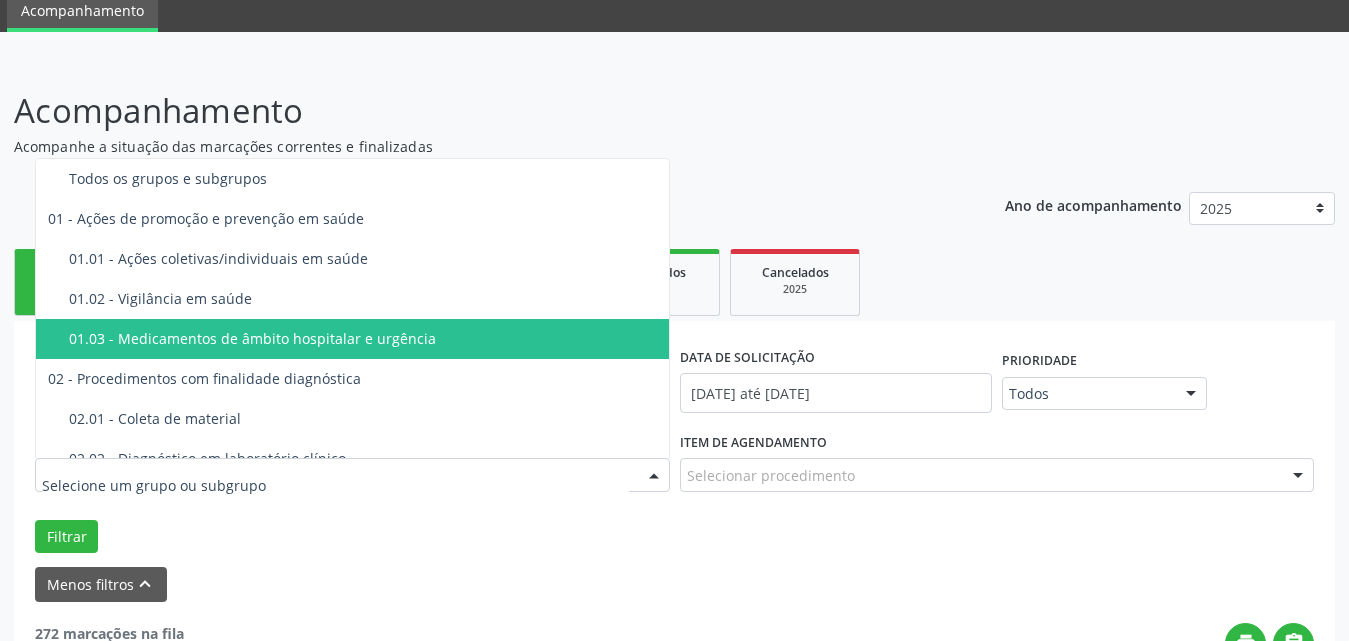 scroll, scrollTop: 0, scrollLeft: 0, axis: both 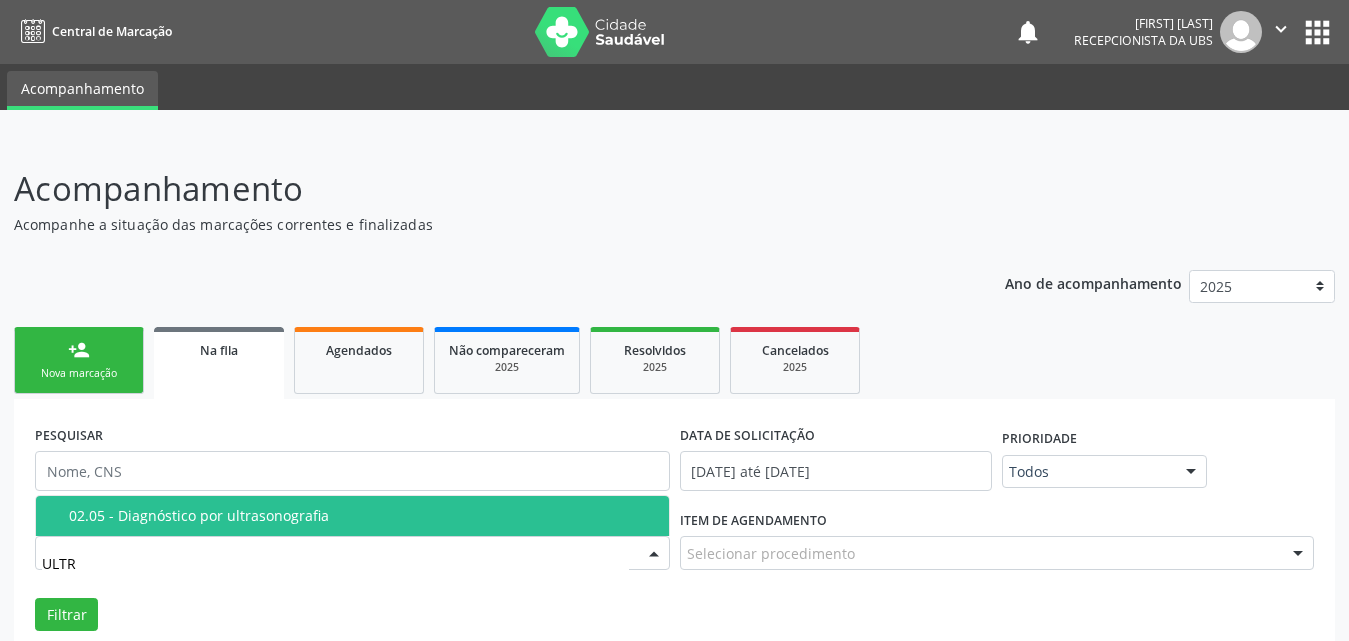 type on "ULTRA" 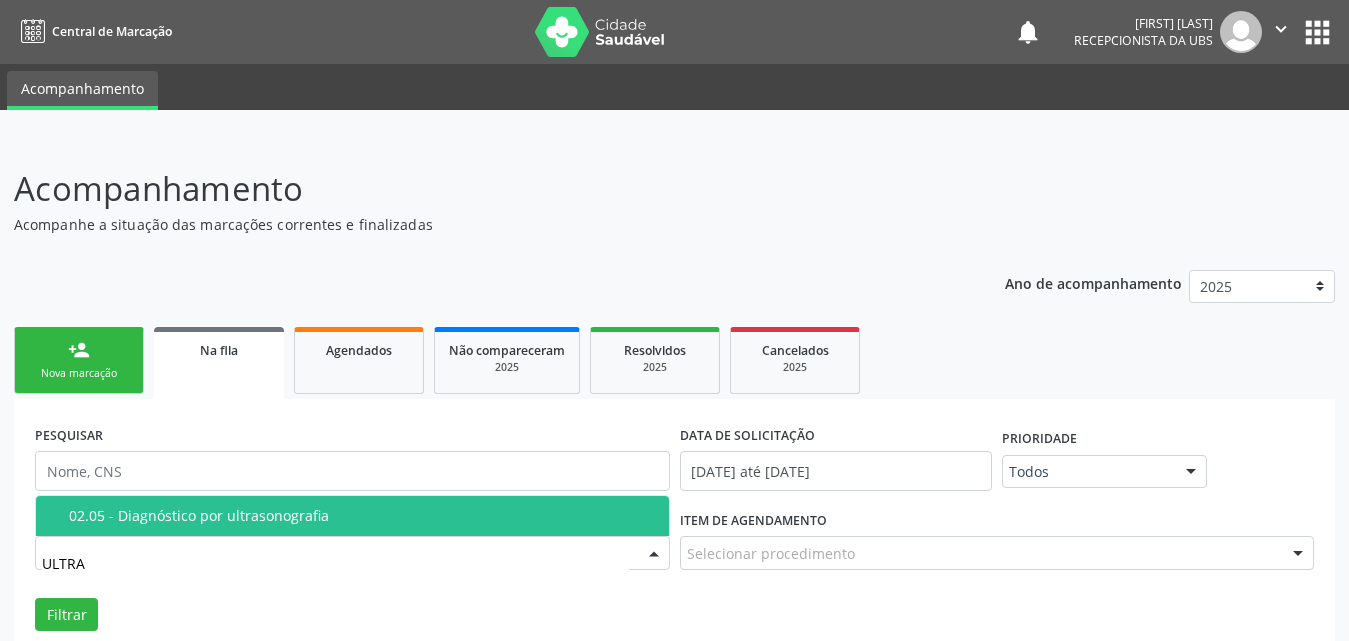 click on "02.05 - Diagnóstico por ultrasonografia" at bounding box center [363, 516] 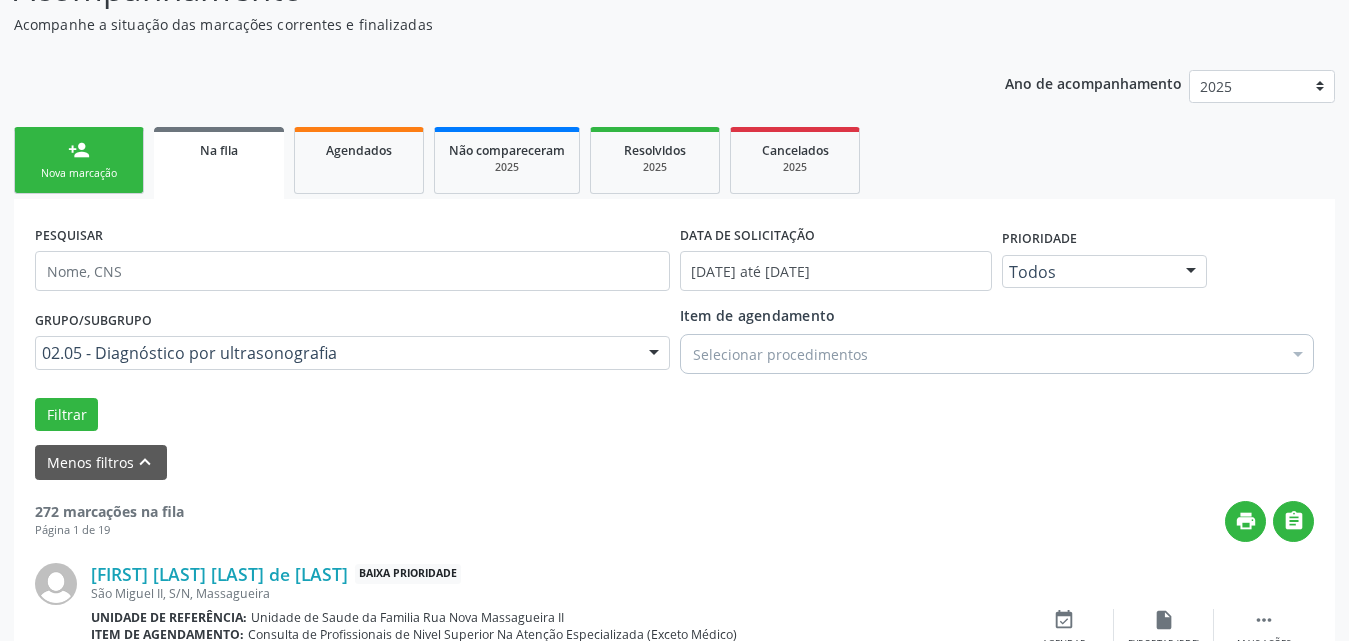 scroll, scrollTop: 300, scrollLeft: 0, axis: vertical 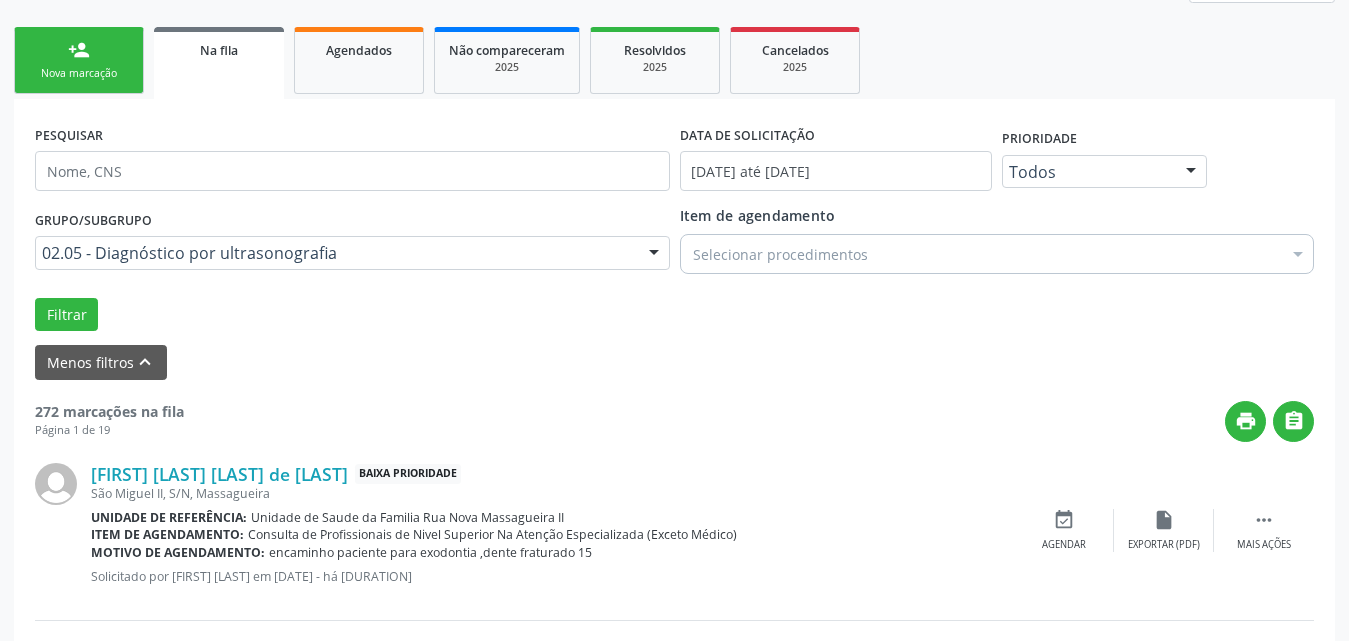 click at bounding box center [1298, 256] 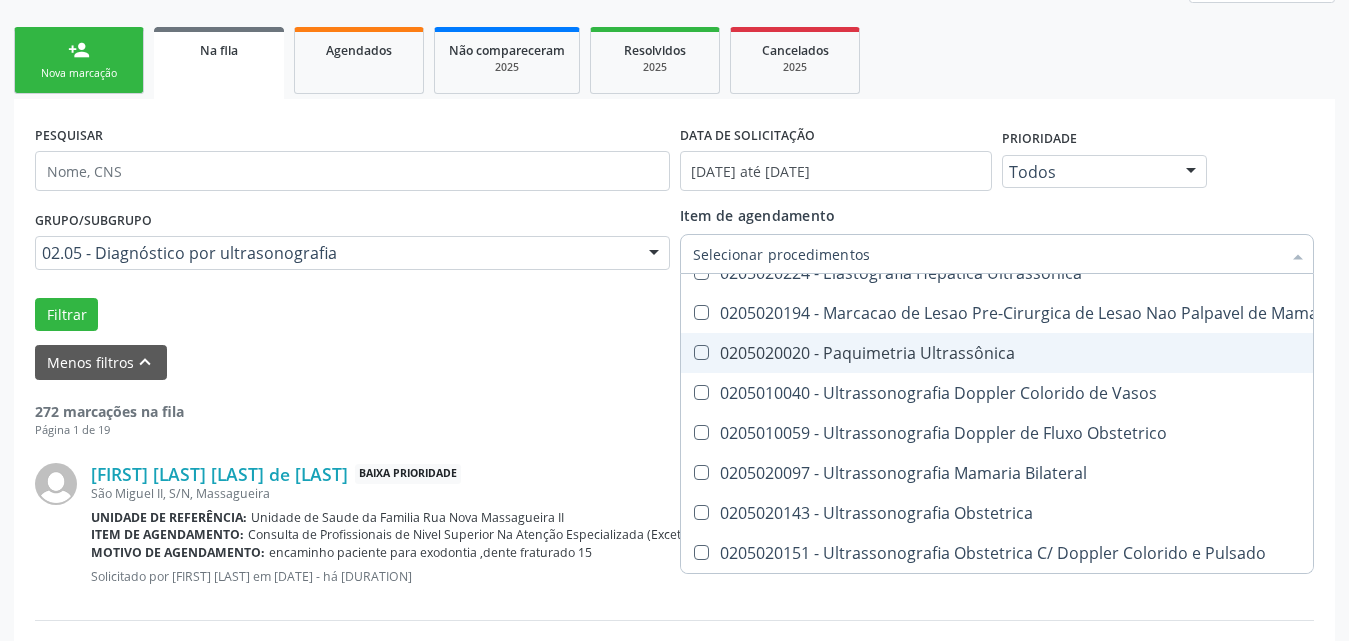 scroll, scrollTop: 300, scrollLeft: 0, axis: vertical 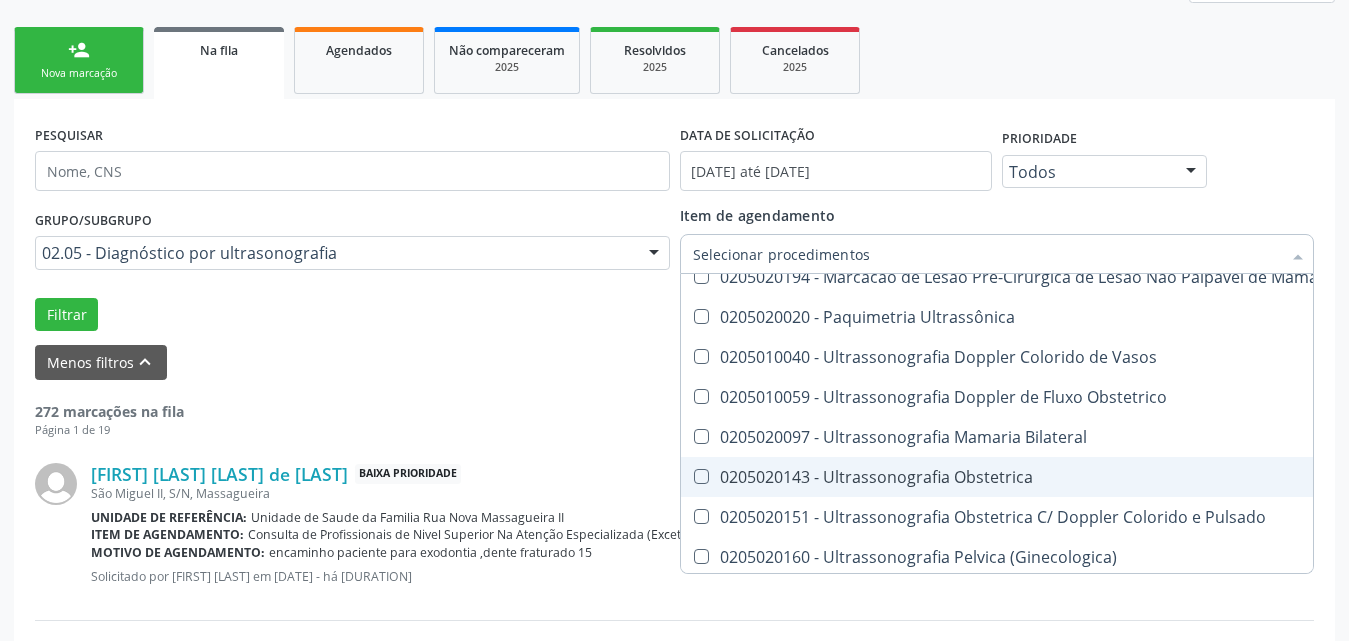 click on "0205020143 - Ultrassonografia Obstetrica" at bounding box center (1118, 477) 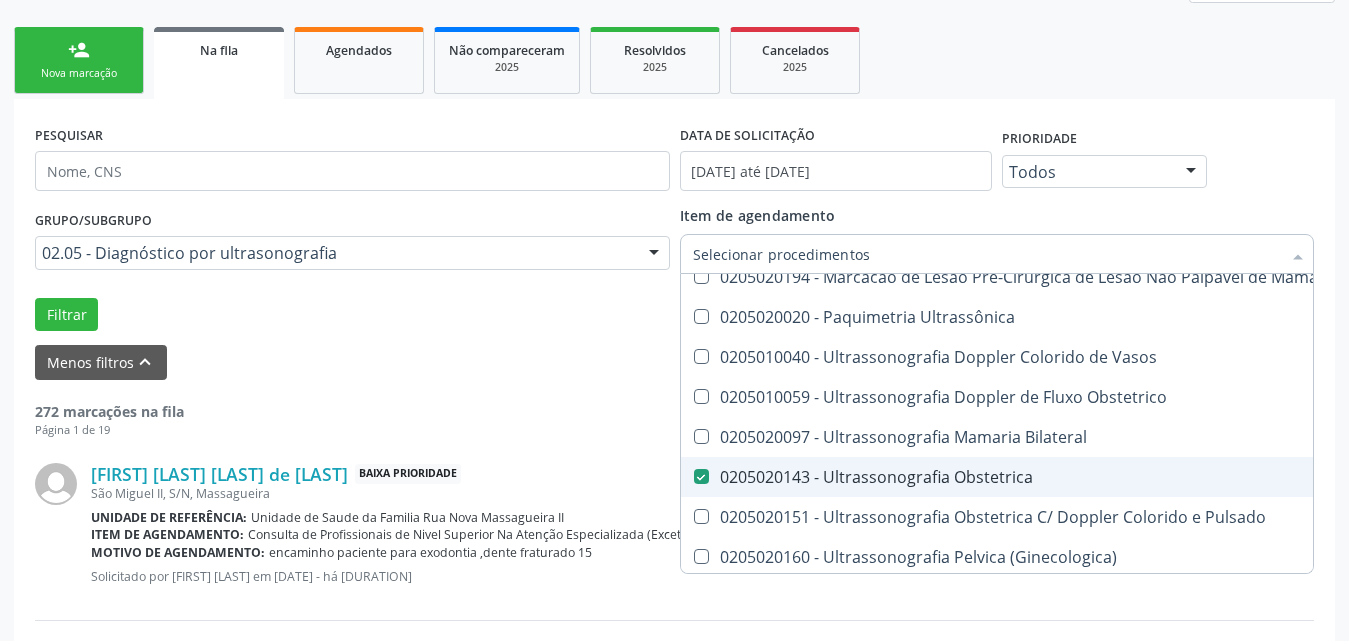 click on "0205020143 - Ultrassonografia Obstetrica" at bounding box center (1118, 477) 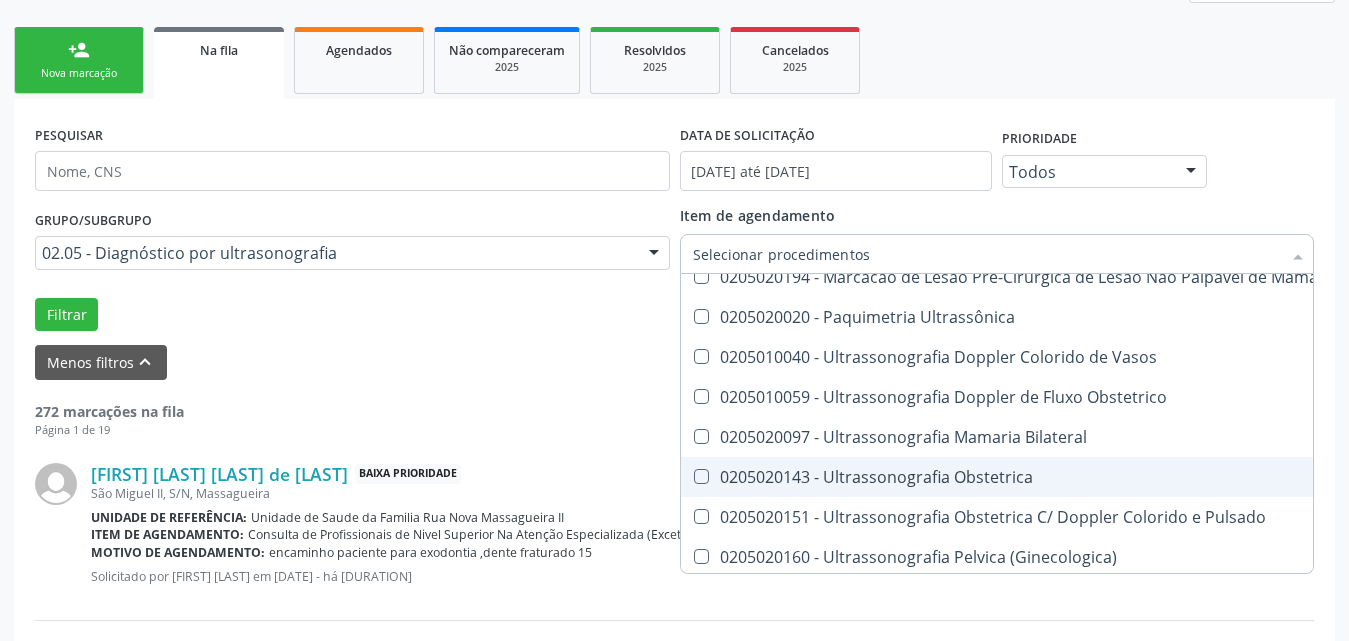 click on "0205020143 - Ultrassonografia Obstetrica" at bounding box center [1118, 477] 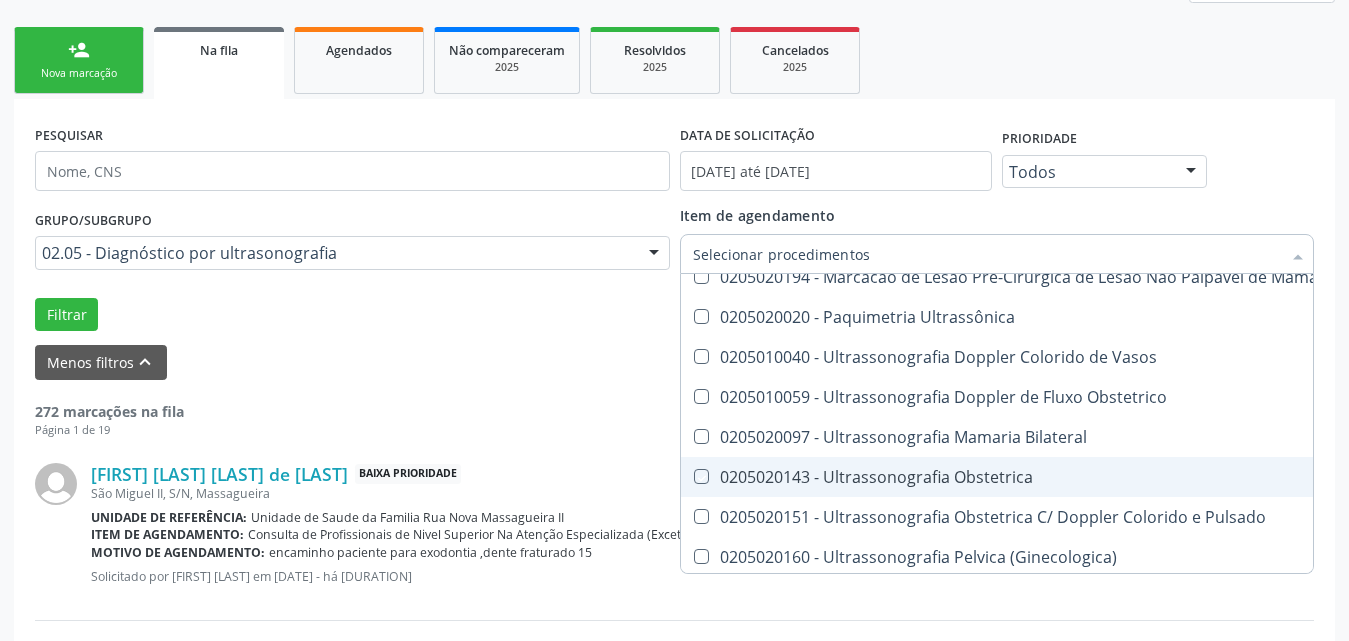 checkbox on "true" 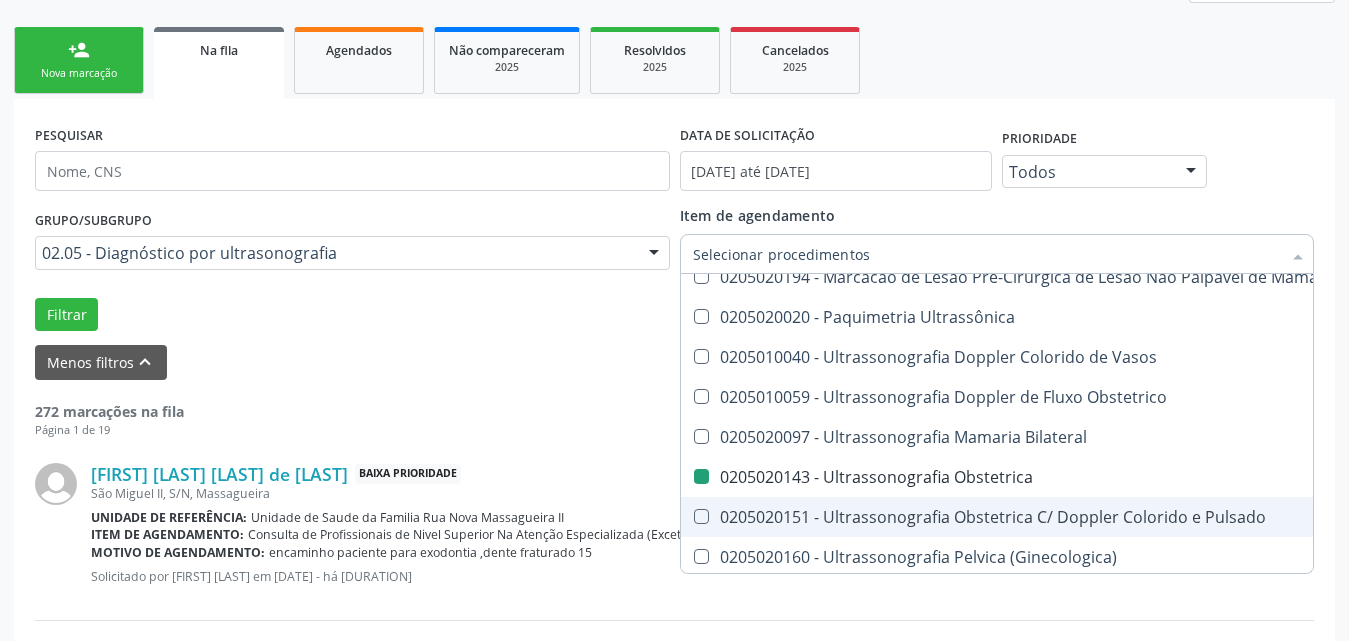 checkbox on "true" 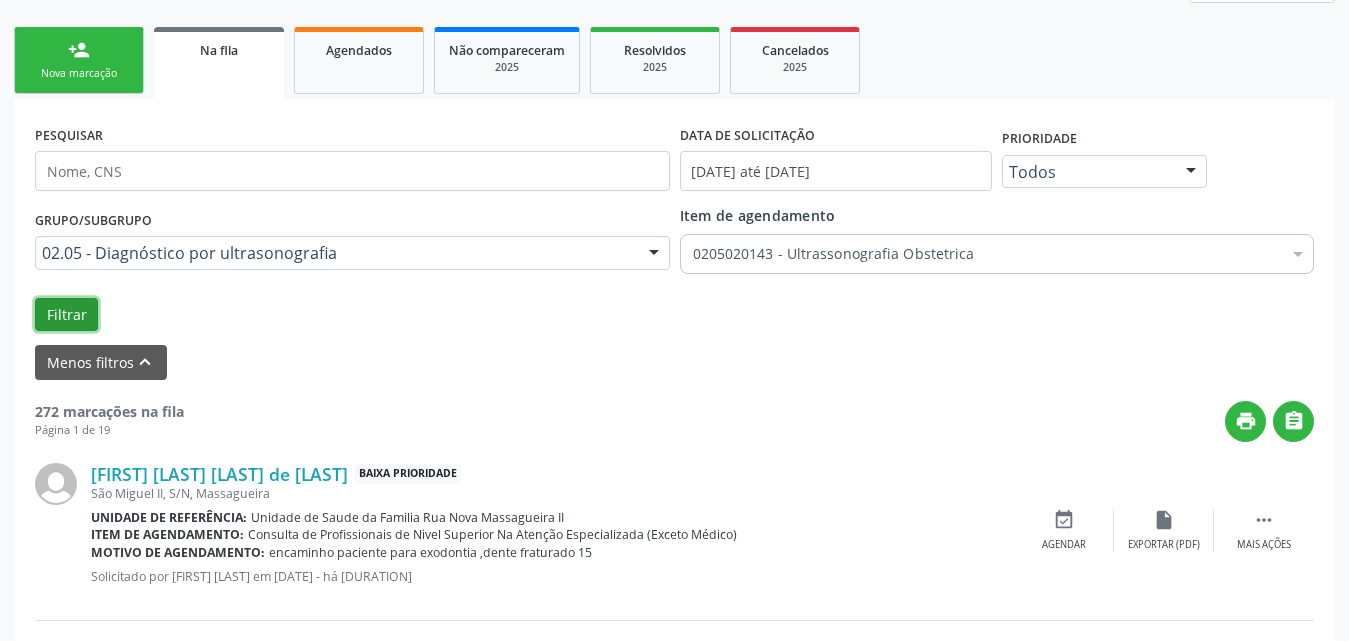 click on "Filtrar" at bounding box center [66, 315] 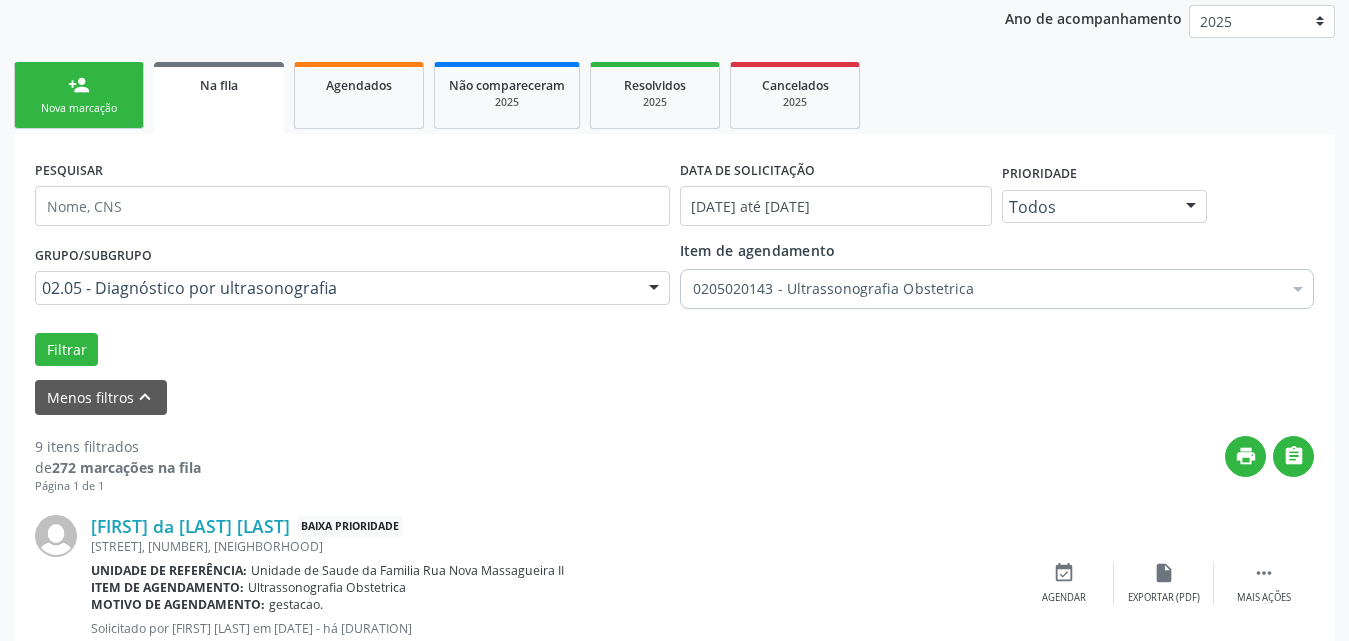 scroll, scrollTop: 300, scrollLeft: 0, axis: vertical 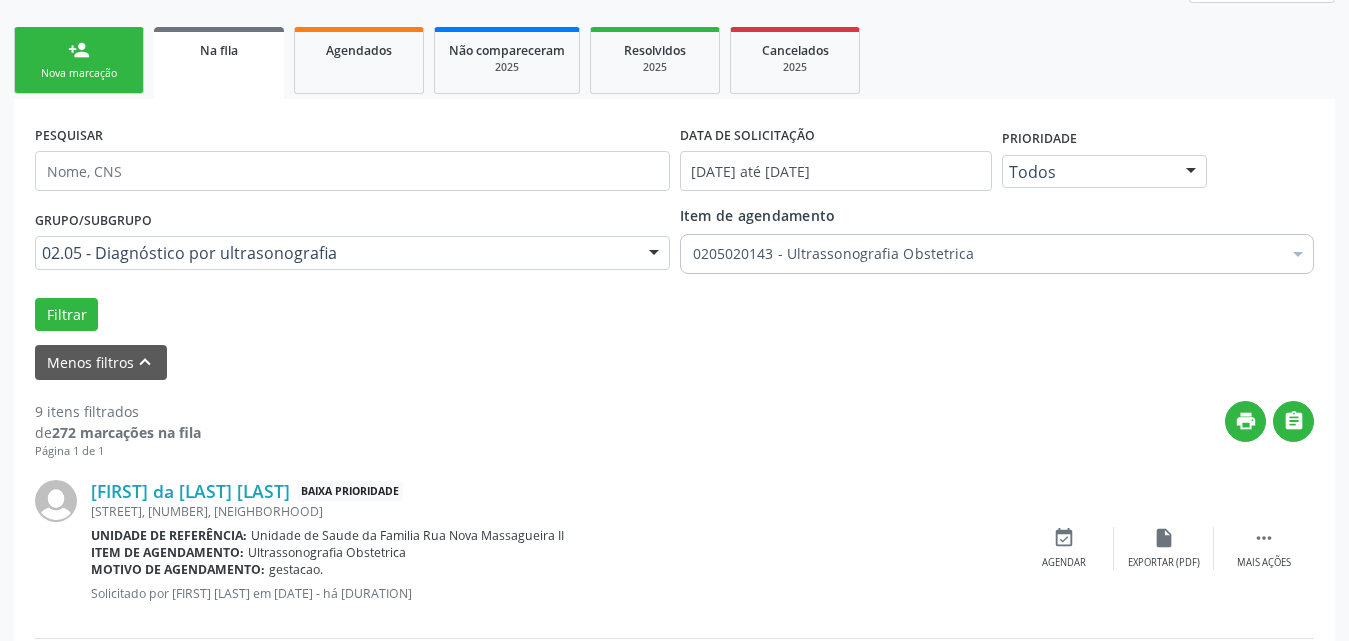 drag, startPoint x: 280, startPoint y: 437, endPoint x: 211, endPoint y: 467, distance: 75.23962 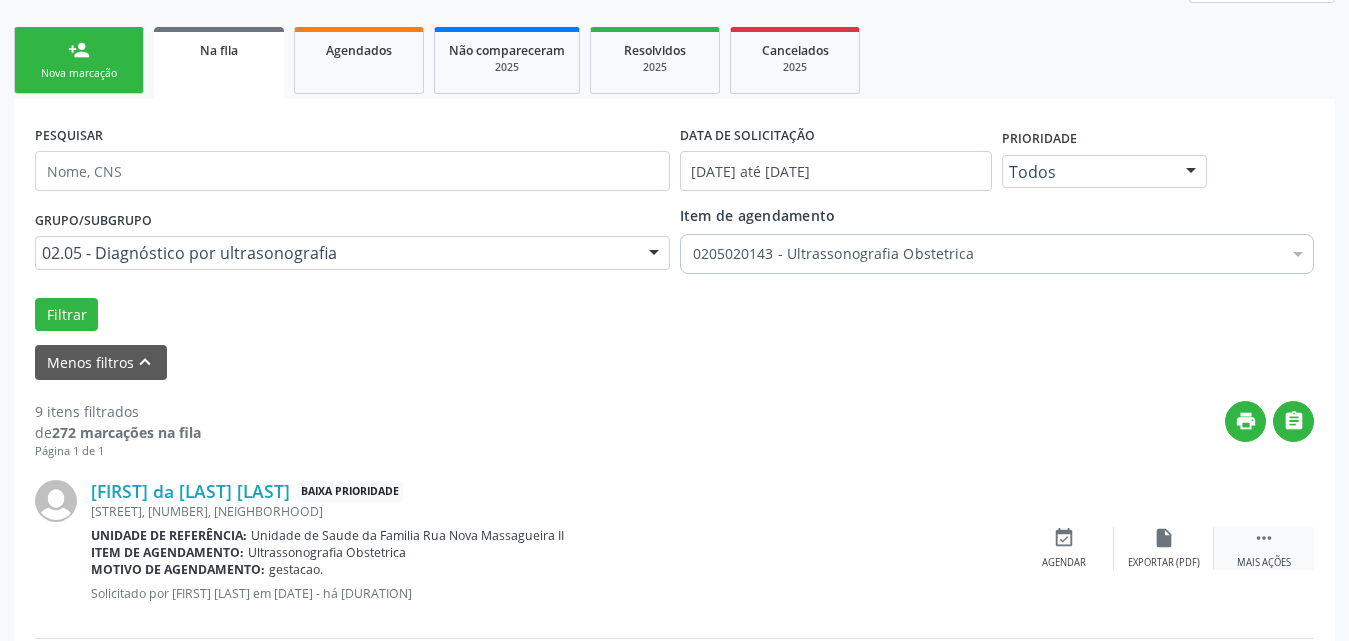 click on "
Mais ações" at bounding box center (1264, 548) 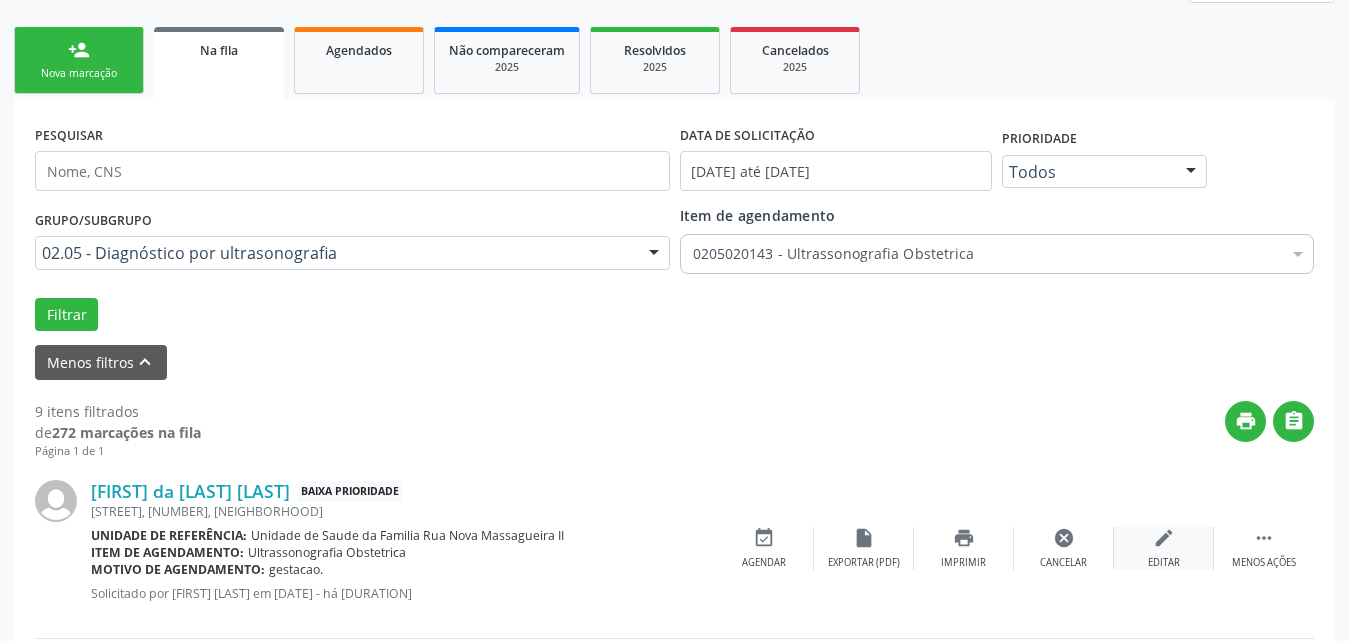 click on "Editar" at bounding box center (1164, 563) 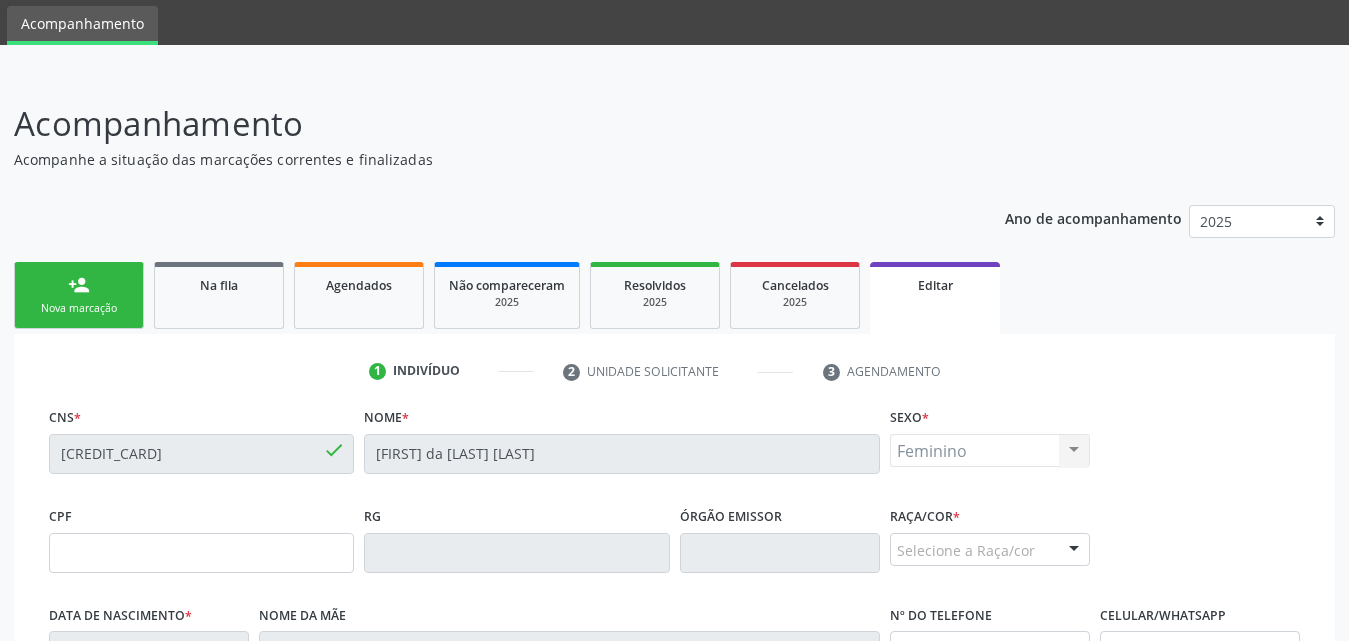 scroll, scrollTop: 100, scrollLeft: 0, axis: vertical 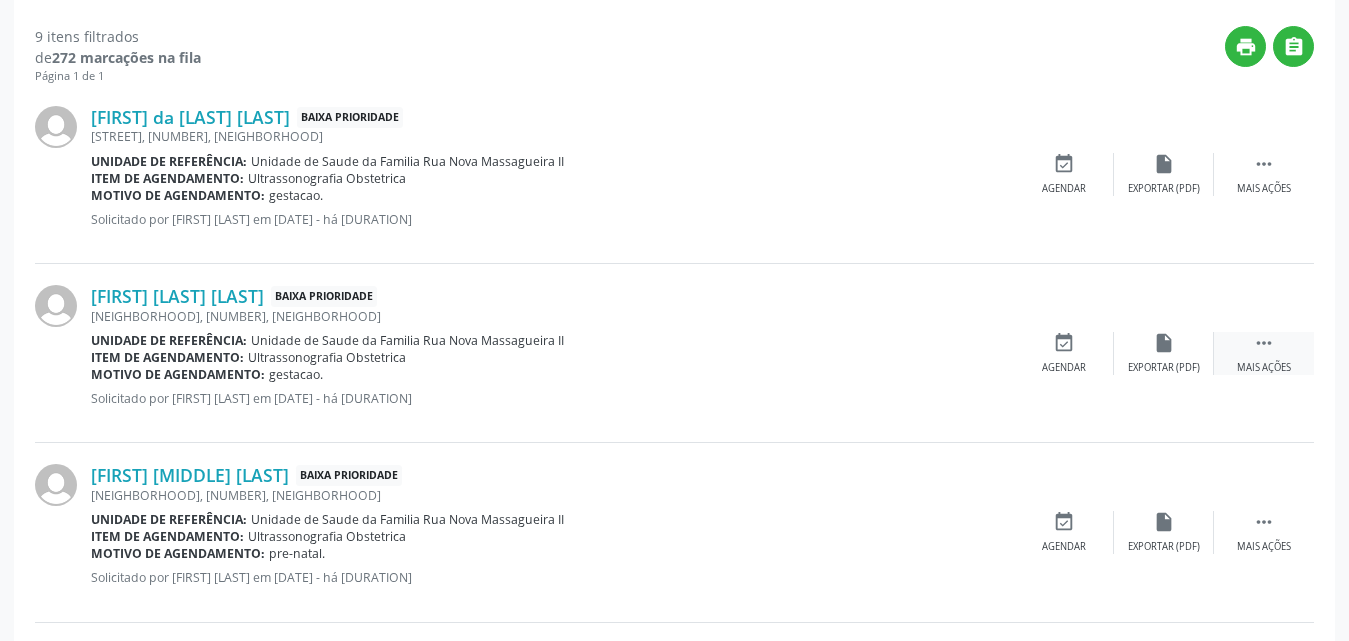 click on "
Mais ações" at bounding box center (1264, 353) 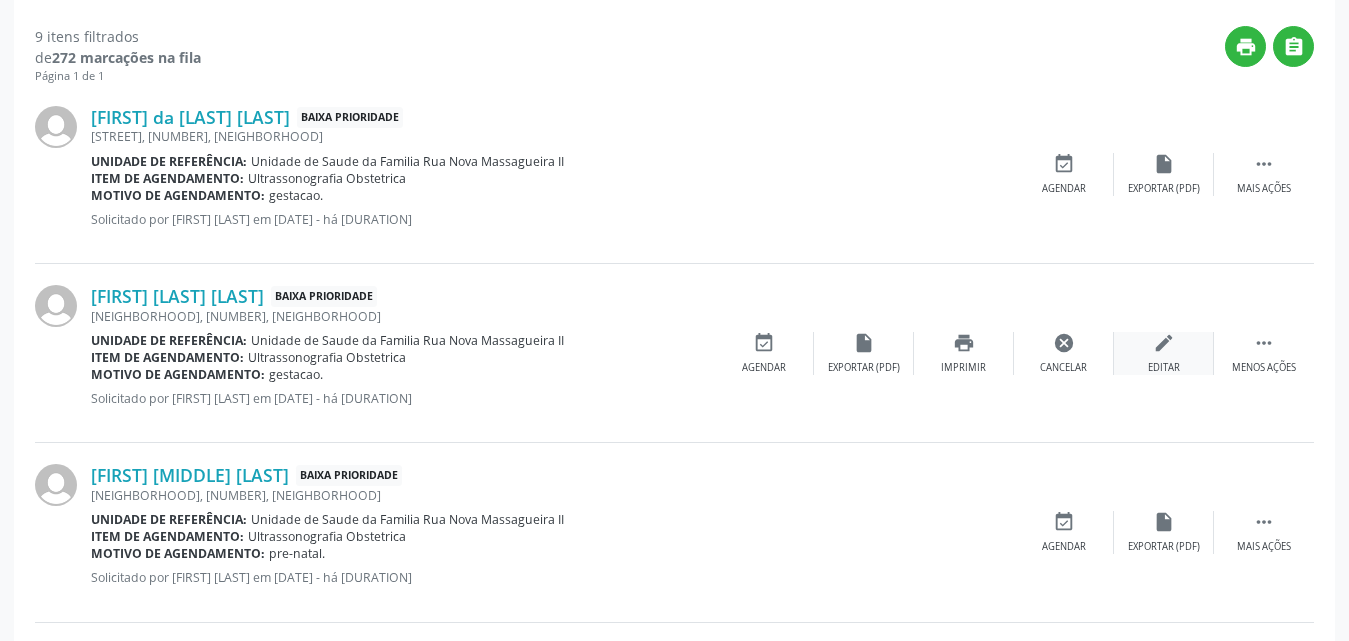 click on "edit
Editar" at bounding box center (1164, 353) 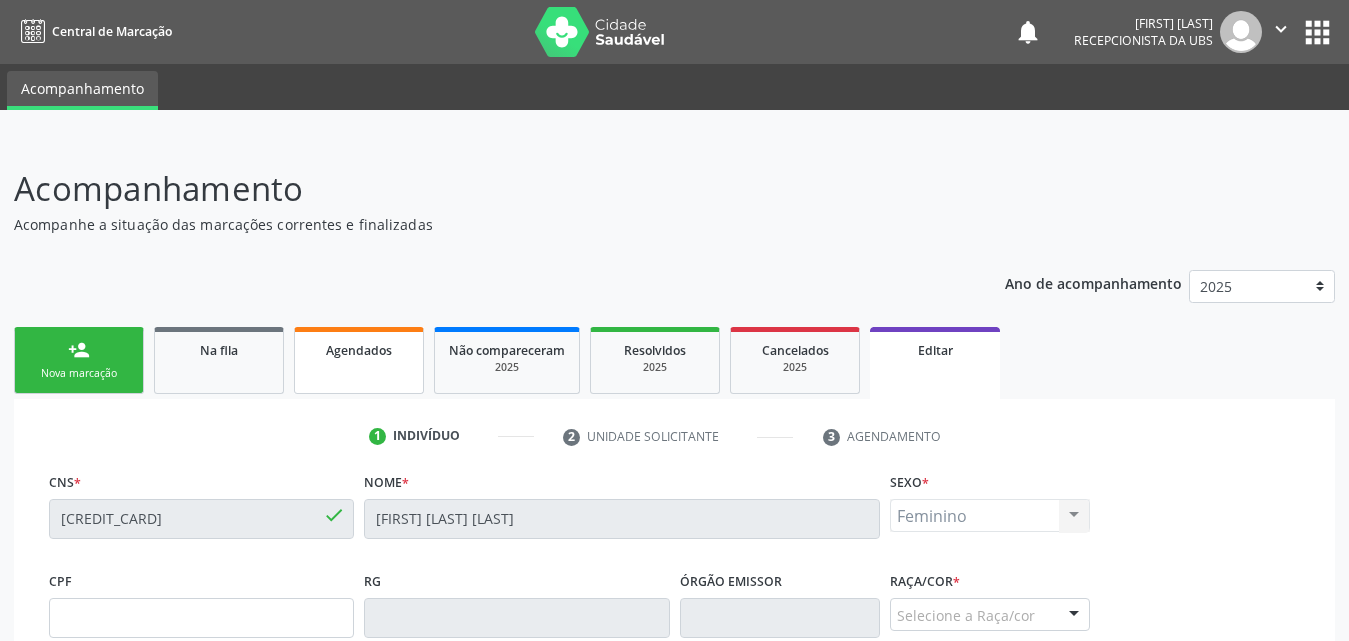 scroll, scrollTop: 200, scrollLeft: 0, axis: vertical 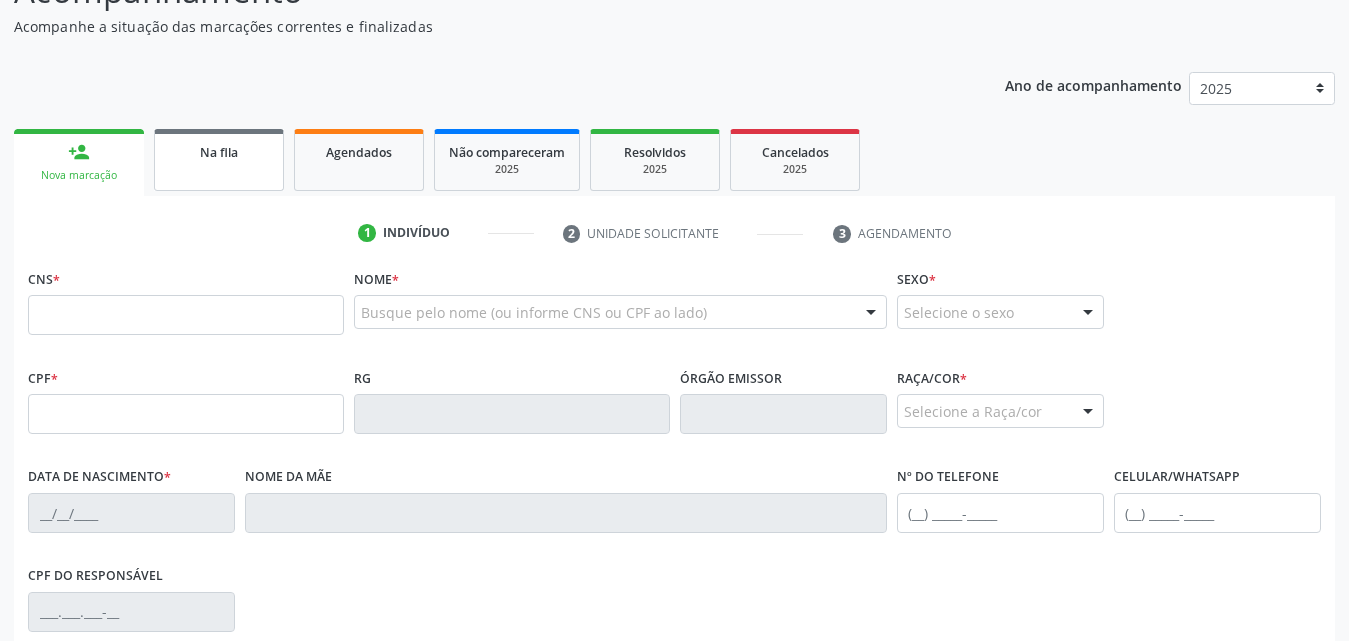 click on "Na fila" at bounding box center [219, 151] 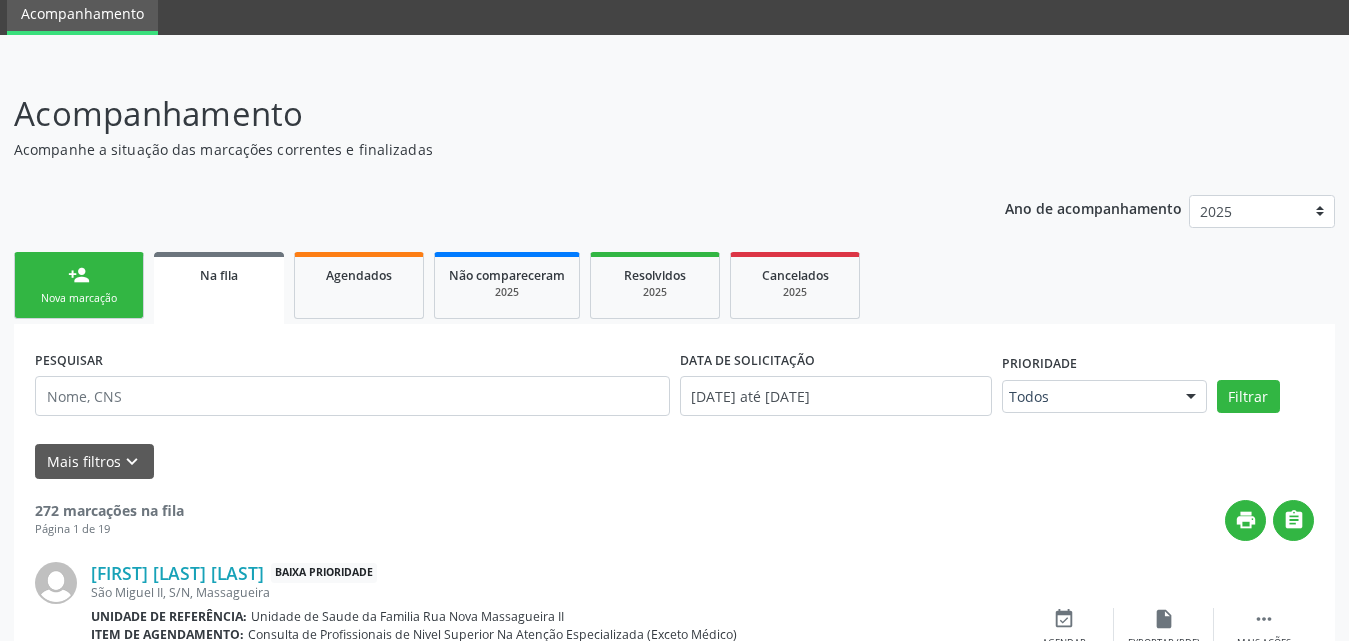 scroll, scrollTop: 198, scrollLeft: 0, axis: vertical 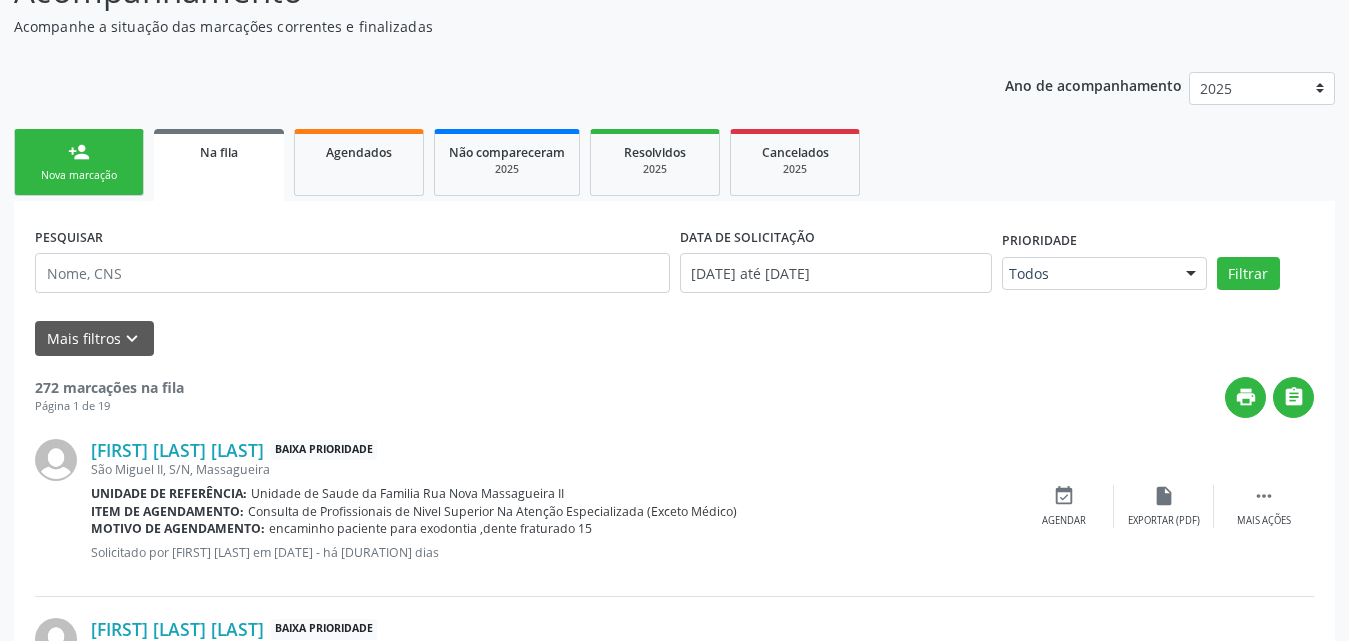 click on "Na fila" at bounding box center (219, 165) 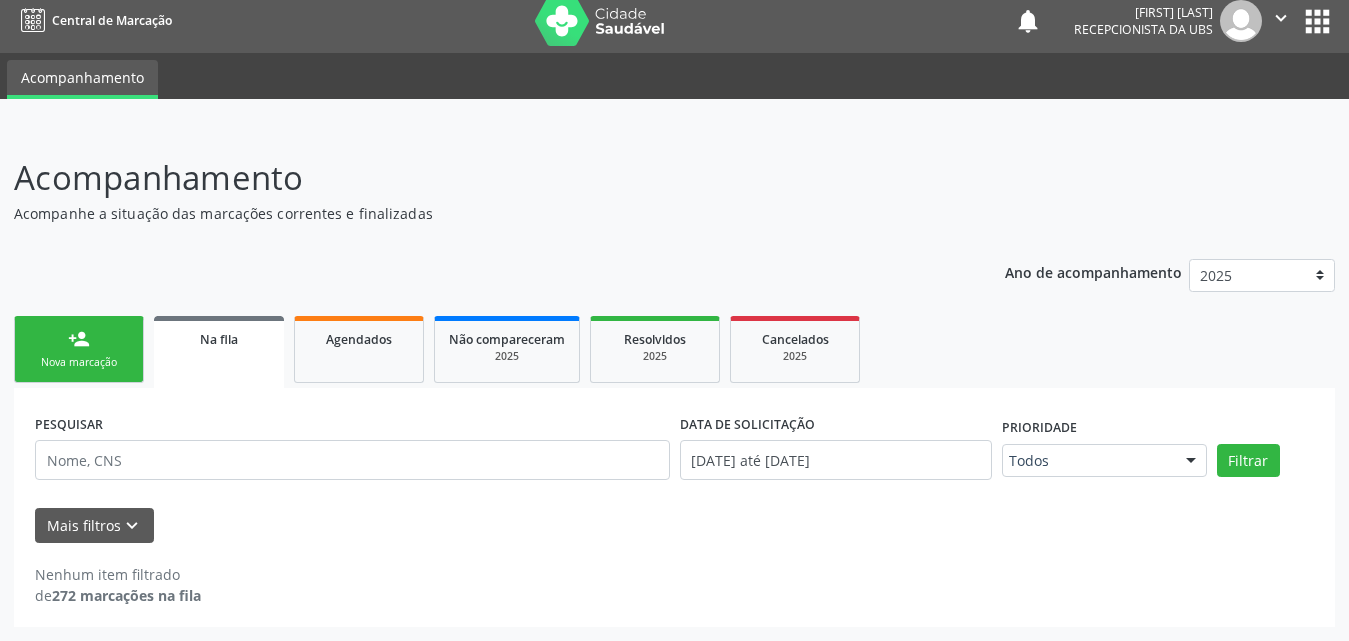 scroll, scrollTop: 11, scrollLeft: 0, axis: vertical 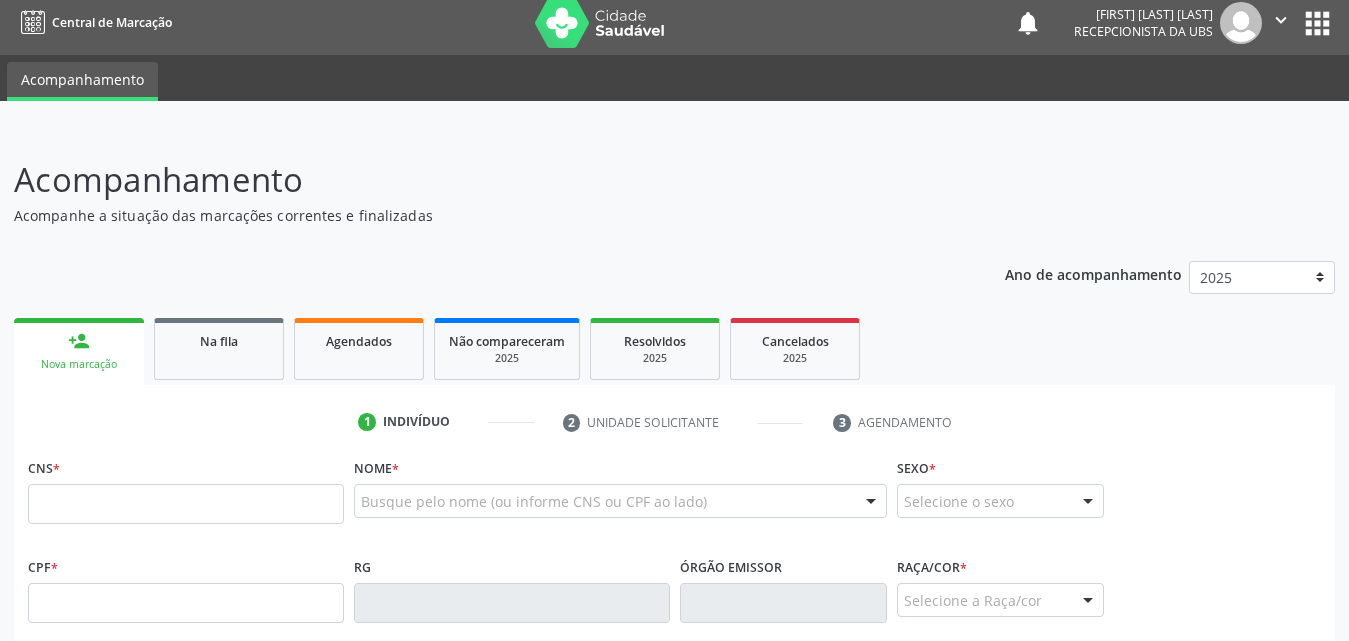 click on "Na fila" at bounding box center [219, 340] 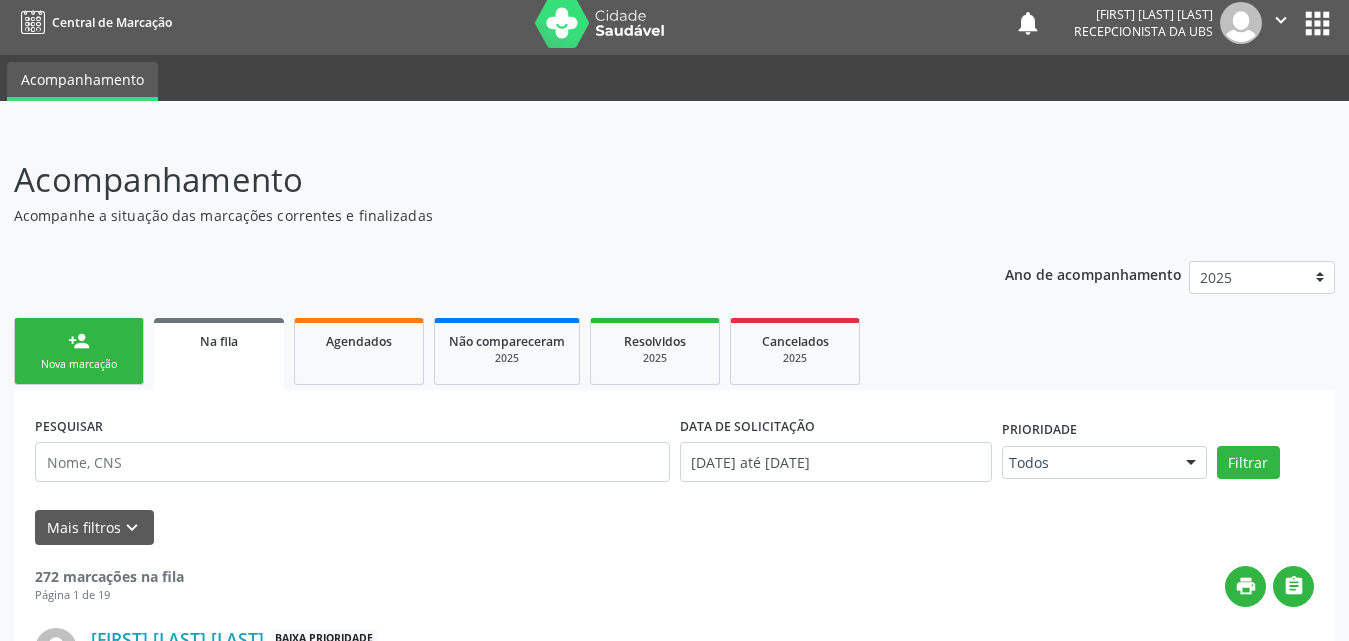 scroll, scrollTop: 109, scrollLeft: 0, axis: vertical 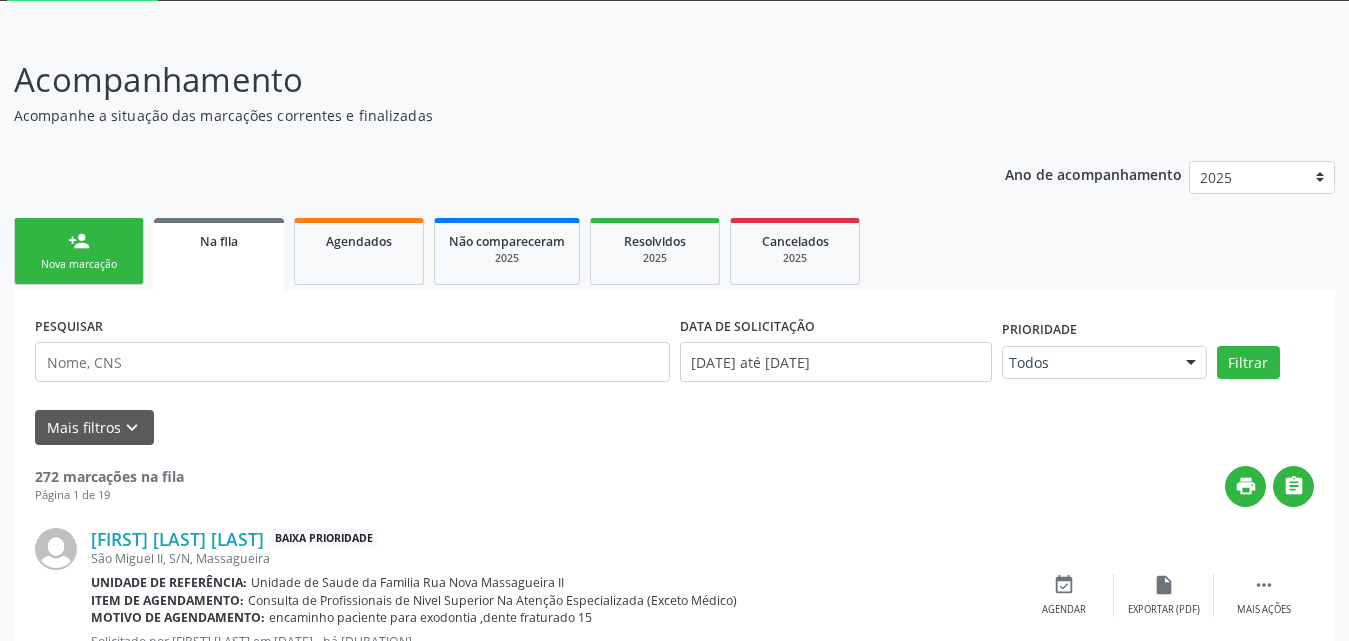 click on "[DURATION] marcações na fila
Página 1 de 19
print   
[LAST] de [LAST]
Baixa Prioridade
[STREET] [NUMBER], [CITY]
Unidade de referência:
Unidade de Saude da Familia [STREET] [CITY] II
Item de agendamento:
Consulta de Profissionais de Nivel Superior Na Atenção Especializada (Exceto Médico)
Motivo de agendamento:
encaminho paciente para exodontia ,dente fraturado 15
Solicitado por [FIRST] [LAST] em [DATE] - há [DURATION]

Mais ações
insert_drive_file
Exportar (PDF)
event_available
Agendar
[FIRST] [LAST] [LAST]
Baixa Prioridade
[STREET], [NUMBER], [CITY]
Unidade de referência:
Unidade de Saude da Familia [STREET] [CITY] II
Item de agendamento:
Motivo de agendamento:" at bounding box center (674, 1867) 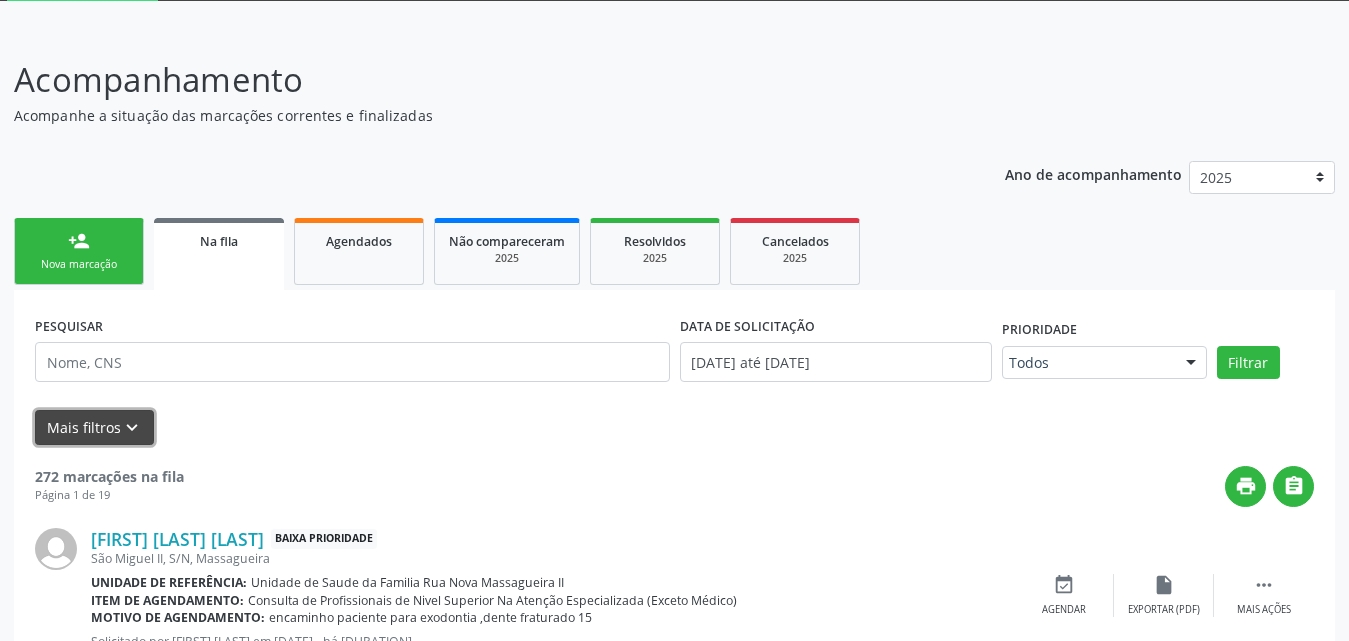 click on "Mais filtros
keyboard_arrow_down" at bounding box center [94, 427] 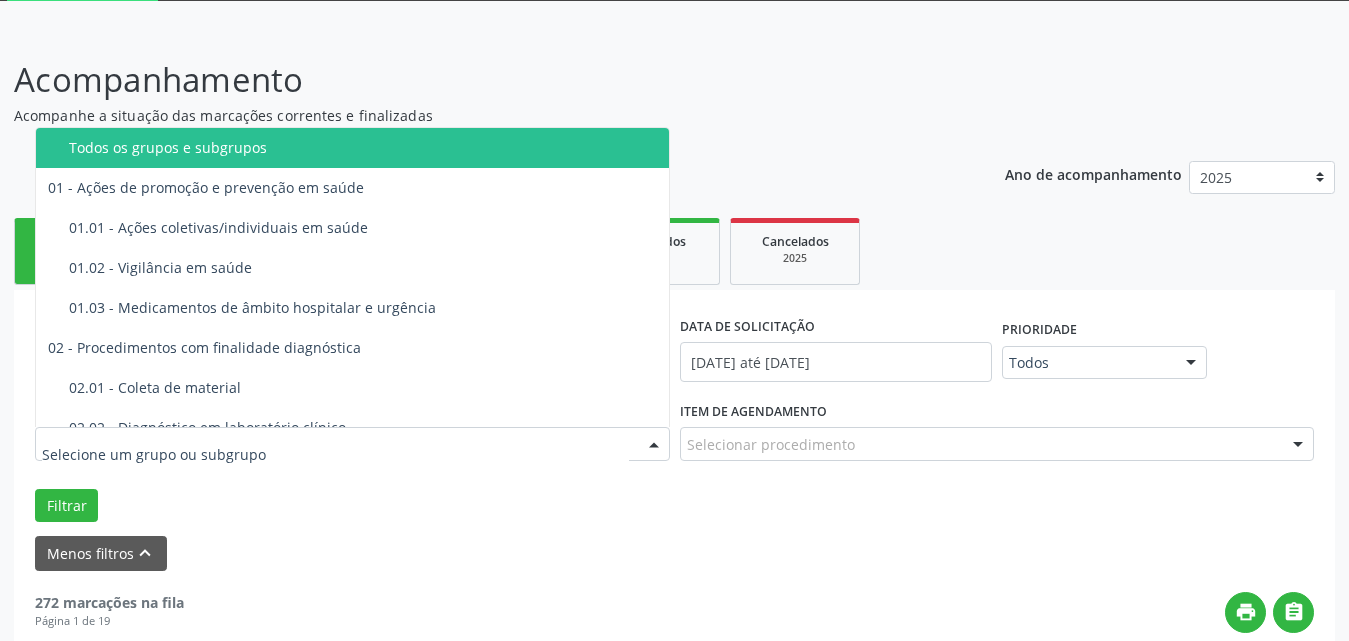 click at bounding box center (352, 444) 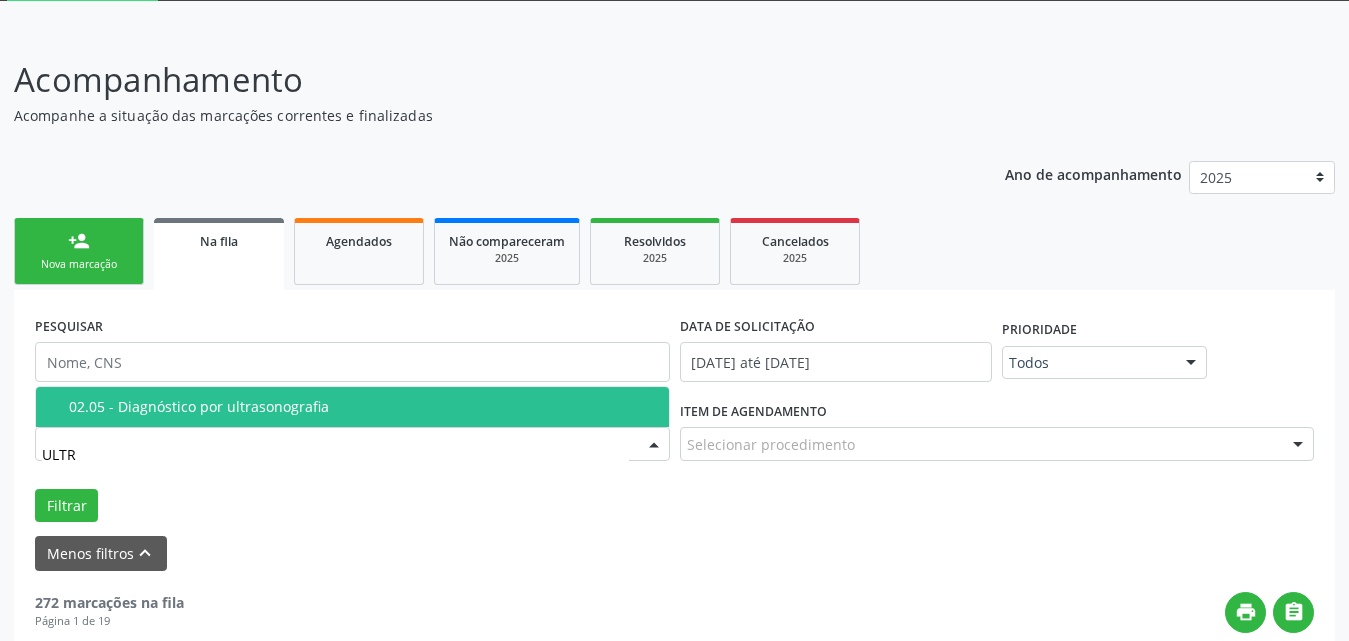 type on "ULTRA" 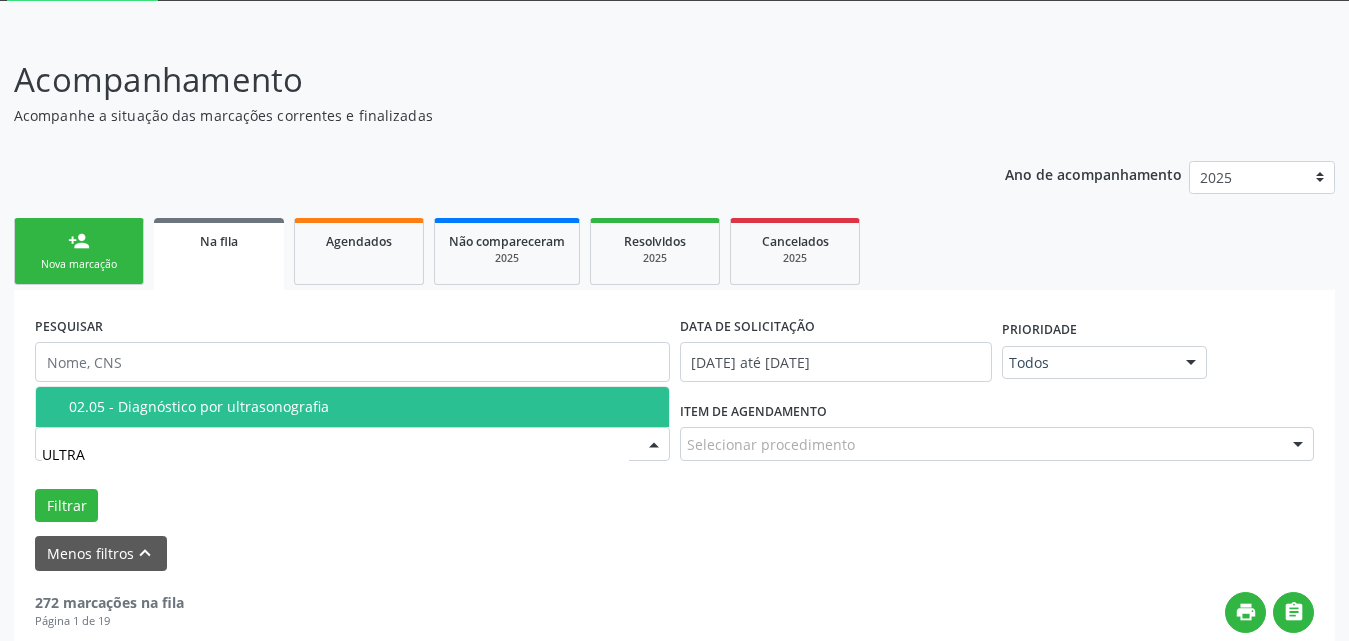 click on "02.05 - Diagnóstico por ultrasonografia" at bounding box center [352, 407] 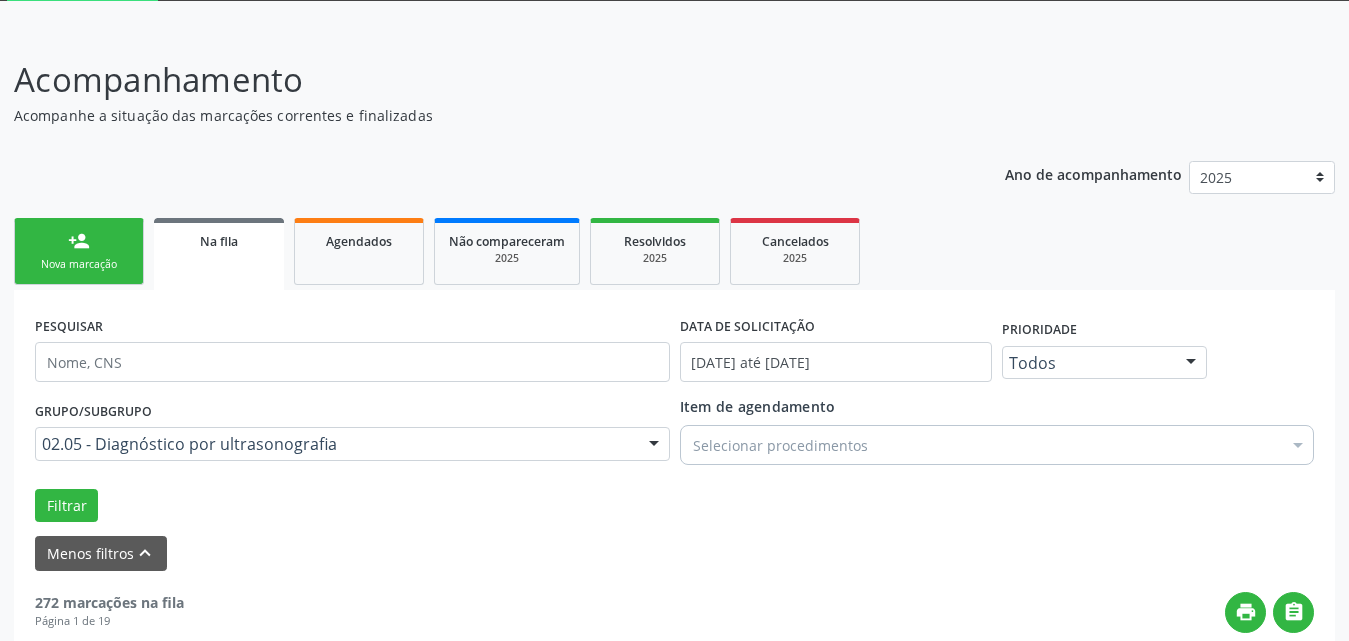 click on "Selecionar procedimentos" at bounding box center (997, 445) 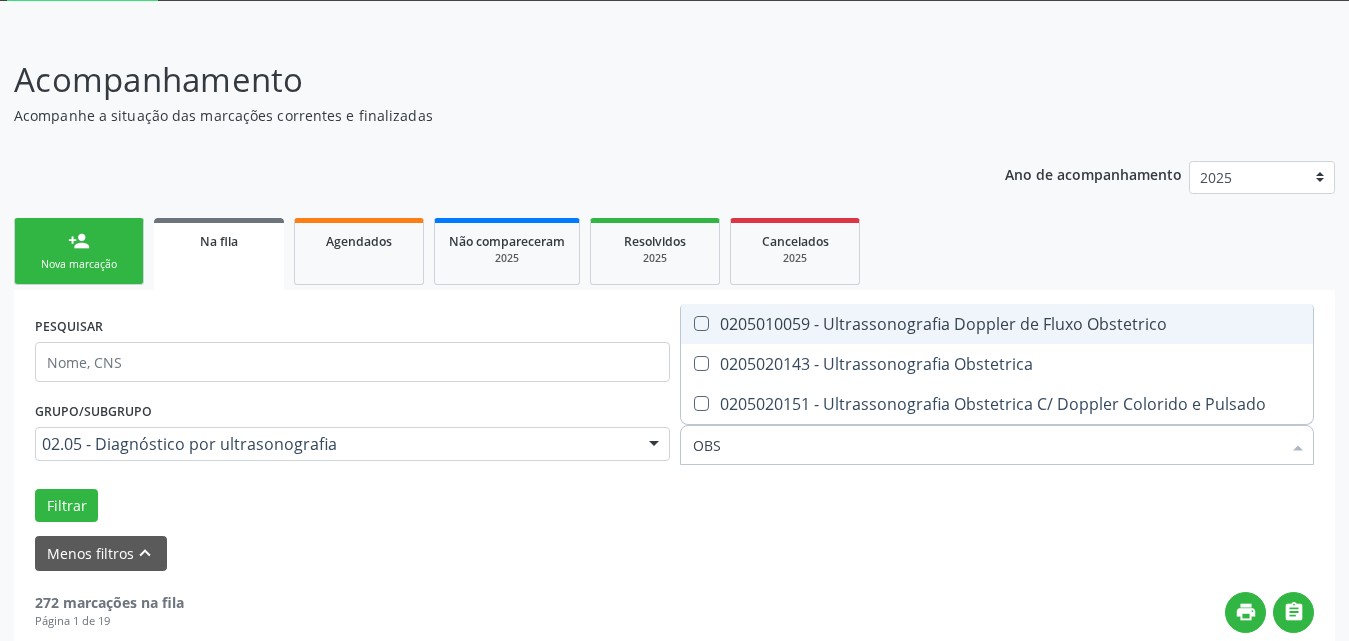 type on "OBST" 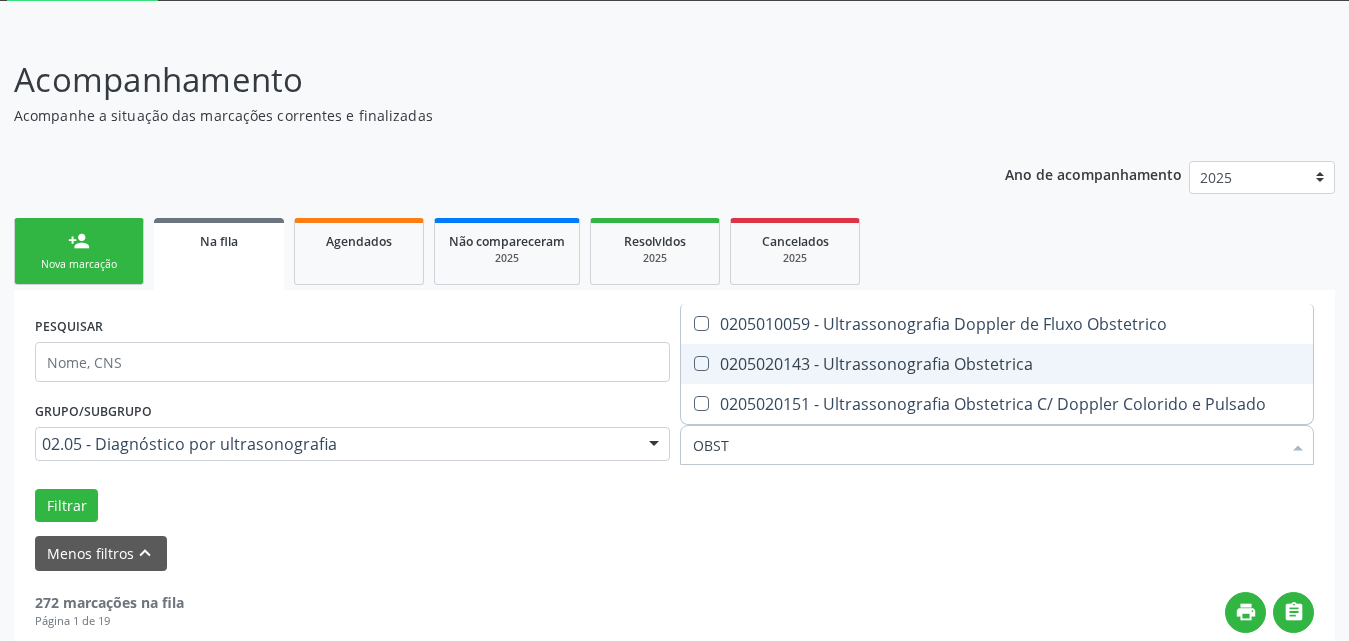 click on "0205020143 - Ultrassonografia Obstetrica" at bounding box center [997, 364] 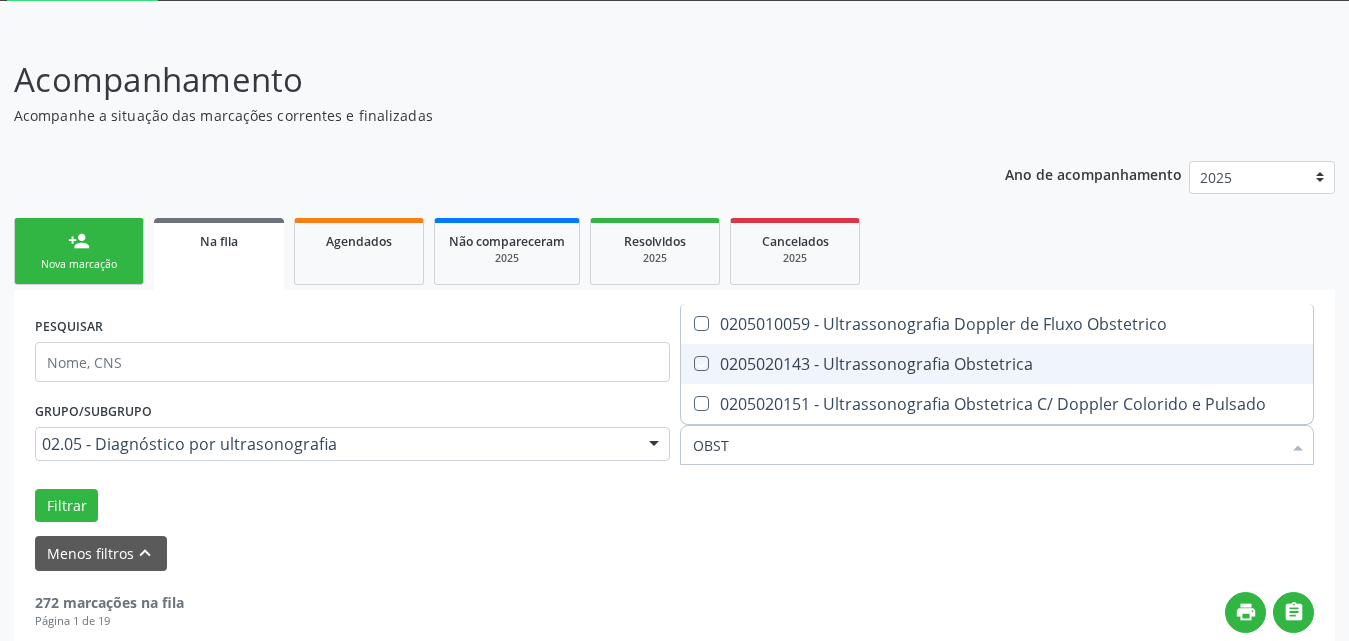 checkbox on "true" 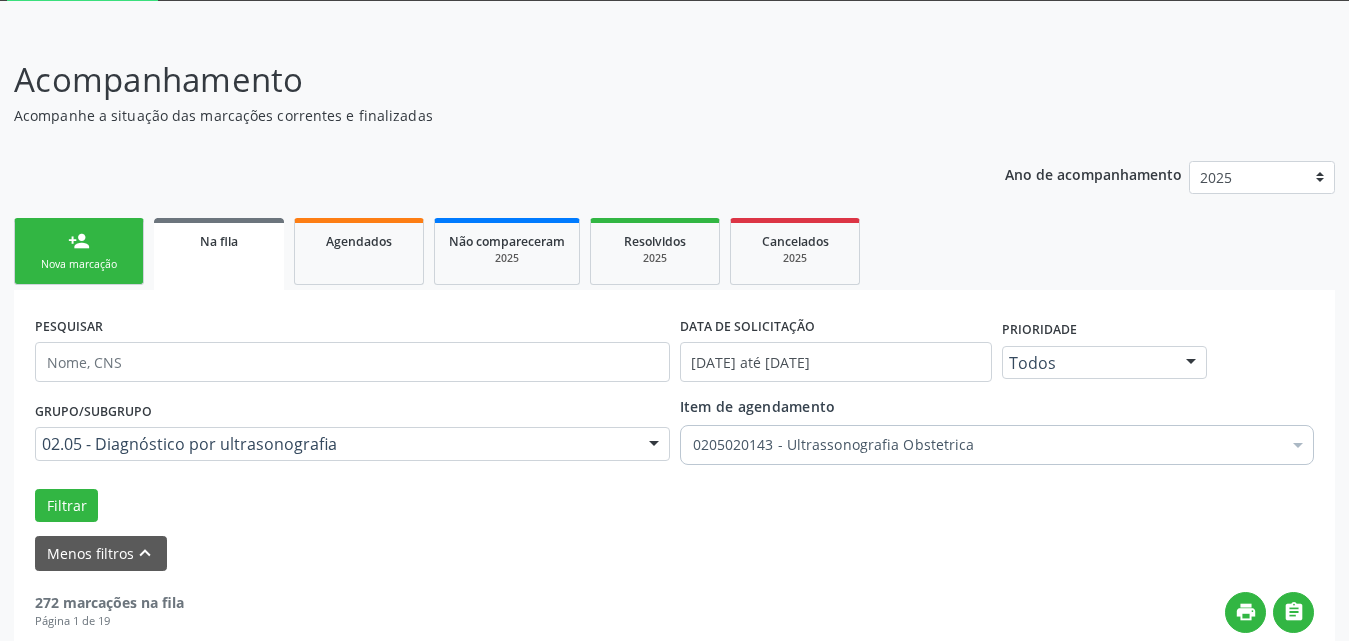 click on "PESQUISAR
DATA DE SOLICITAÇÃO
01/01/2025 até 08/08/2025
Prioridade
Todos         Todos   Baixa Prioridade   Média Prioridade   Alta Prioridade
Nenhum resultado encontrado para: "   "
Não há nenhuma opção para ser exibida.
Grupo/Subgrupo
02.05 - Diagnóstico por ultrasonografia
Todos os grupos e subgrupos
01 - Ações de promoção e prevenção em saúde
01.01 - Ações coletivas/individuais em saúde
01.02 - Vigilância em saúde
01.03 - Medicamentos de âmbito hospitalar e urgência
02 - Procedimentos com finalidade diagnóstica
02.01 - Coleta de material
02.02 - Diagnóstico em laboratório clínico
02.03 - Diagnóstico por anatomia patológica e citopatologia
02.04 - Diagnóstico por radiologia" at bounding box center [674, 440] 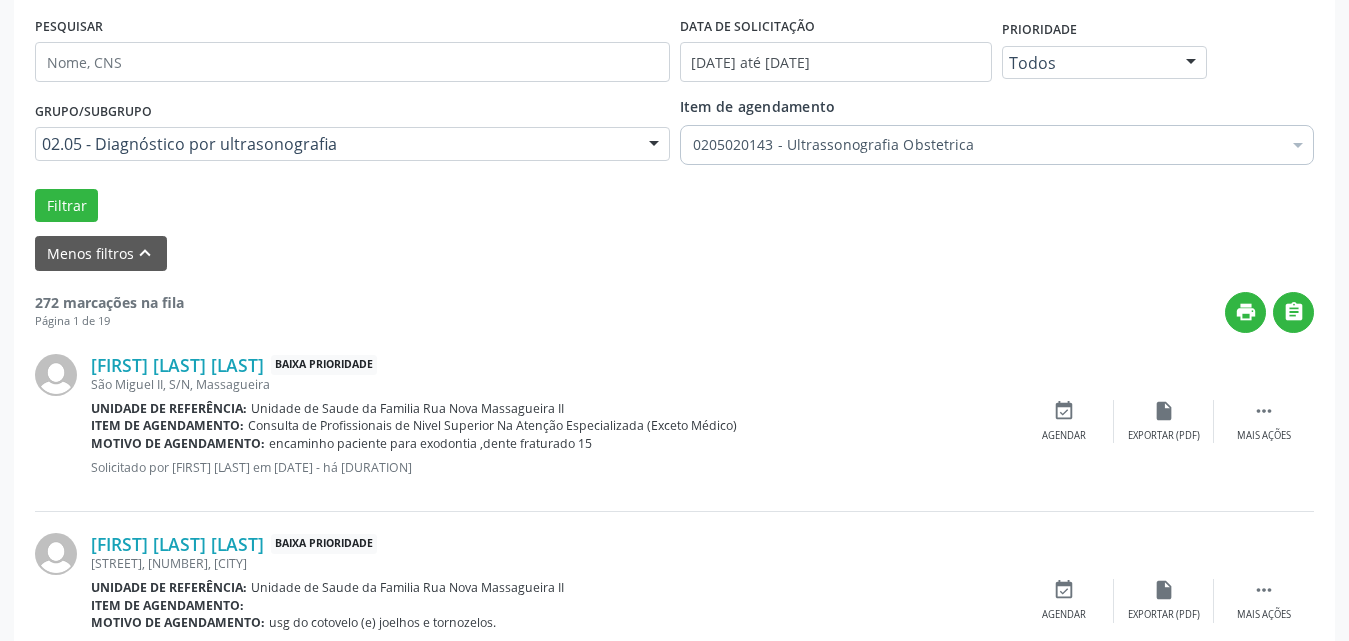 scroll, scrollTop: 309, scrollLeft: 0, axis: vertical 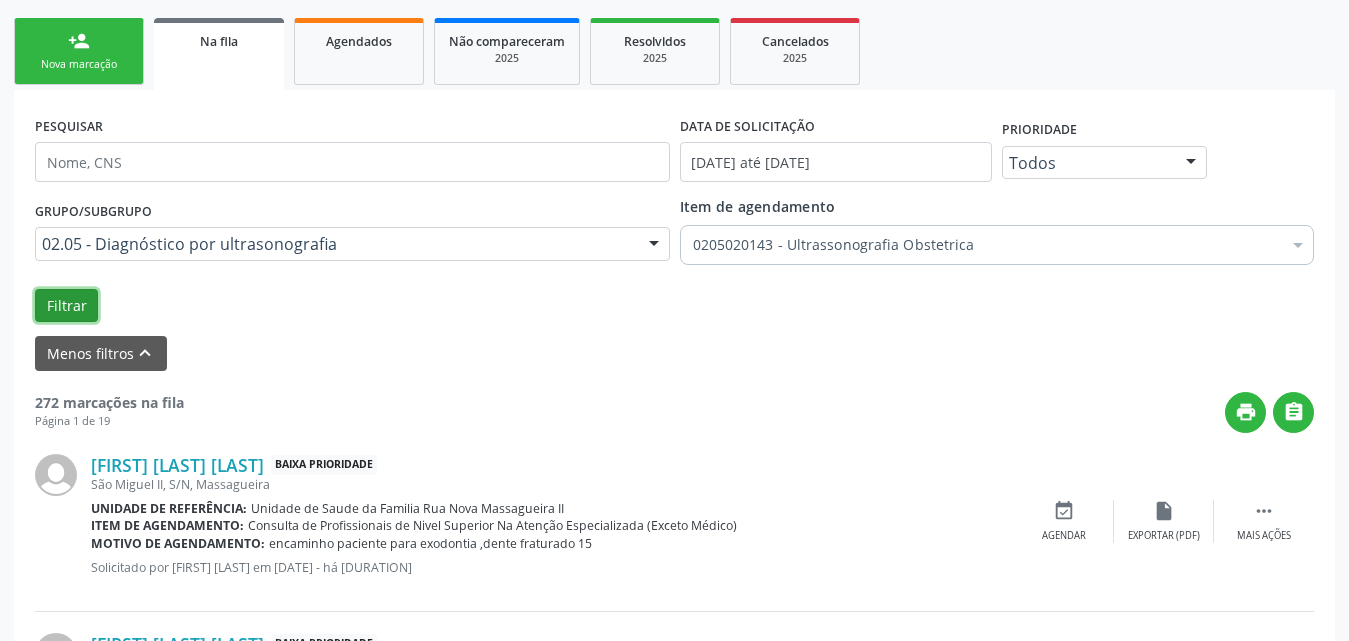 click on "Filtrar" at bounding box center [66, 306] 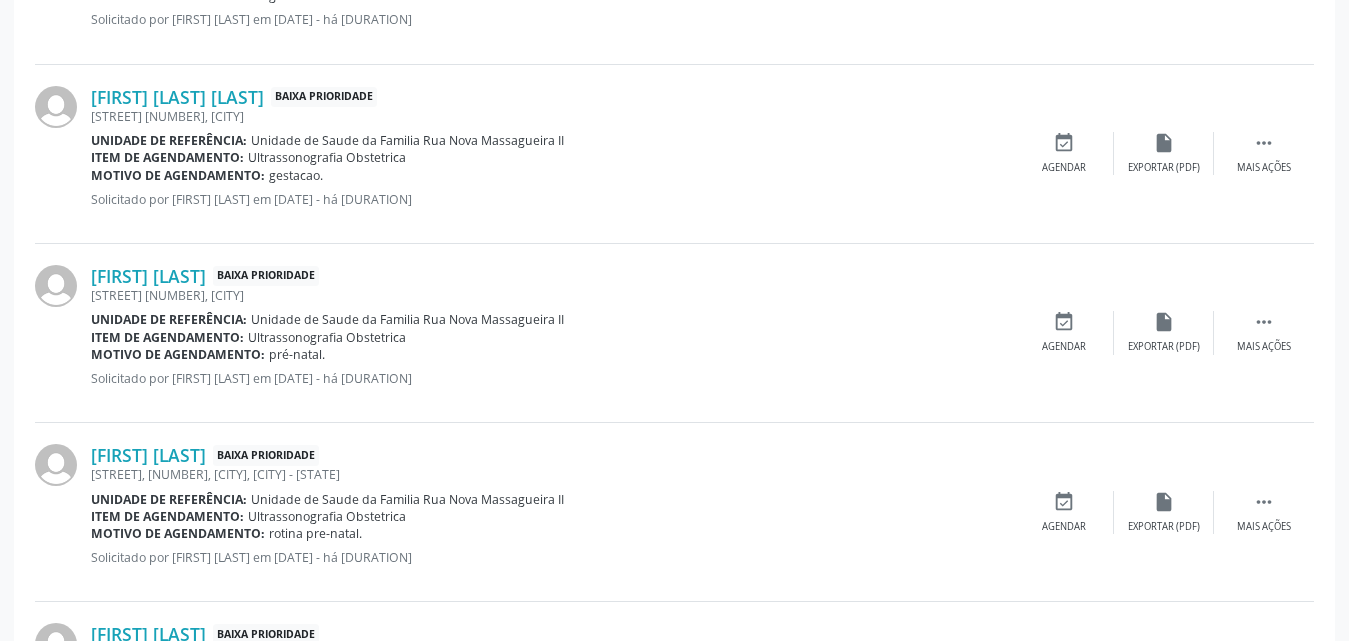 scroll, scrollTop: 909, scrollLeft: 0, axis: vertical 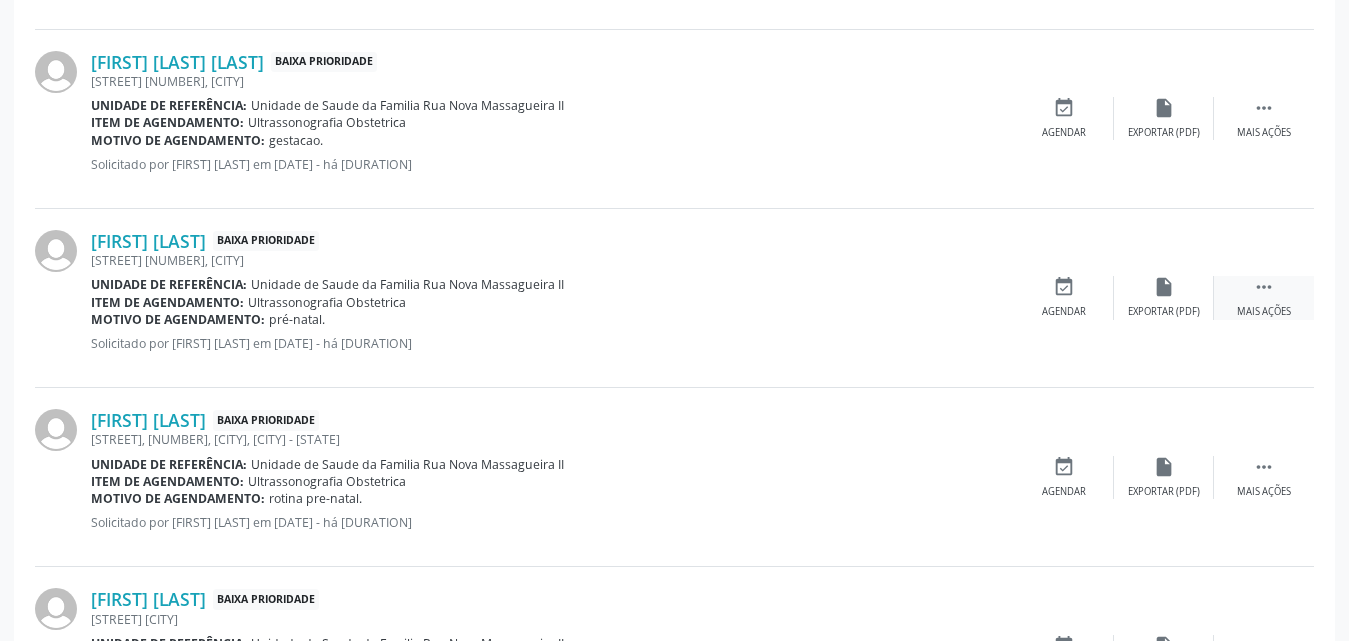 click on "
Mais ações" at bounding box center [1264, 297] 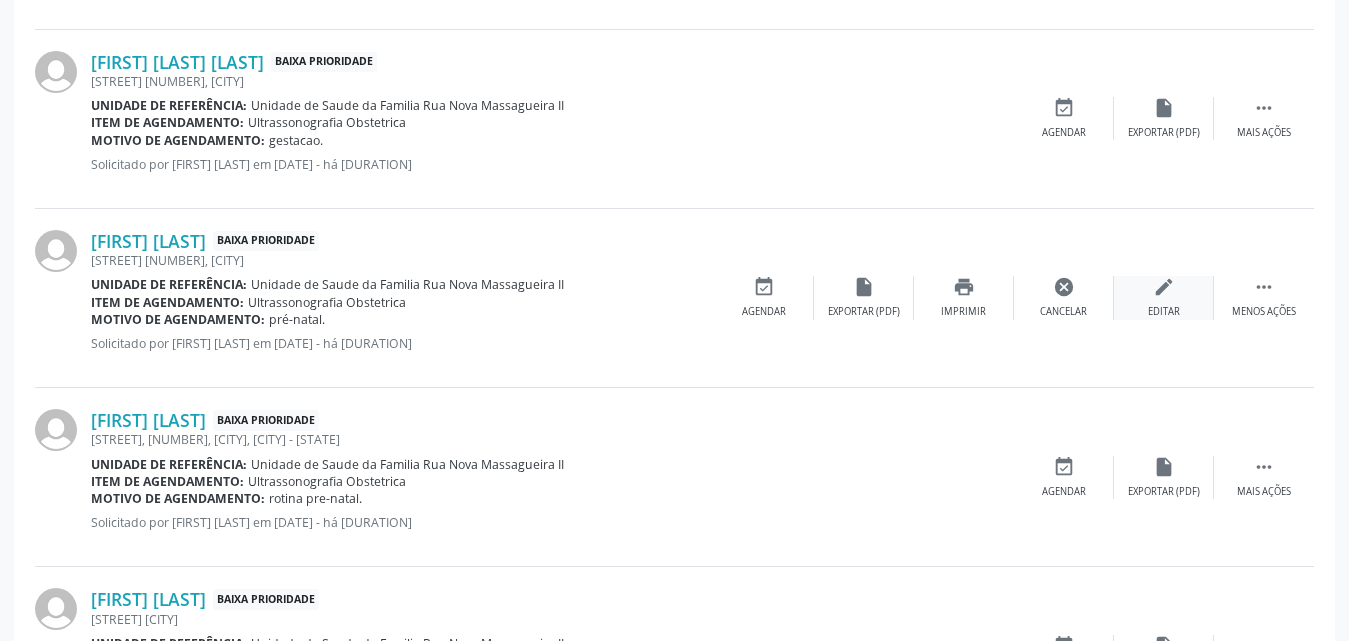 click on "Editar" at bounding box center [1164, 312] 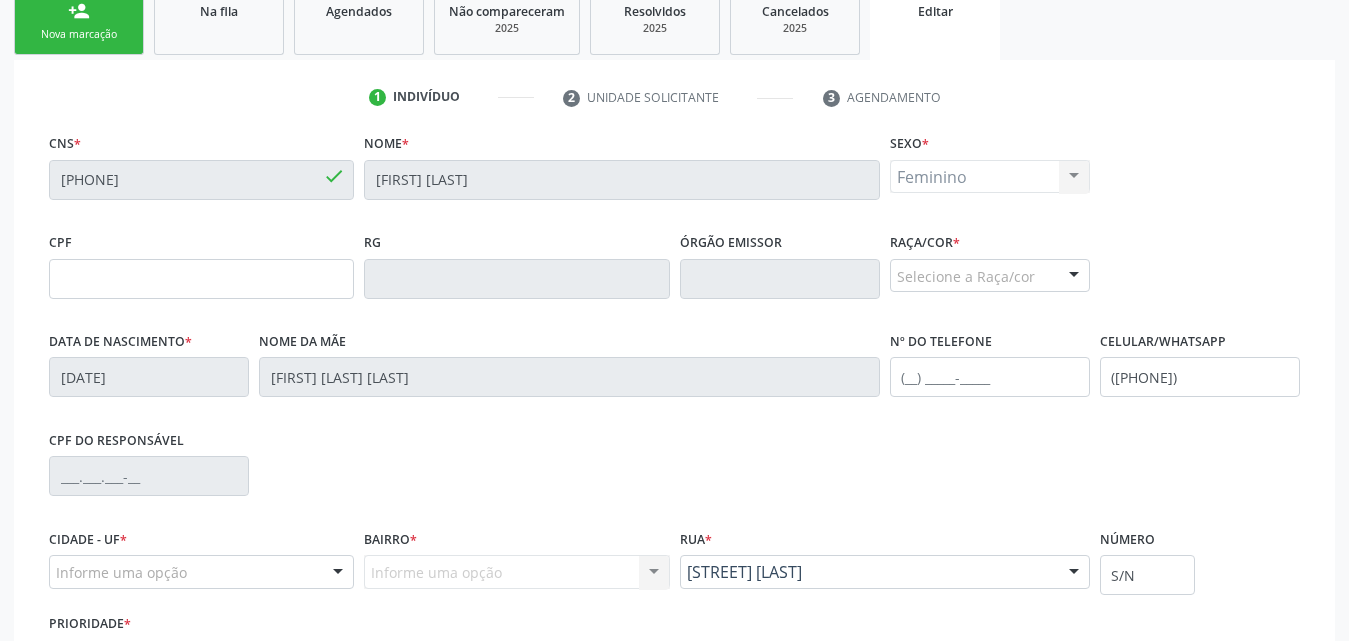 scroll, scrollTop: 98, scrollLeft: 0, axis: vertical 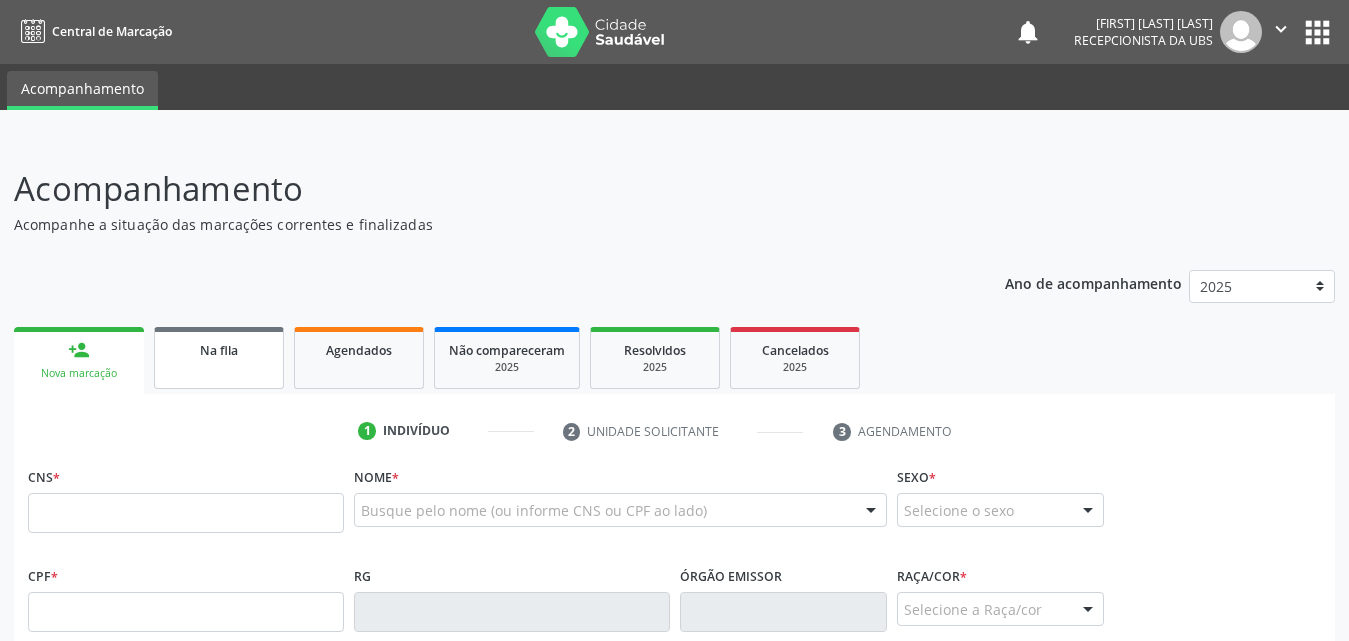 click on "Na fila" at bounding box center [219, 358] 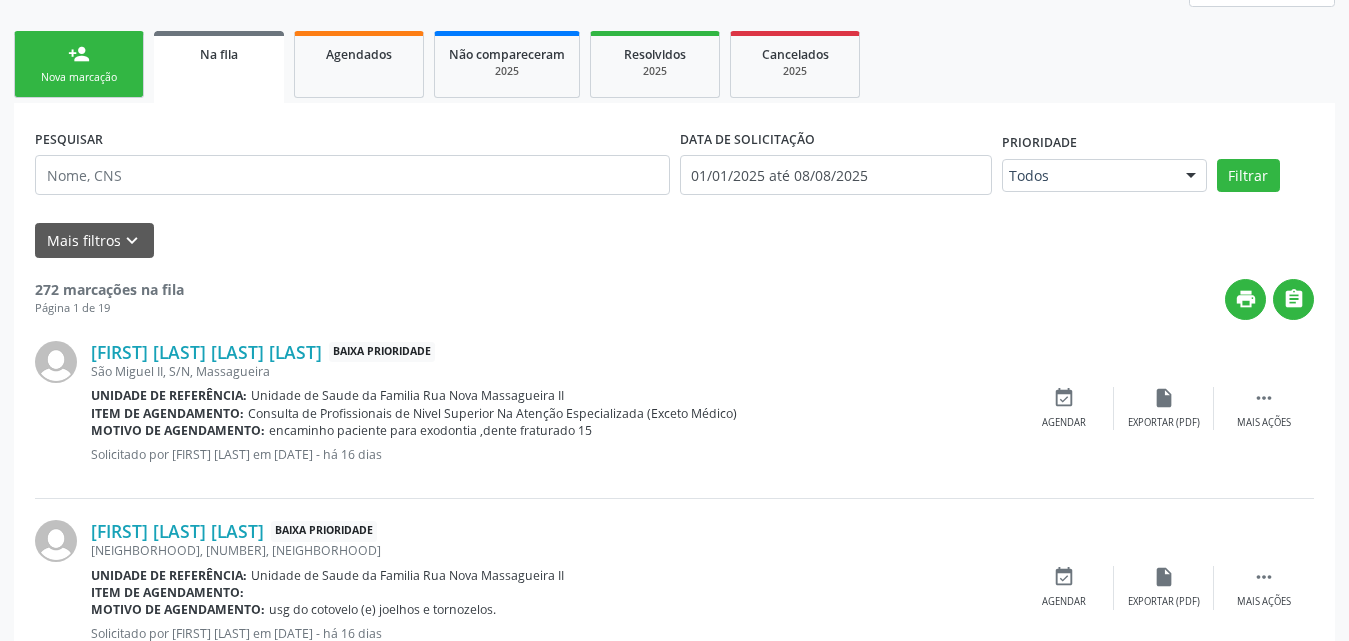 scroll, scrollTop: 300, scrollLeft: 0, axis: vertical 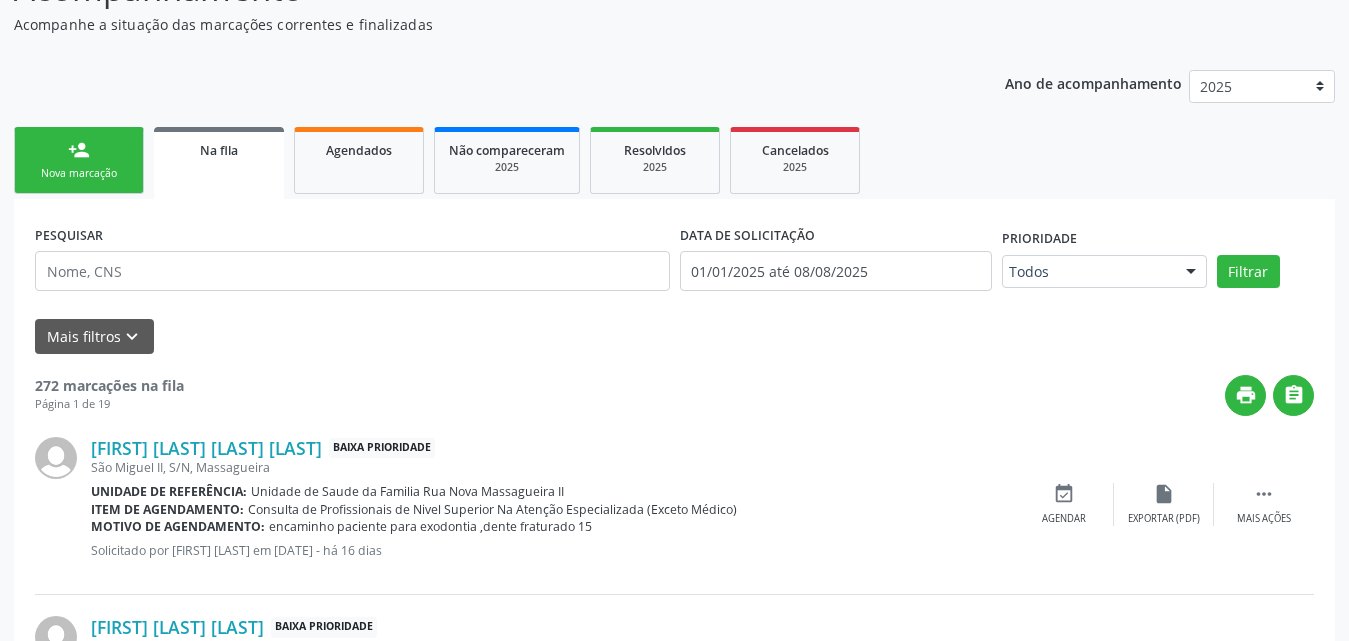 click on "Na fila" at bounding box center (219, 150) 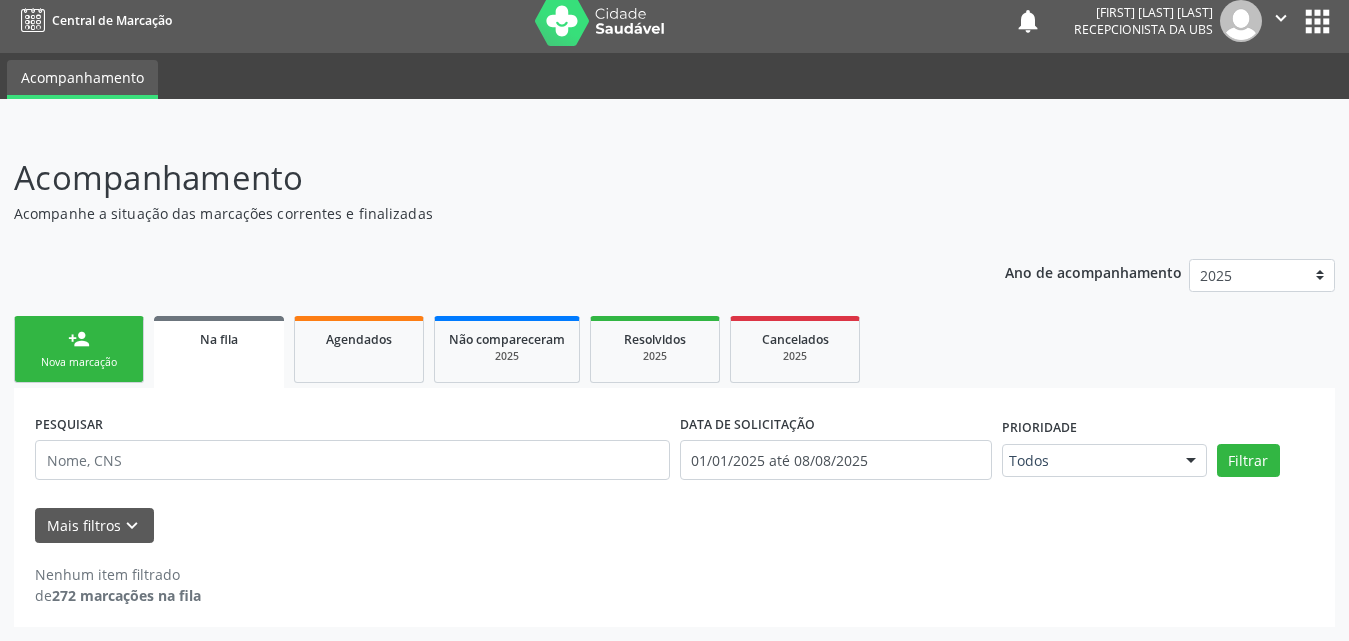 click on "Na fila" at bounding box center [219, 339] 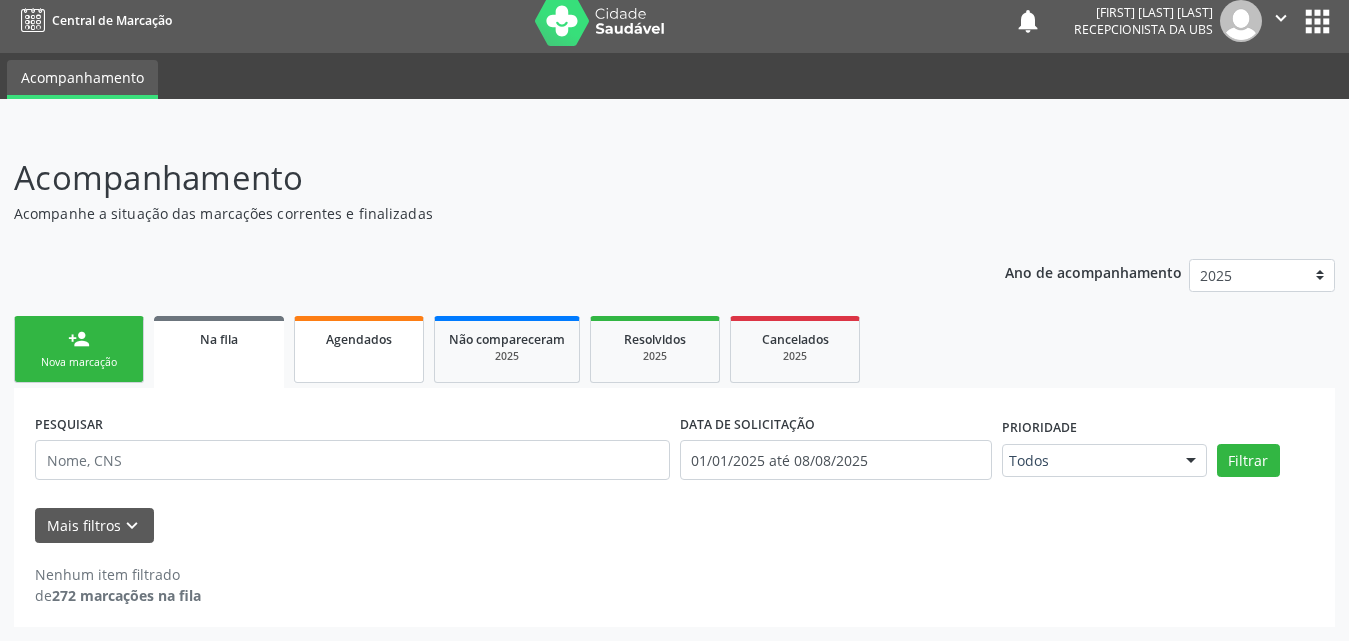 click on "Agendados" at bounding box center (359, 338) 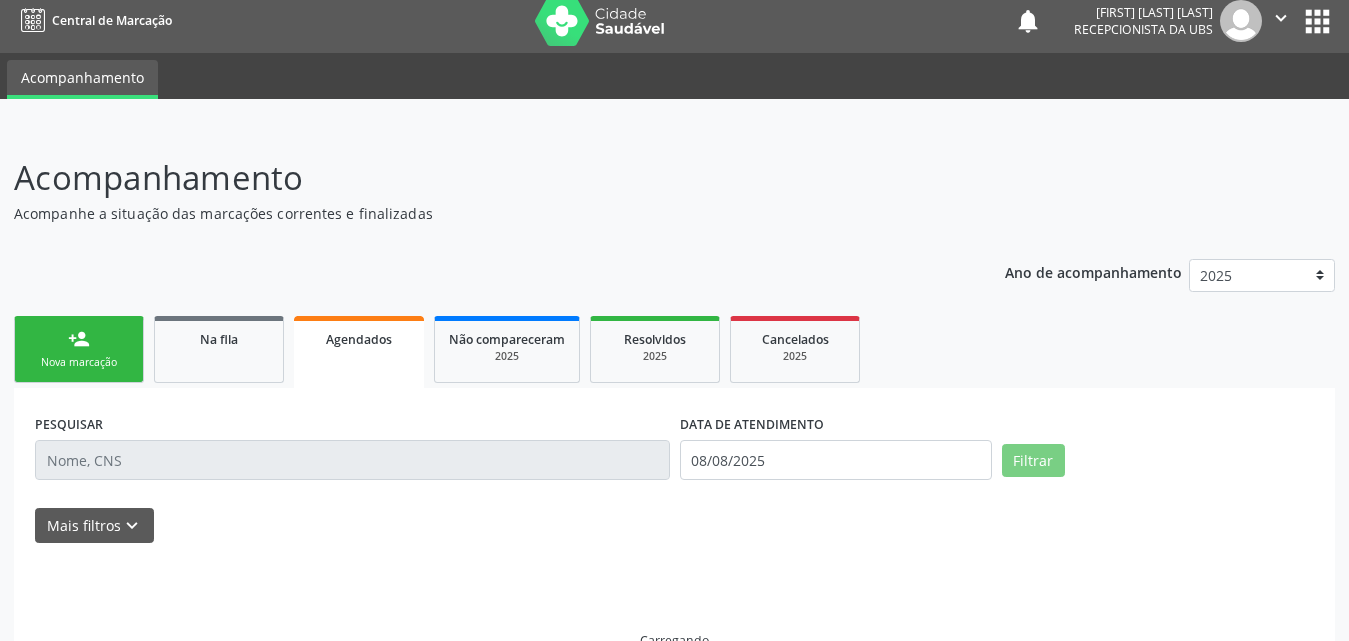 scroll, scrollTop: 0, scrollLeft: 0, axis: both 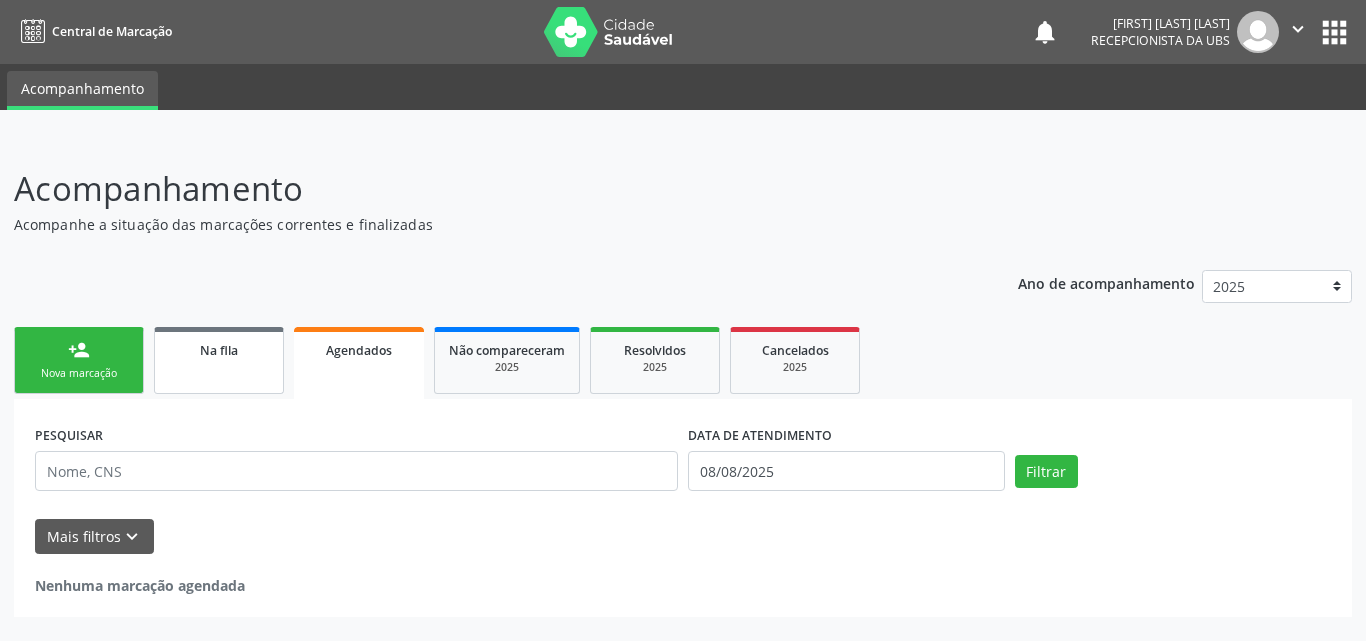 click on "Na fila" at bounding box center [219, 350] 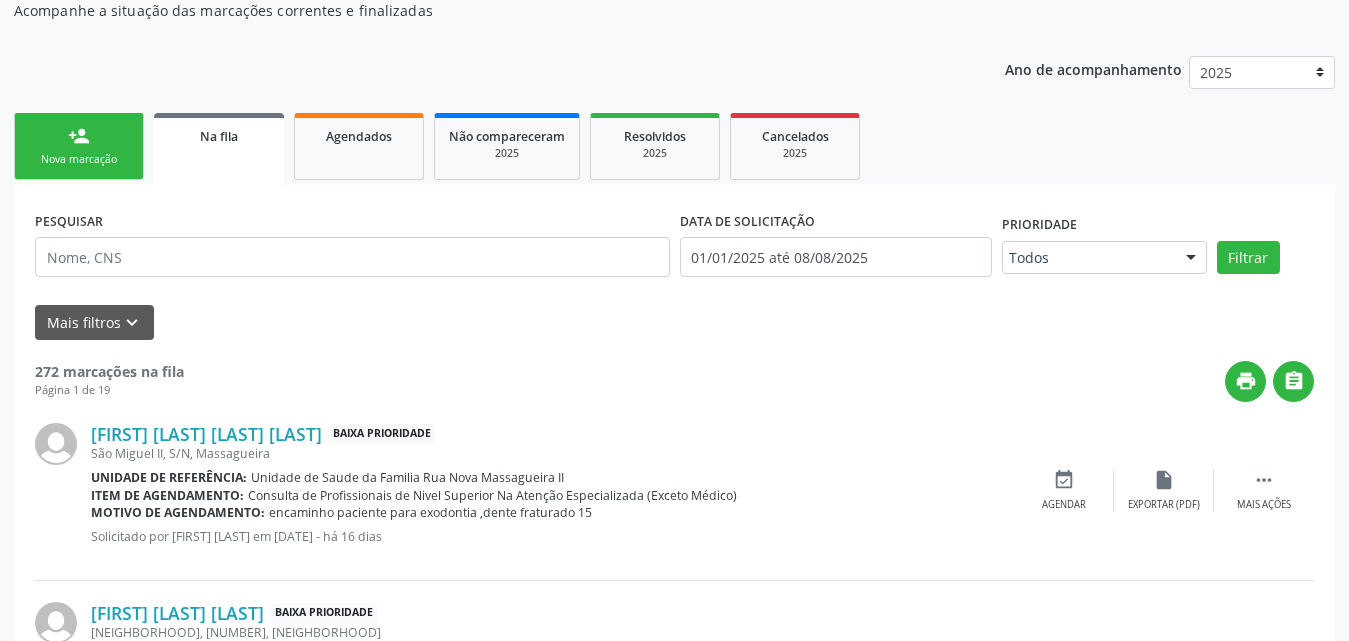 scroll, scrollTop: 100, scrollLeft: 0, axis: vertical 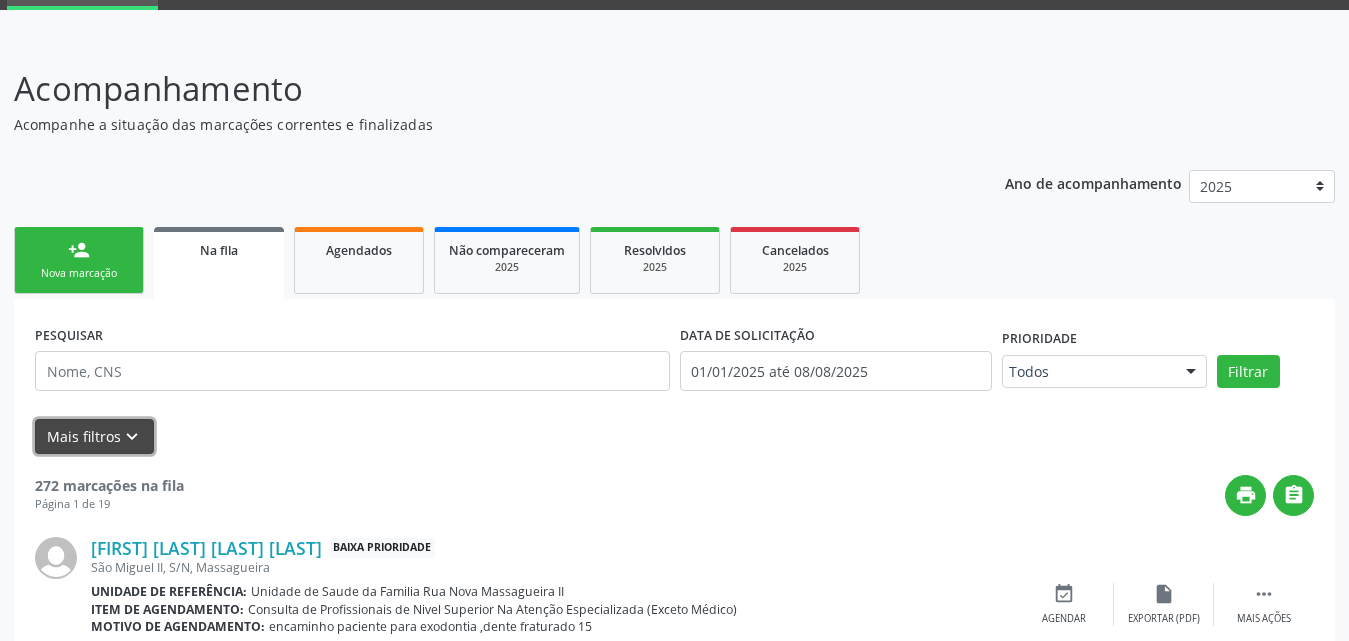 click on "Mais filtros
keyboard_arrow_down" at bounding box center (94, 436) 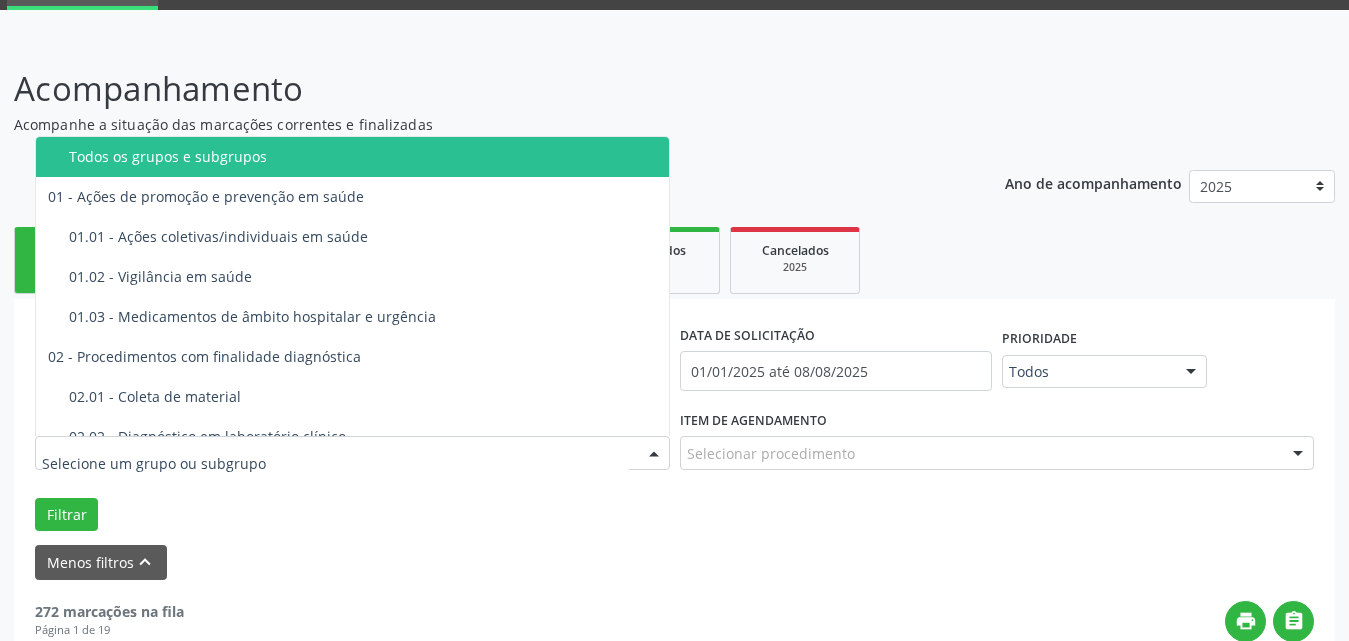 click at bounding box center [352, 453] 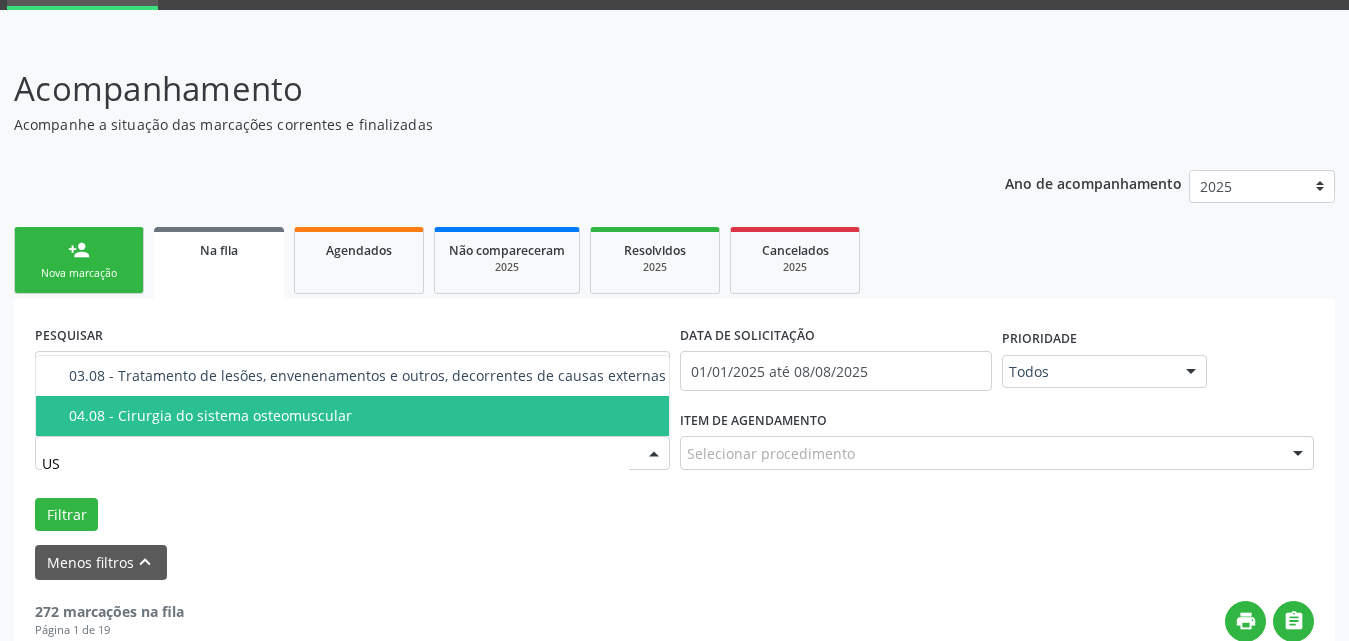 type on "U" 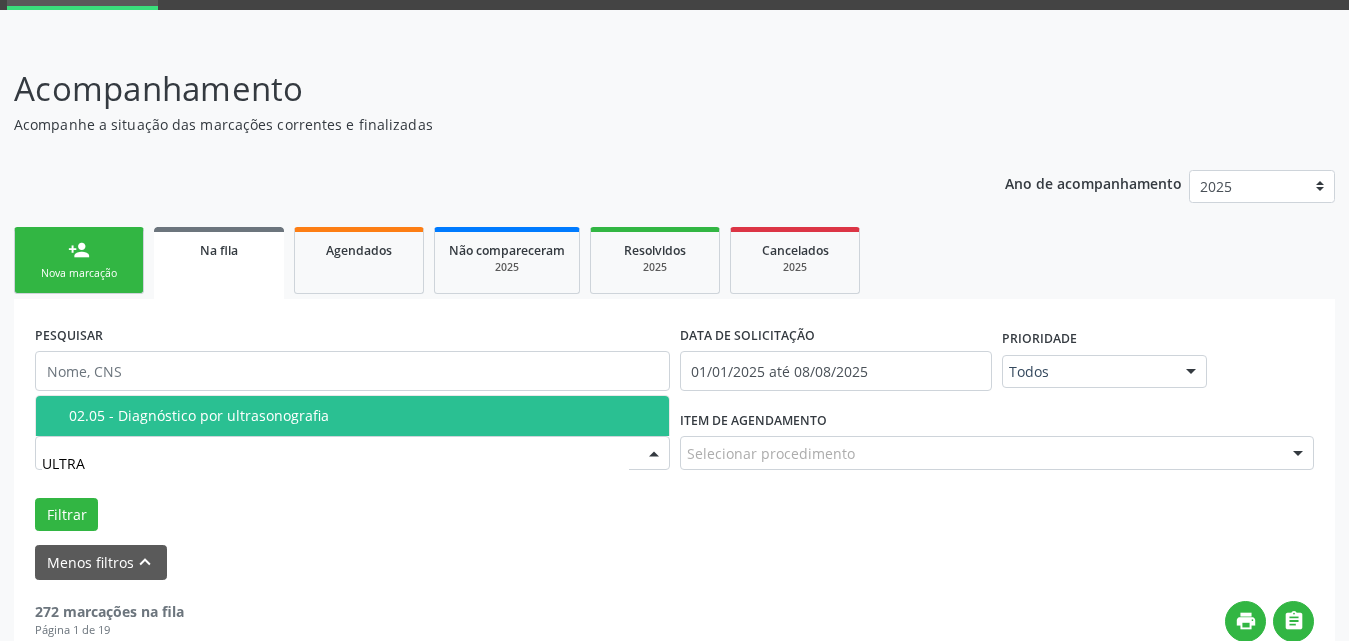 type on "ULTRAS" 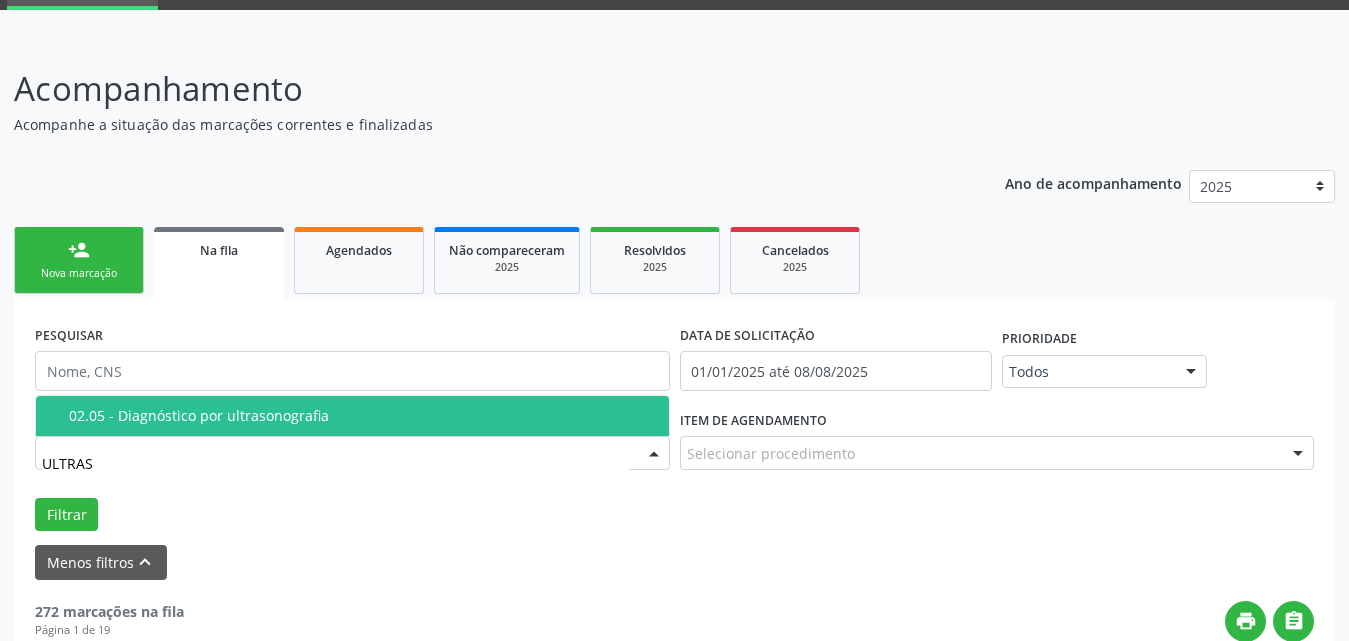 click on "02.05 - Diagnóstico por ultrasonografia" at bounding box center (363, 416) 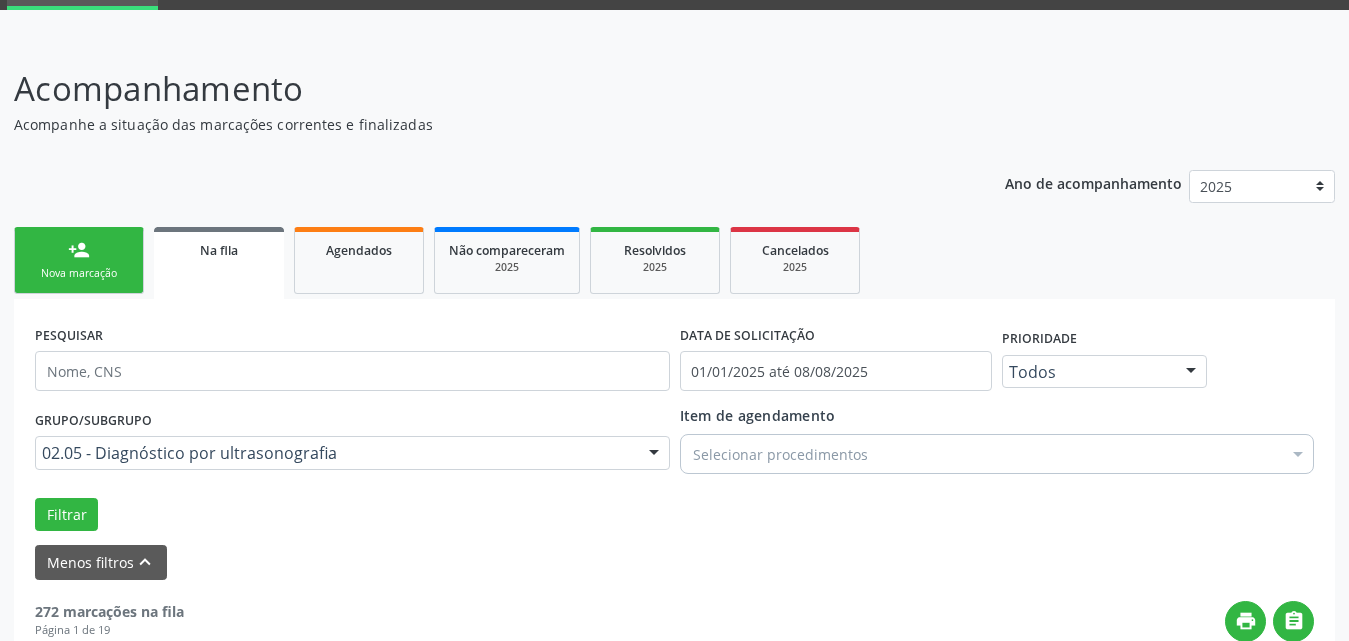scroll, scrollTop: 200, scrollLeft: 0, axis: vertical 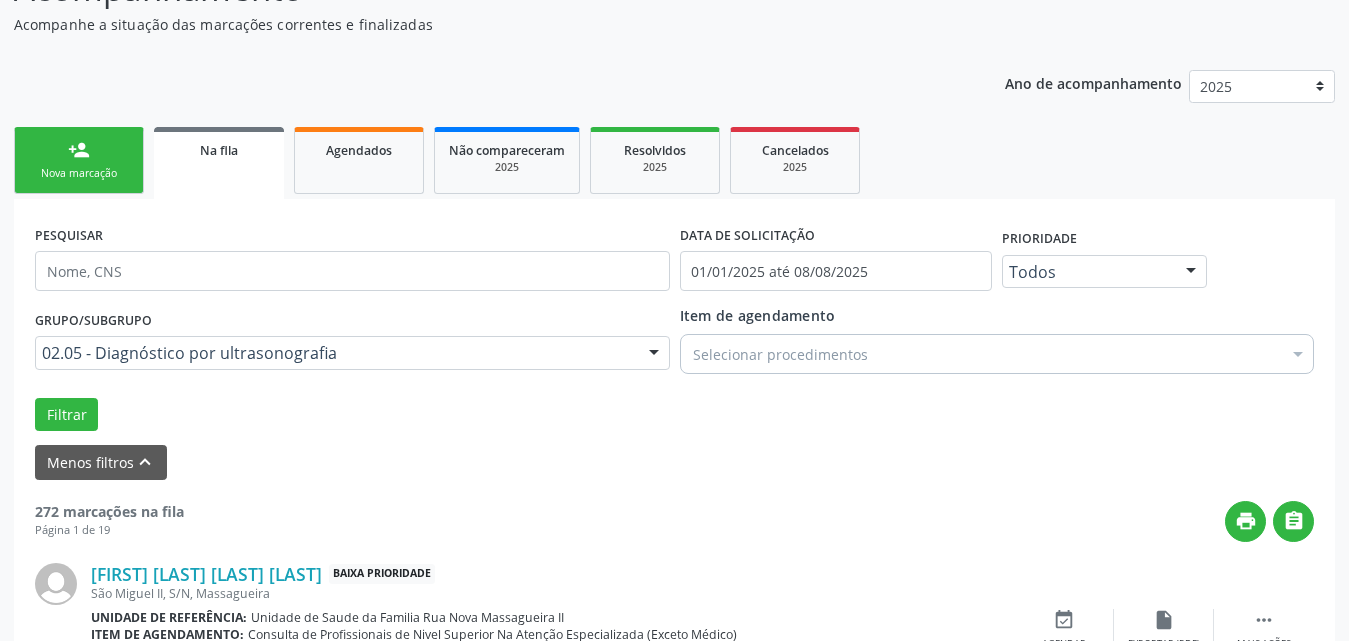 click on "Selecionar procedimentos" at bounding box center (997, 354) 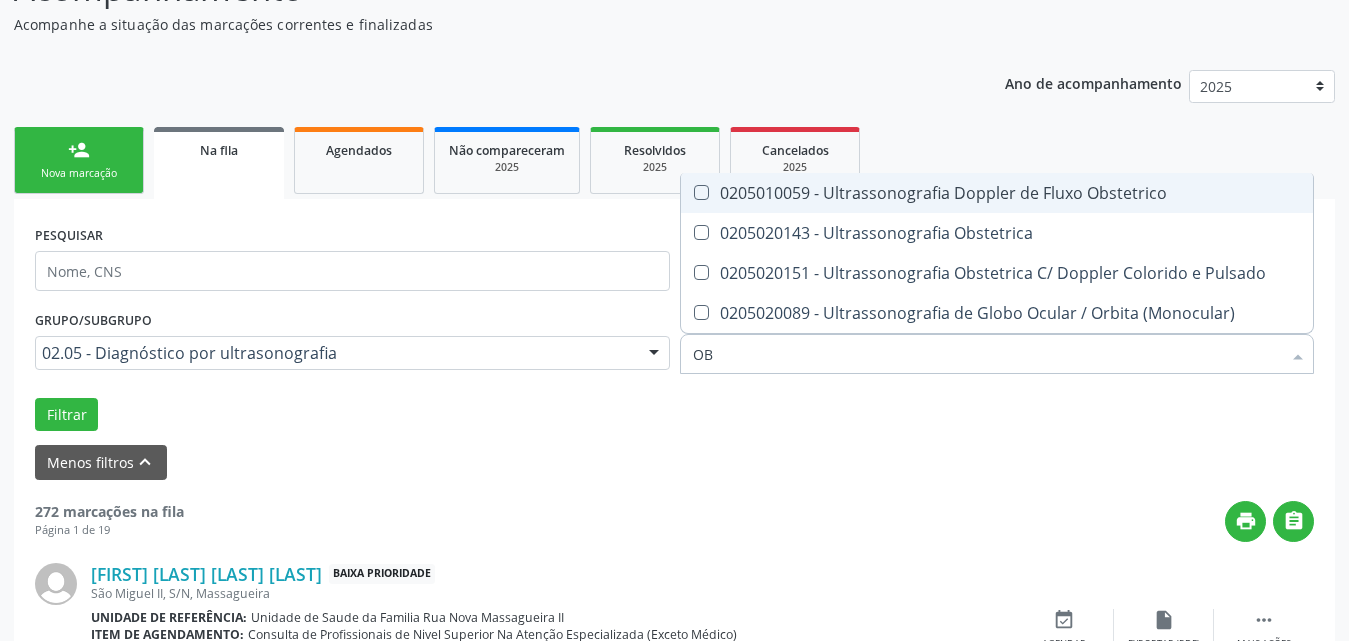 type on "OBS" 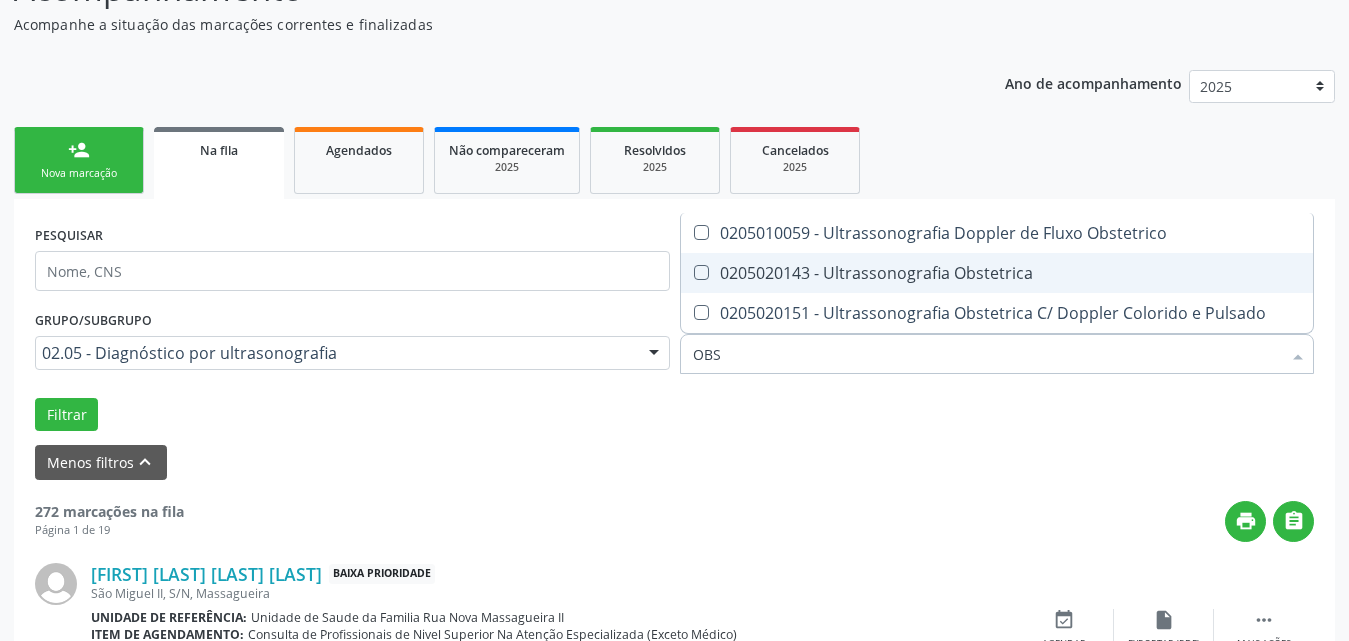 click on "0205020143 - Ultrassonografia Obstetrica" at bounding box center [997, 273] 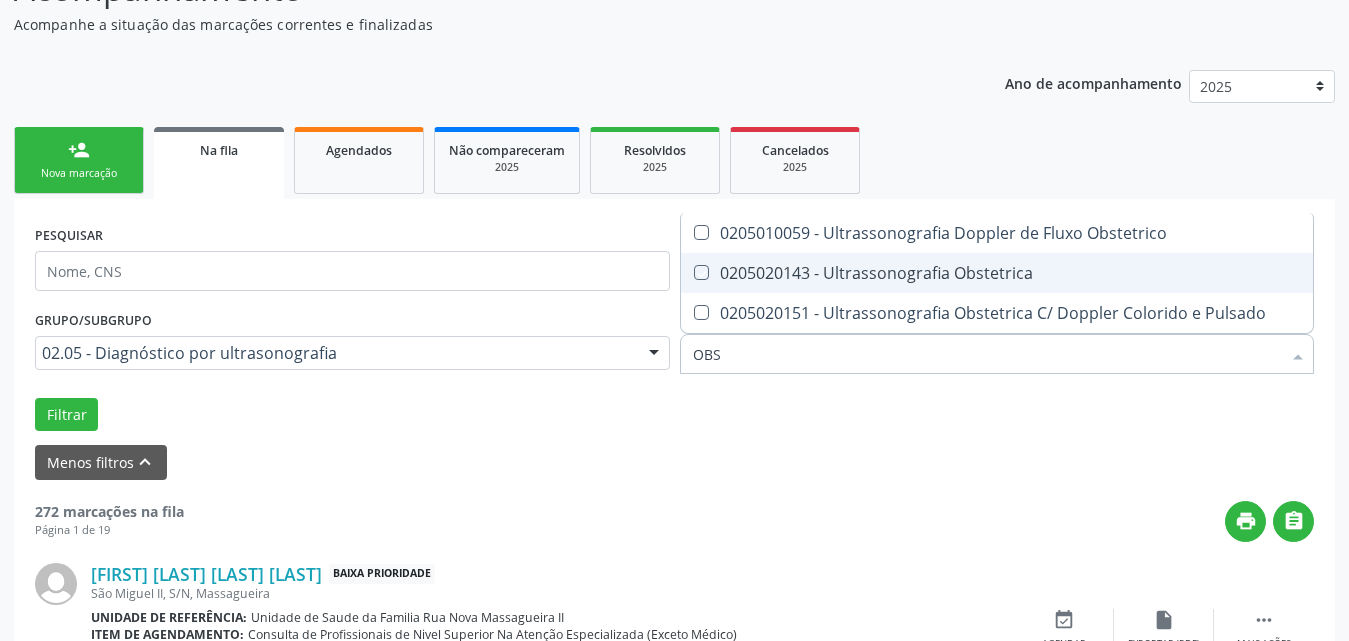 checkbox on "true" 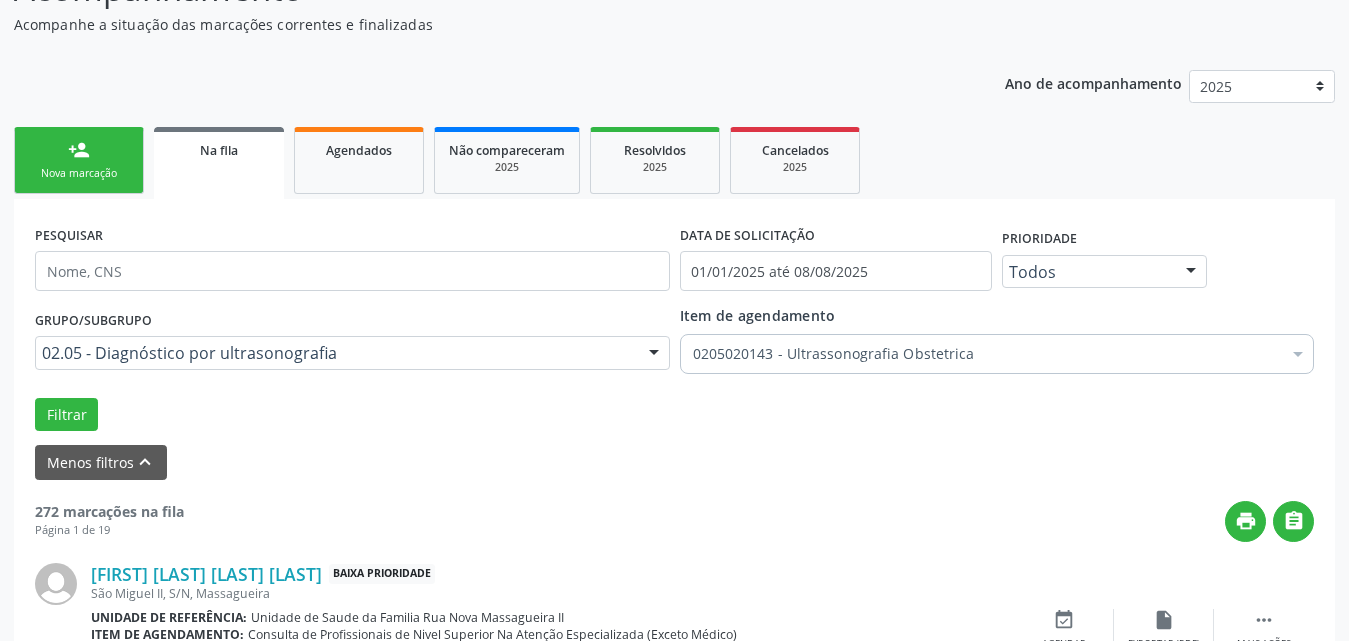 click on "PESQUISAR
DATA DE SOLICITAÇÃO
01/01/2025 até 08/08/2025
Prioridade
Todos         Todos   Baixa Prioridade   Média Prioridade   Alta Prioridade
Nenhum resultado encontrado para: "   "
Não há nenhuma opção para ser exibida.
Grupo/Subgrupo
02.05 - Diagnóstico por ultrasonografia
Todos os grupos e subgrupos
01 - Ações de promoção e prevenção em saúde
01.01 - Ações coletivas/individuais em saúde
01.02 - Vigilância em saúde
01.03 - Medicamentos de âmbito hospitalar e urgência
02 - Procedimentos com finalidade diagnóstica
02.01 - Coleta de material
02.02 - Diagnóstico em laboratório clínico
02.03 - Diagnóstico por anatomia patológica e citopatologia
02.04 - Diagnóstico por radiologia" at bounding box center (674, 349) 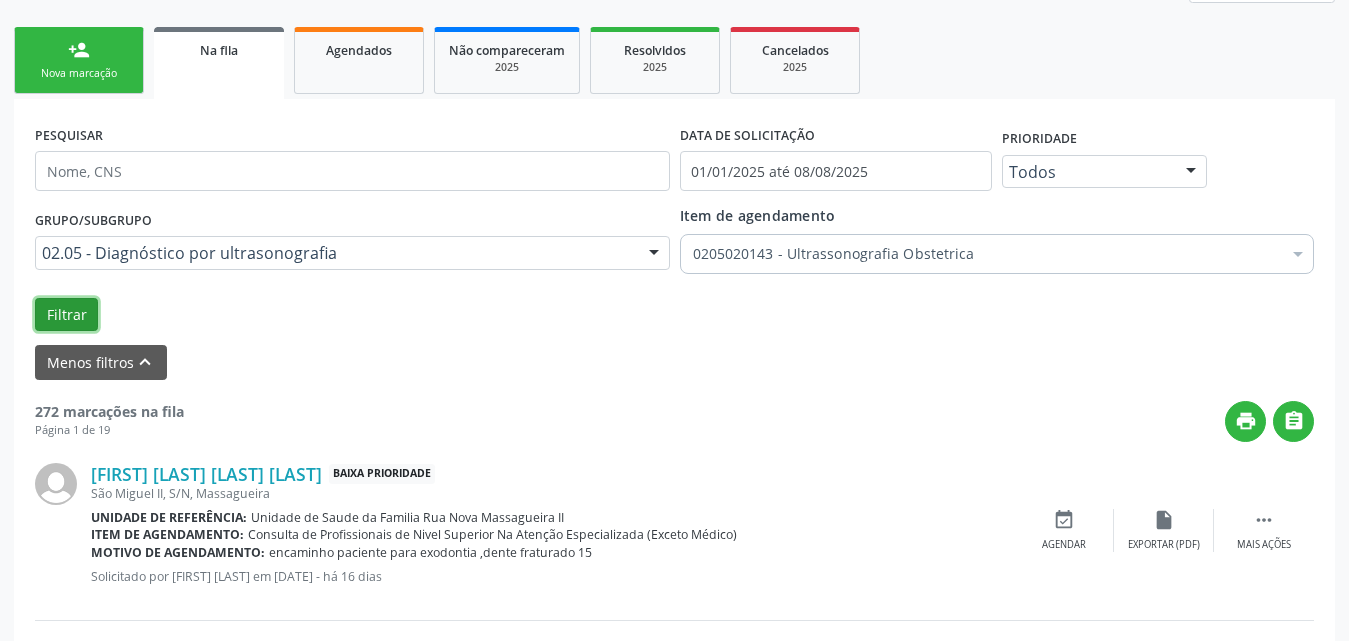 click on "Filtrar" at bounding box center [66, 315] 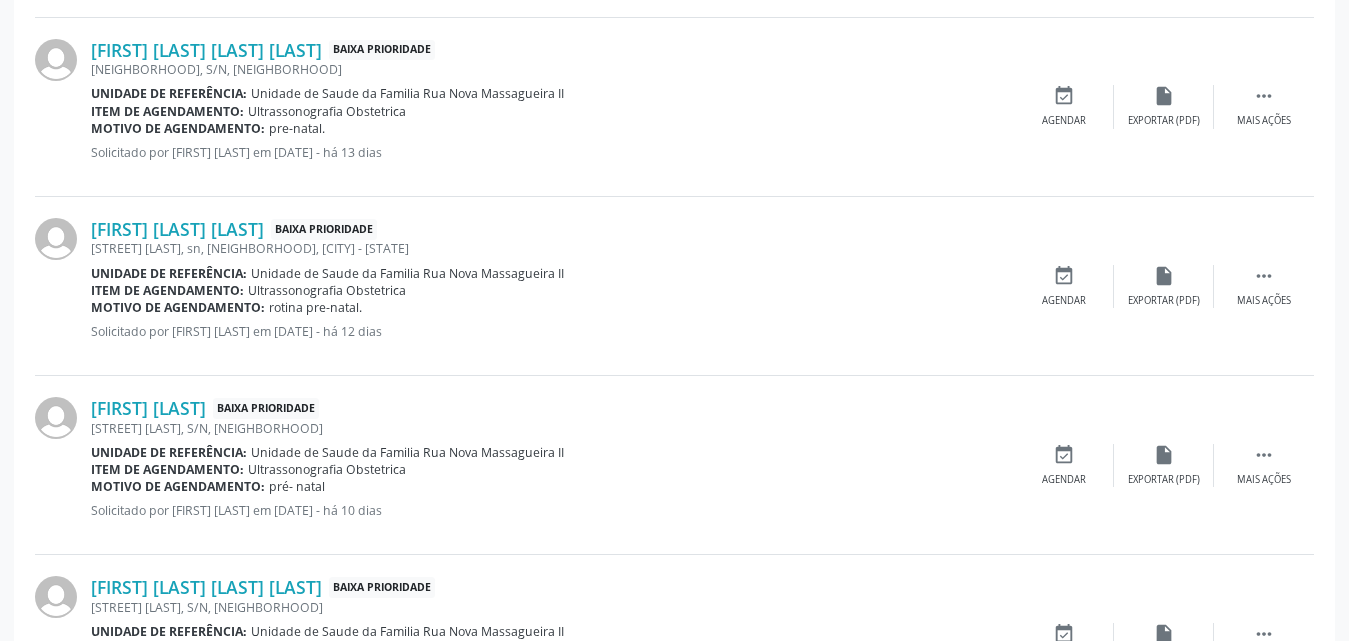 scroll, scrollTop: 1200, scrollLeft: 0, axis: vertical 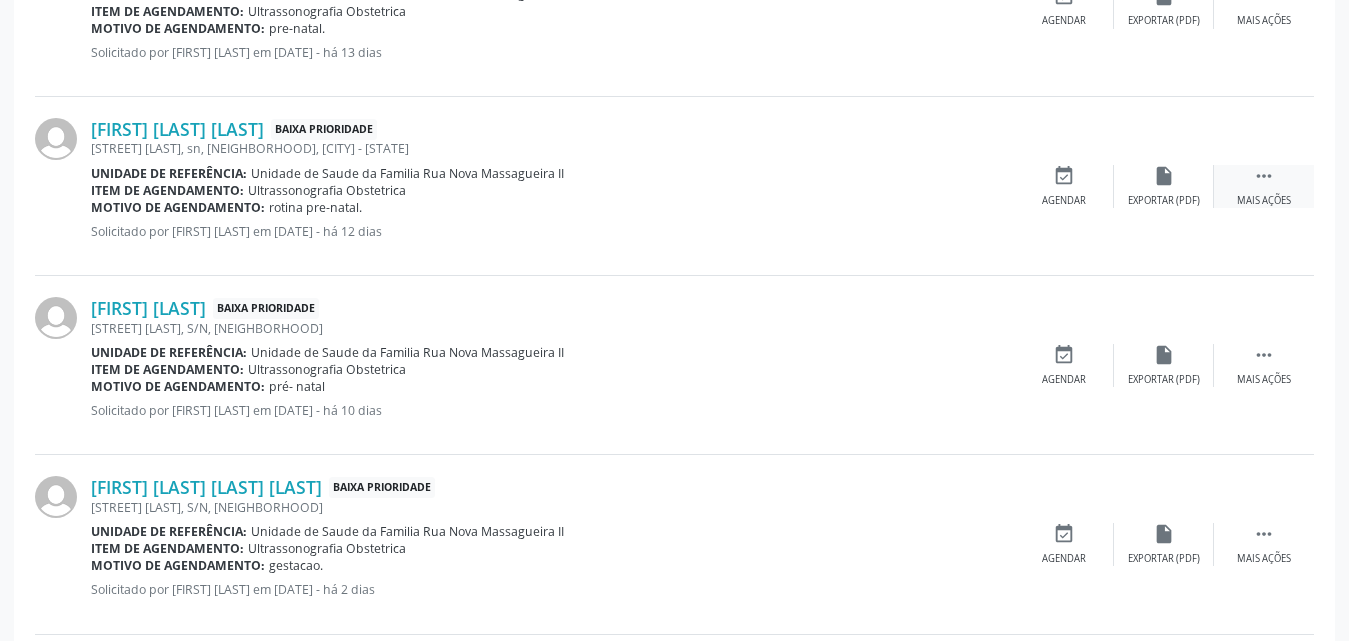 click on "
Mais ações" at bounding box center (1264, 186) 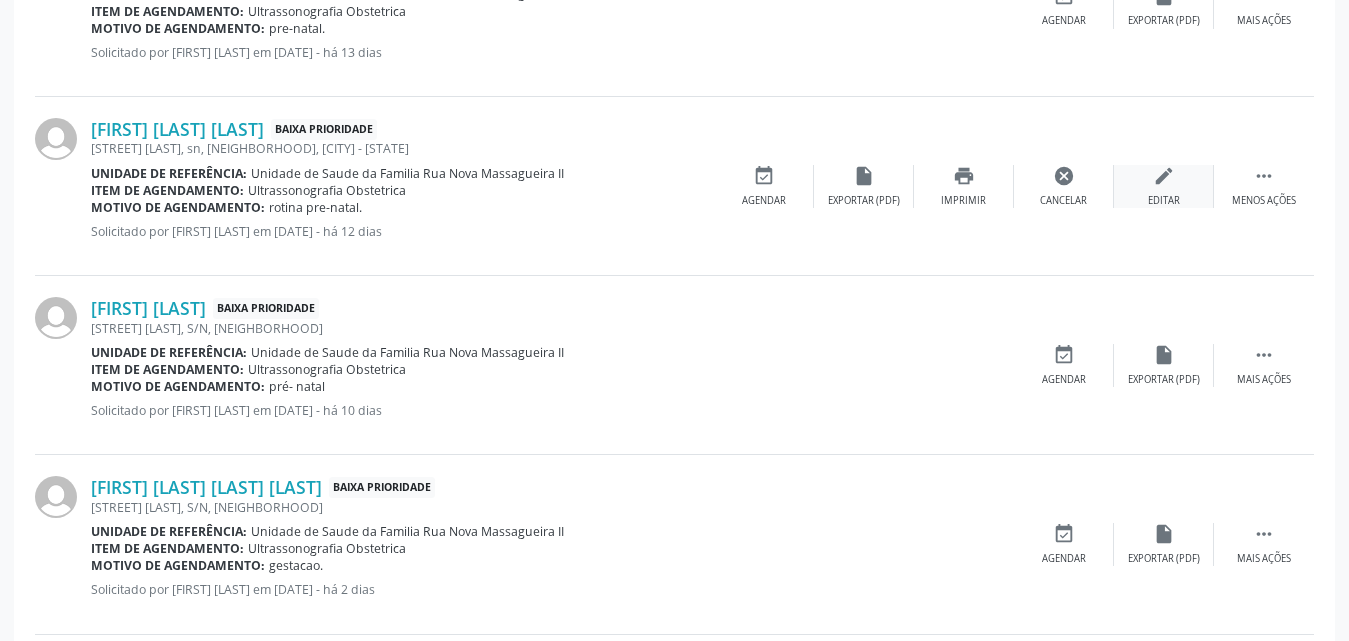 click on "Editar" at bounding box center [1164, 201] 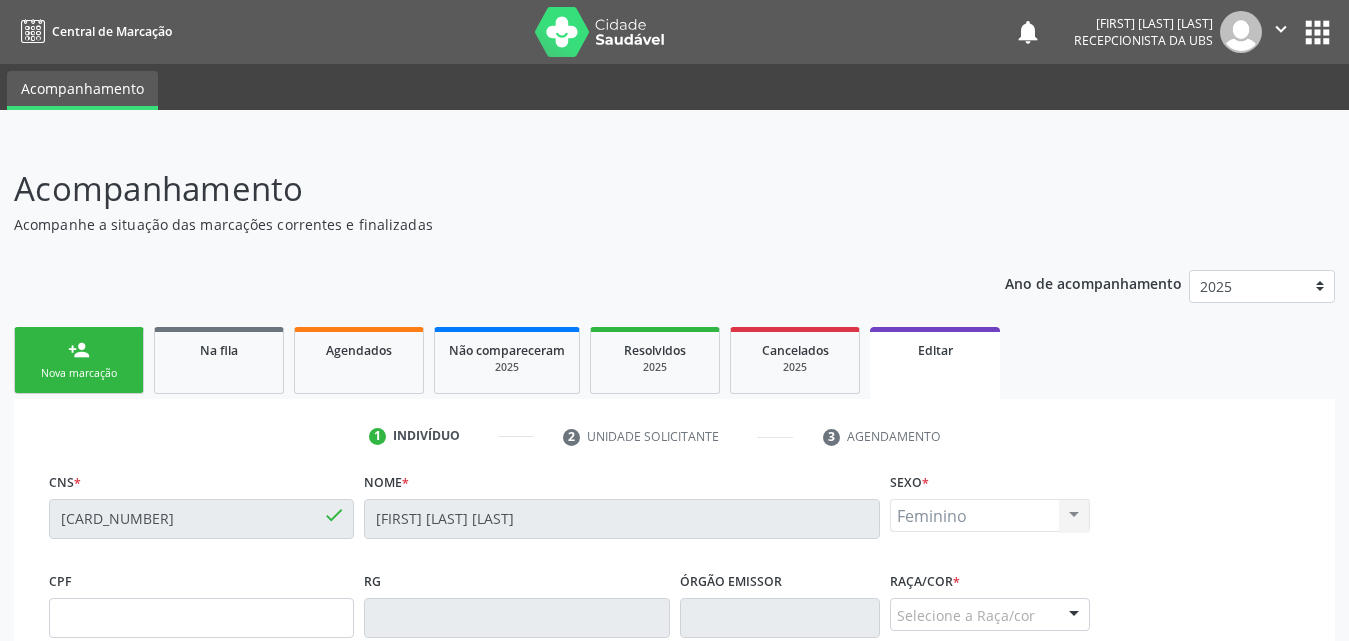 click on "CNS
*
[CARD_NUMBER]       done" at bounding box center (201, 510) 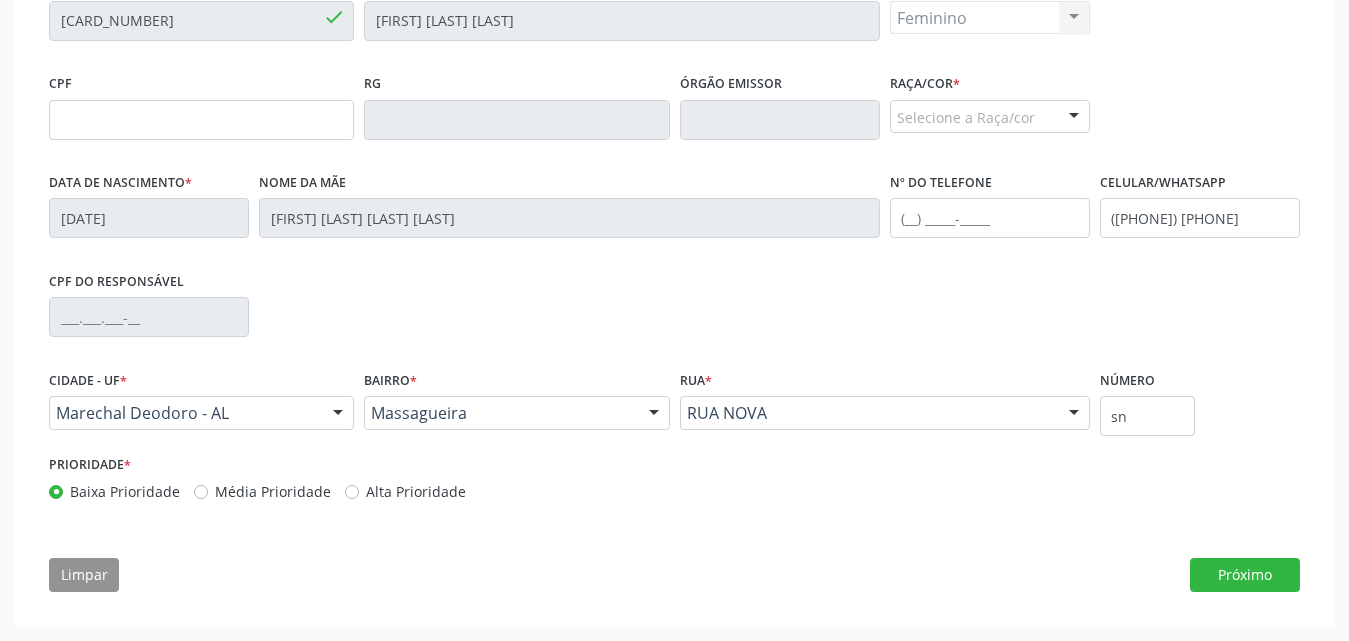scroll, scrollTop: 98, scrollLeft: 0, axis: vertical 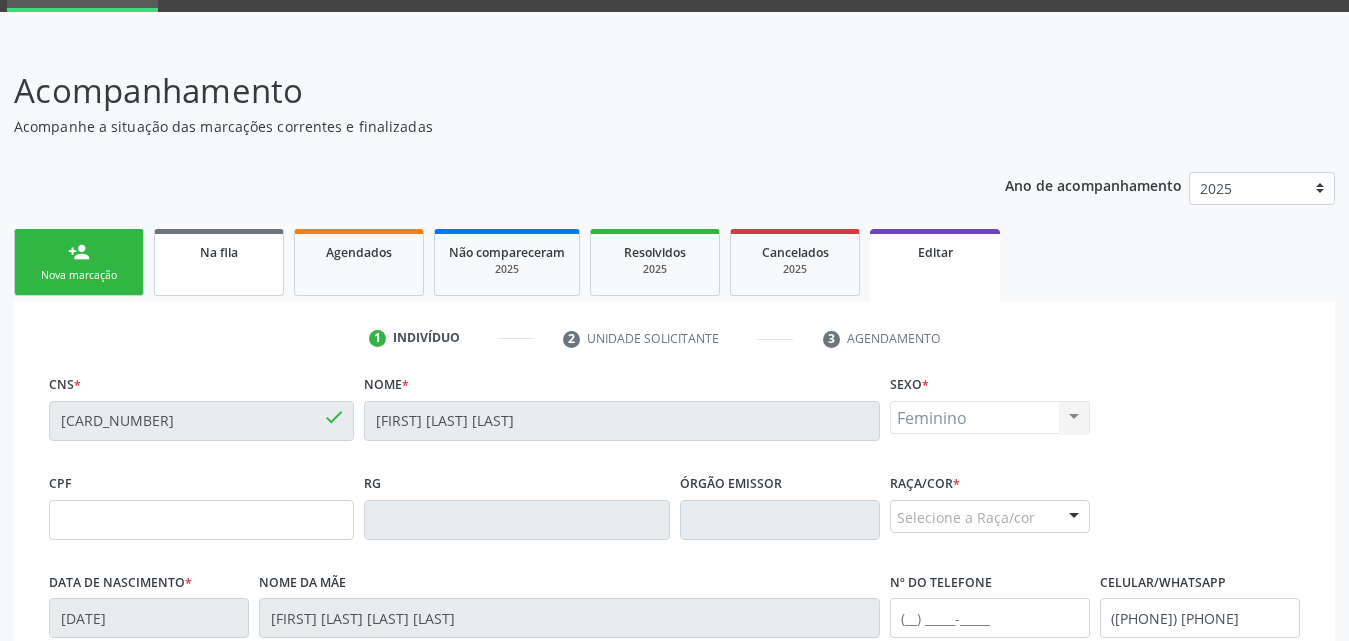 click on "Na fila" at bounding box center [219, 262] 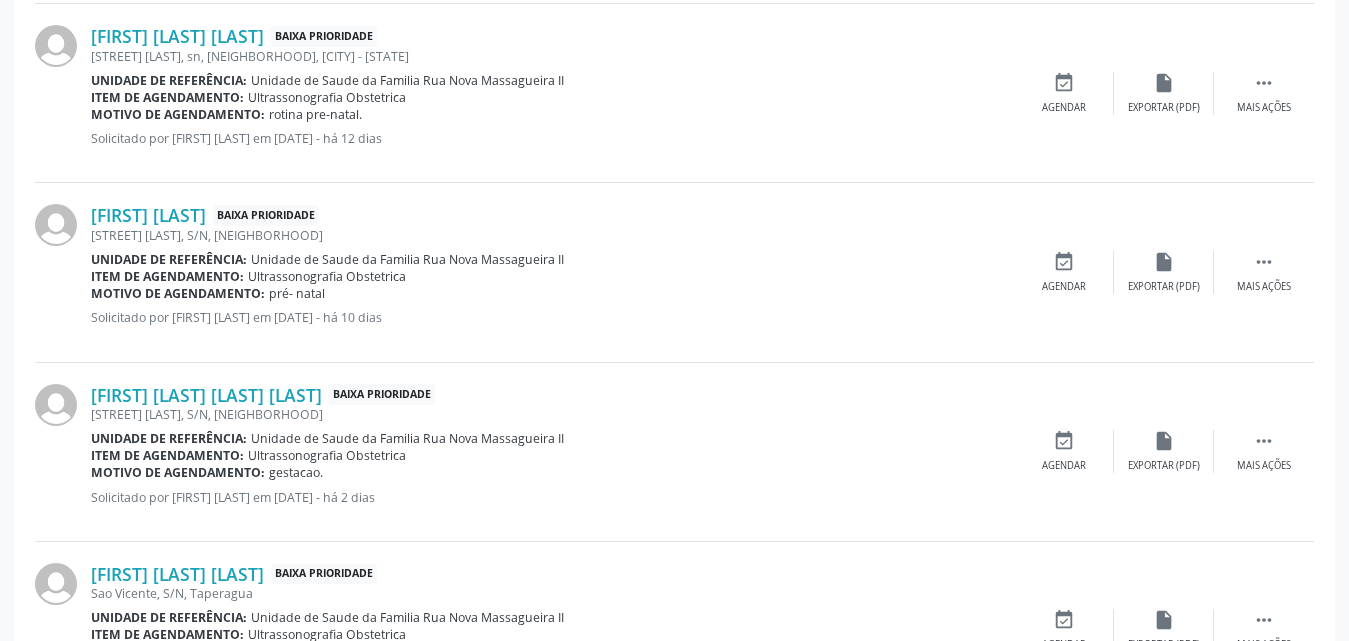 scroll, scrollTop: 1198, scrollLeft: 0, axis: vertical 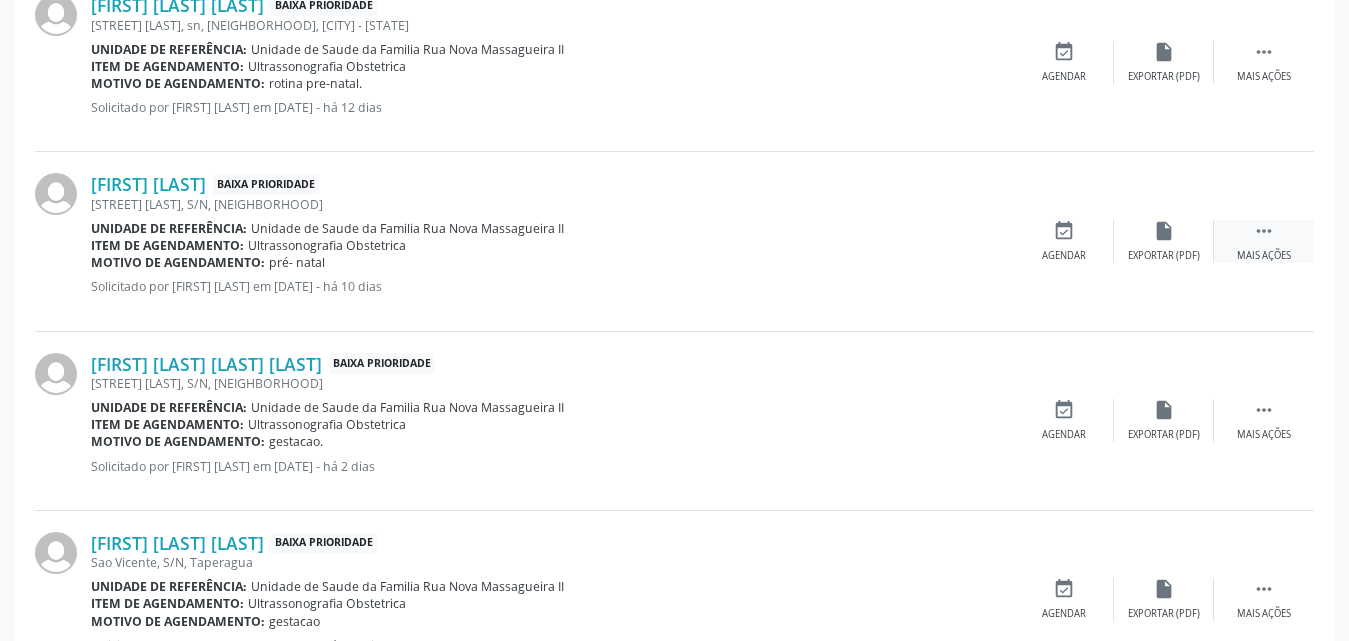 click on "" at bounding box center [1264, 231] 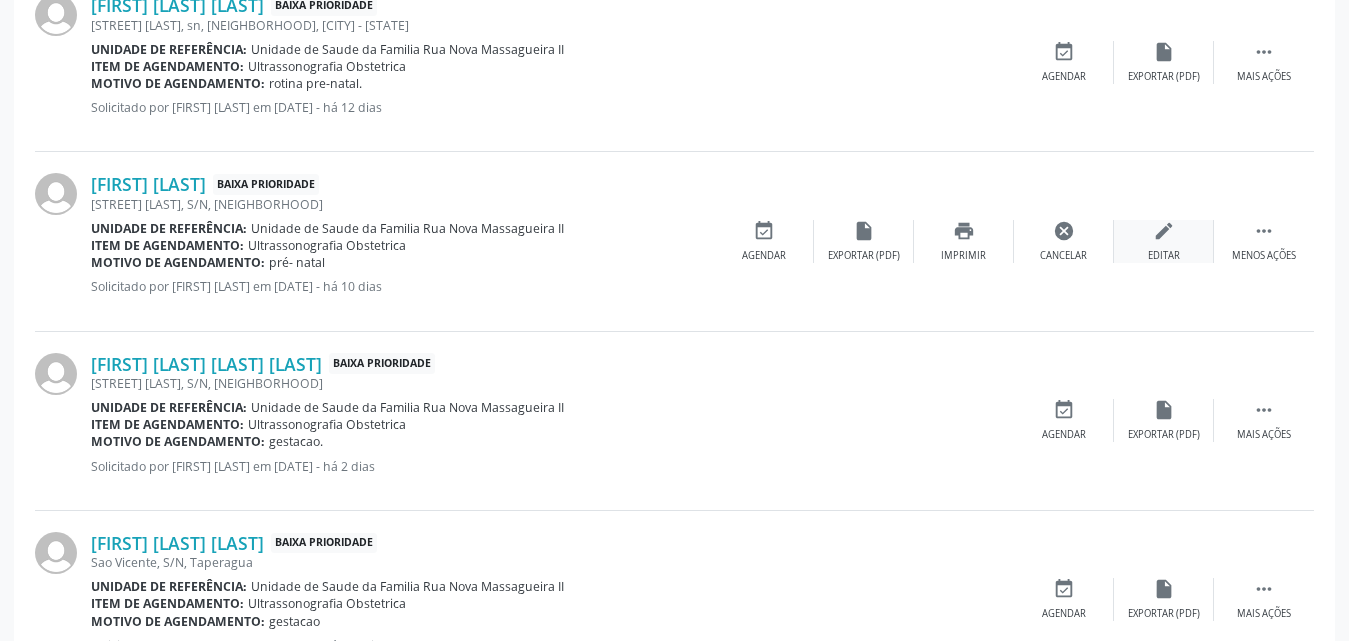click on "Editar" at bounding box center (1164, 256) 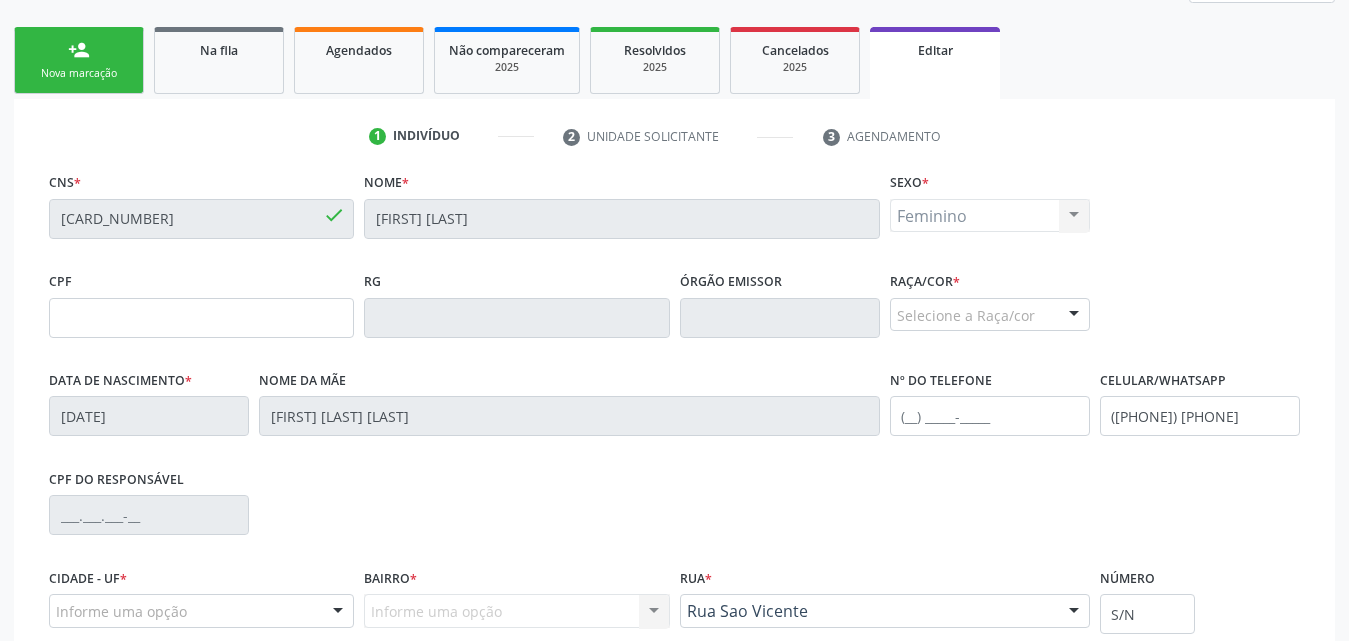 scroll, scrollTop: 200, scrollLeft: 0, axis: vertical 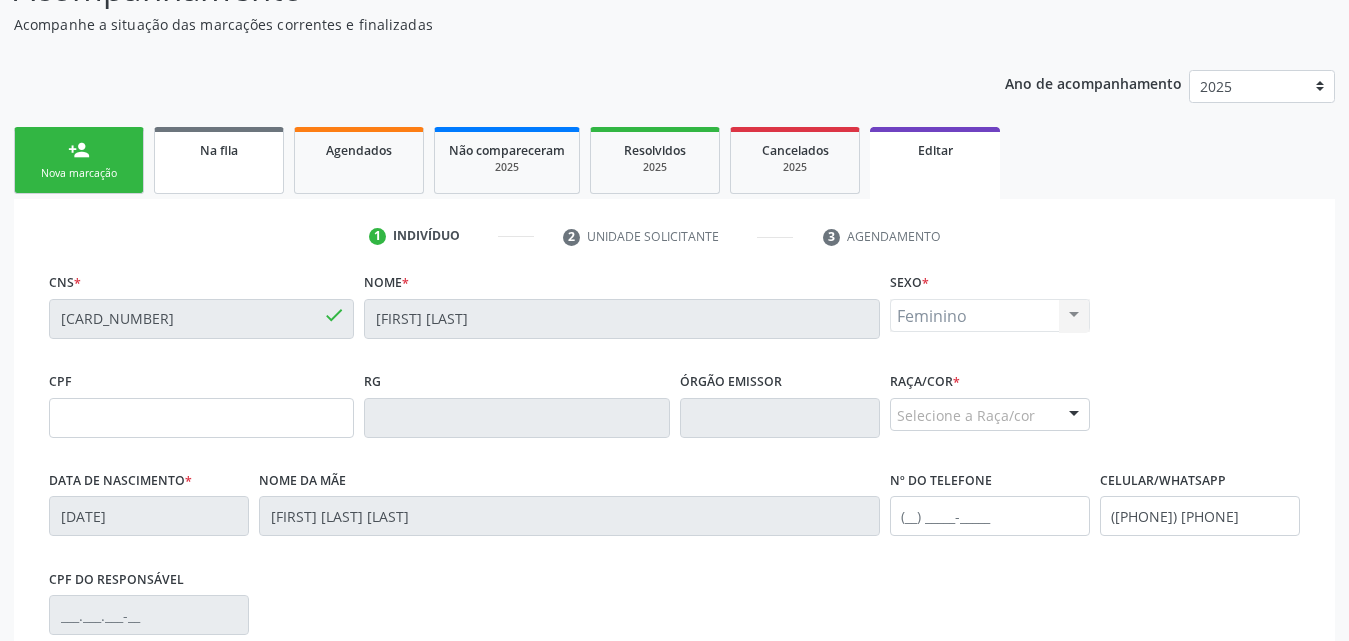 click on "Na fila" at bounding box center (219, 160) 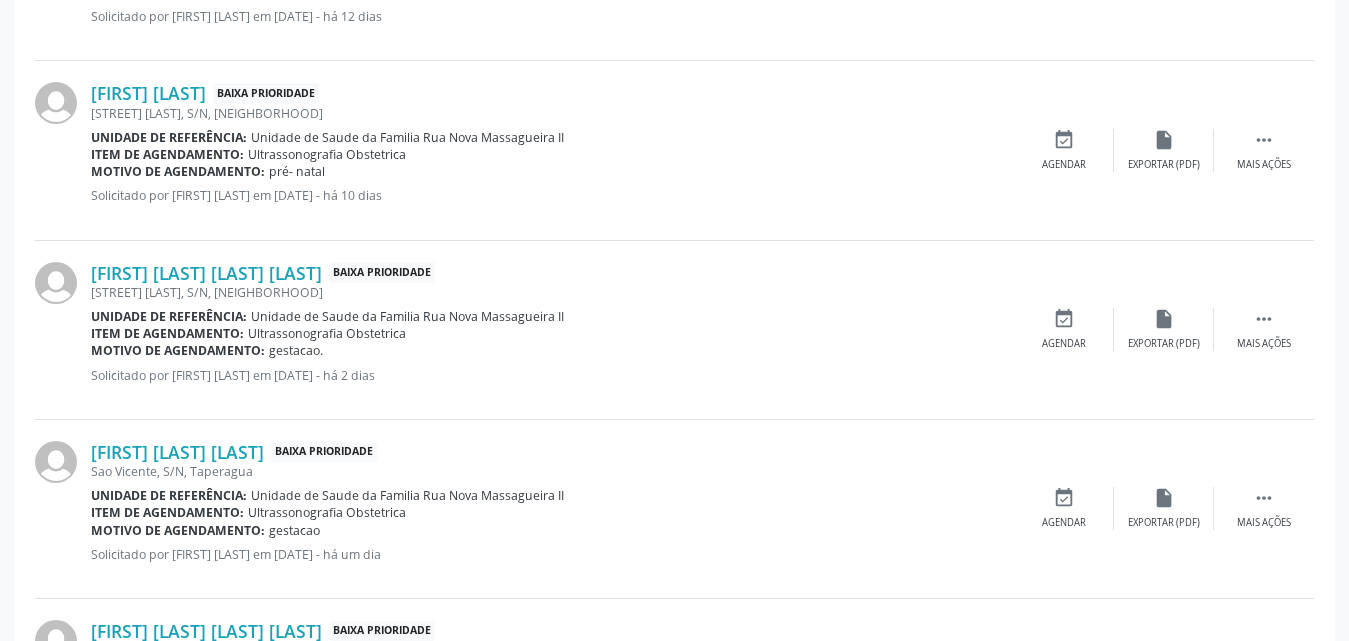 scroll, scrollTop: 1339, scrollLeft: 0, axis: vertical 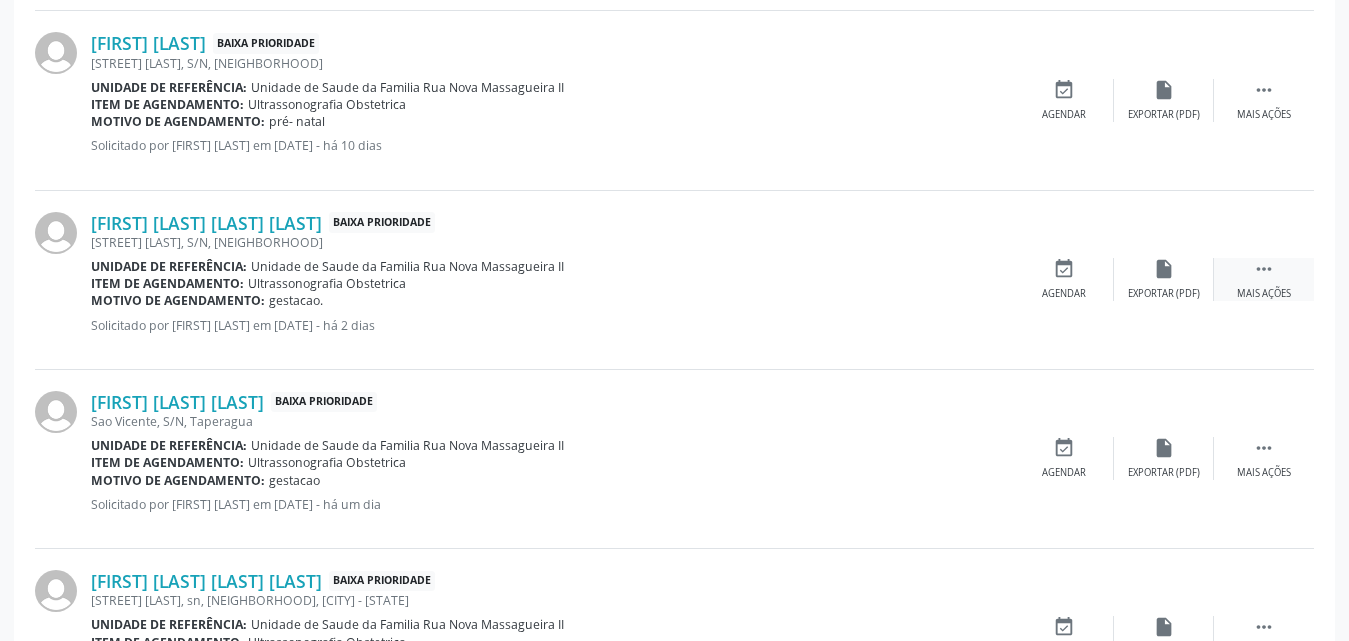 click on "" at bounding box center (1264, 269) 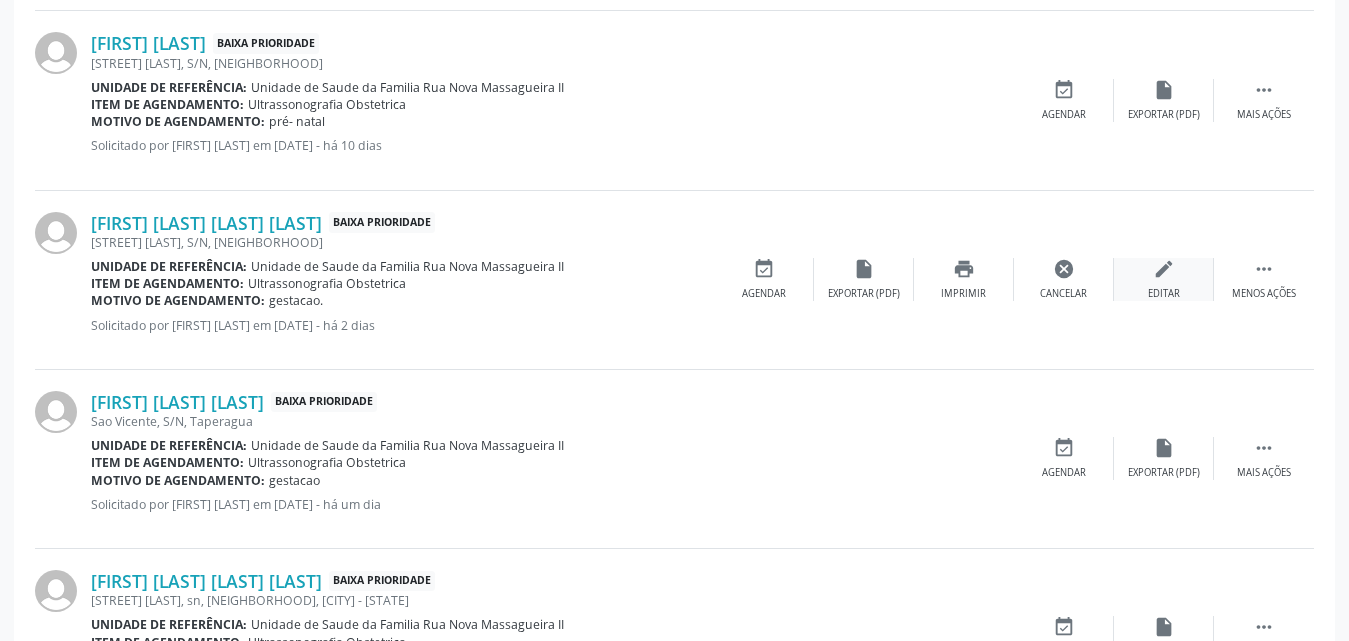 click on "Editar" at bounding box center [1164, 294] 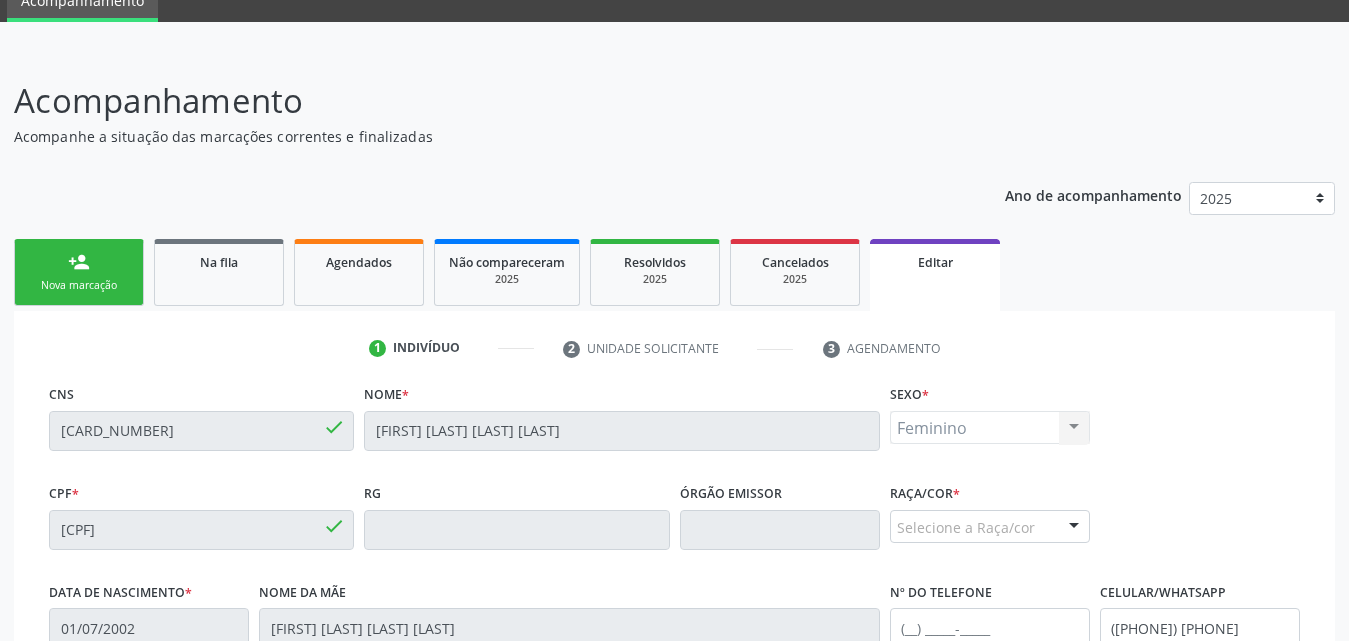 scroll, scrollTop: 300, scrollLeft: 0, axis: vertical 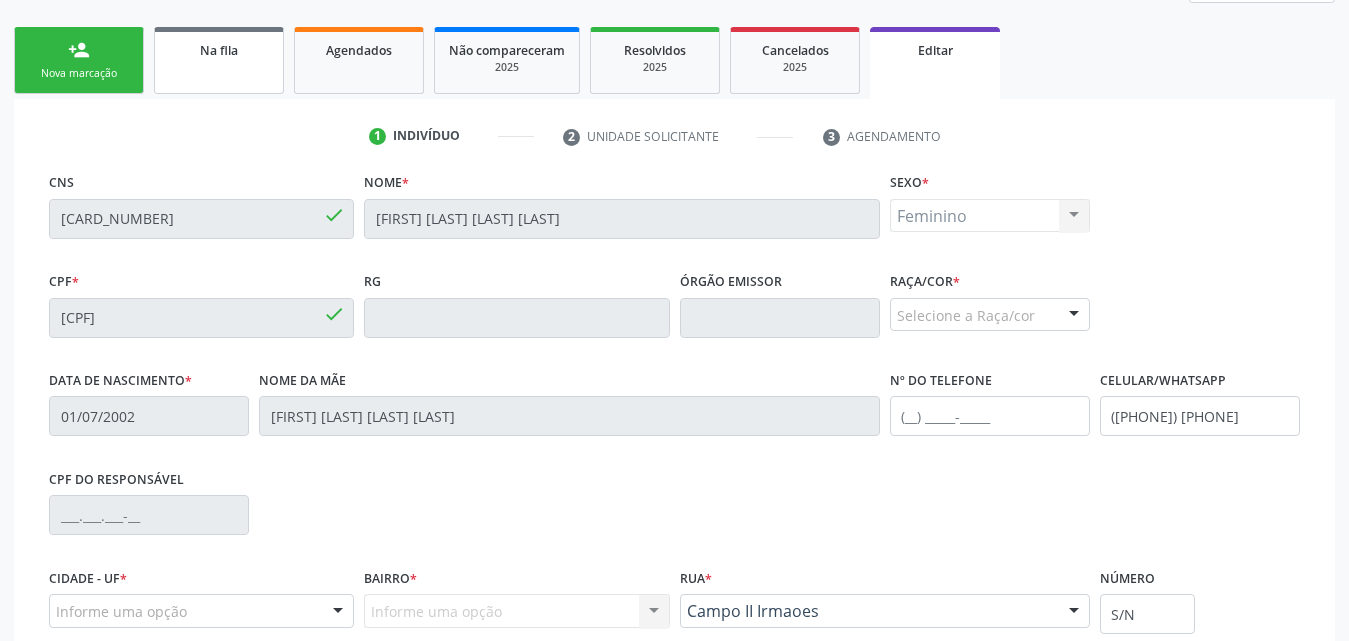 click on "Na fila" at bounding box center (219, 50) 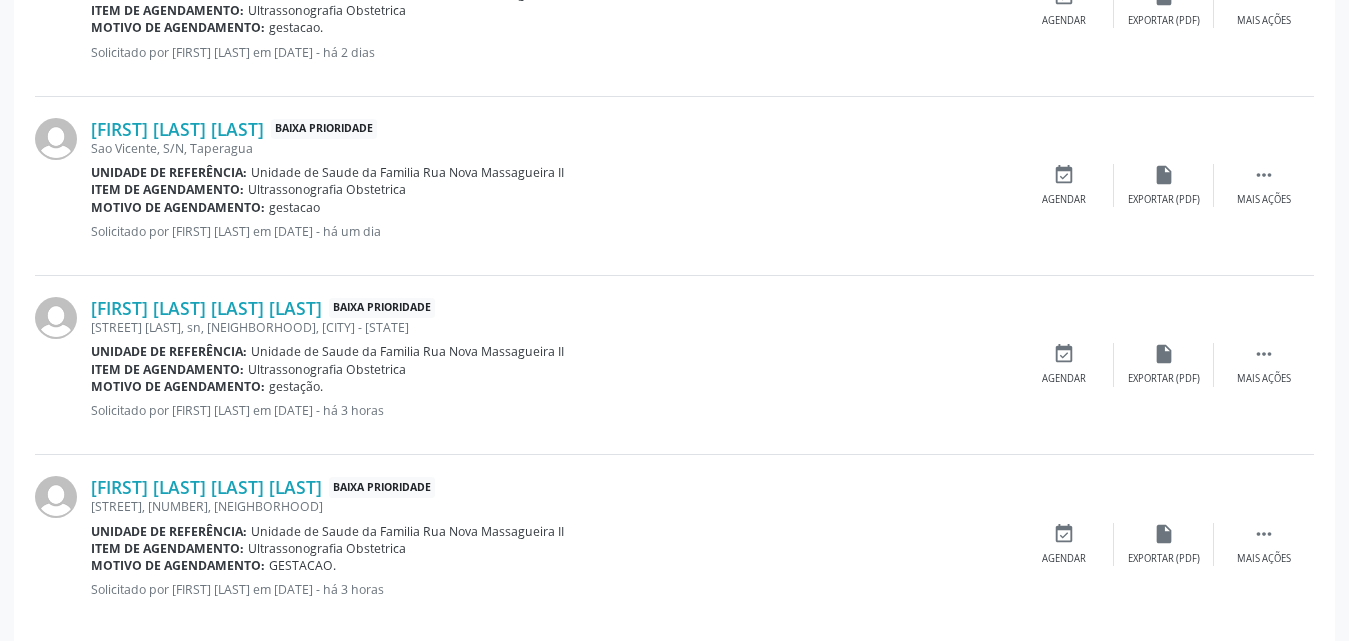 scroll, scrollTop: 1639, scrollLeft: 0, axis: vertical 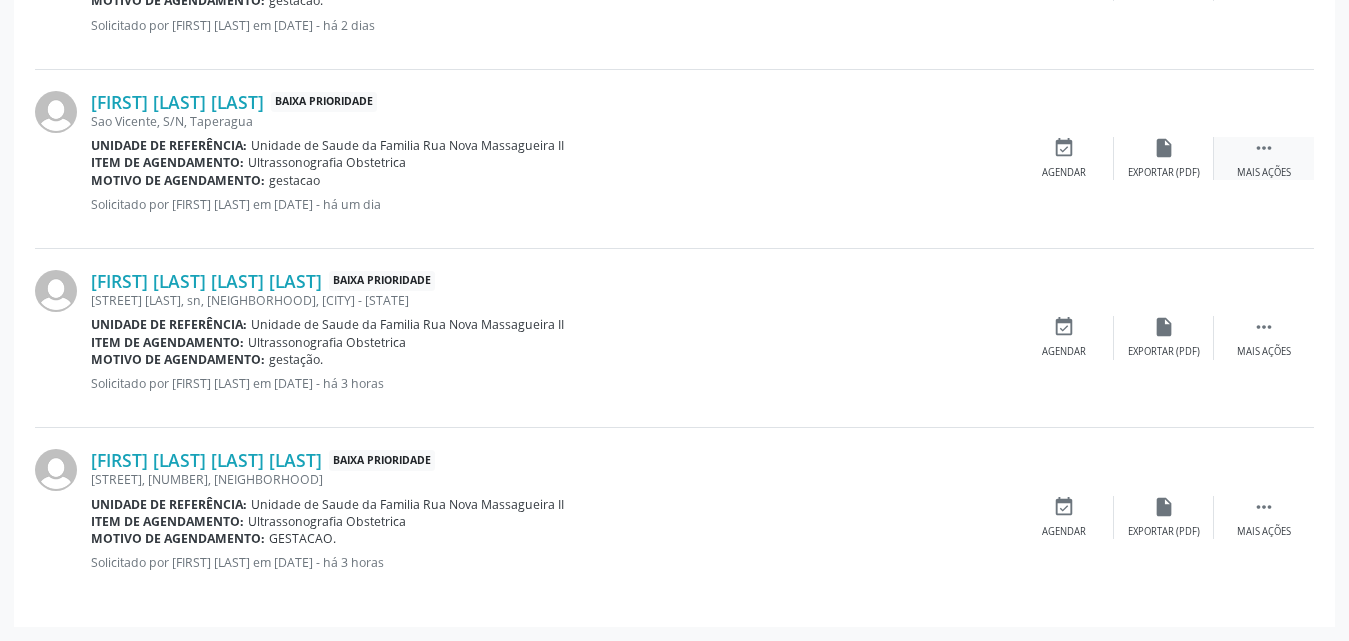 click on "" at bounding box center (1264, 148) 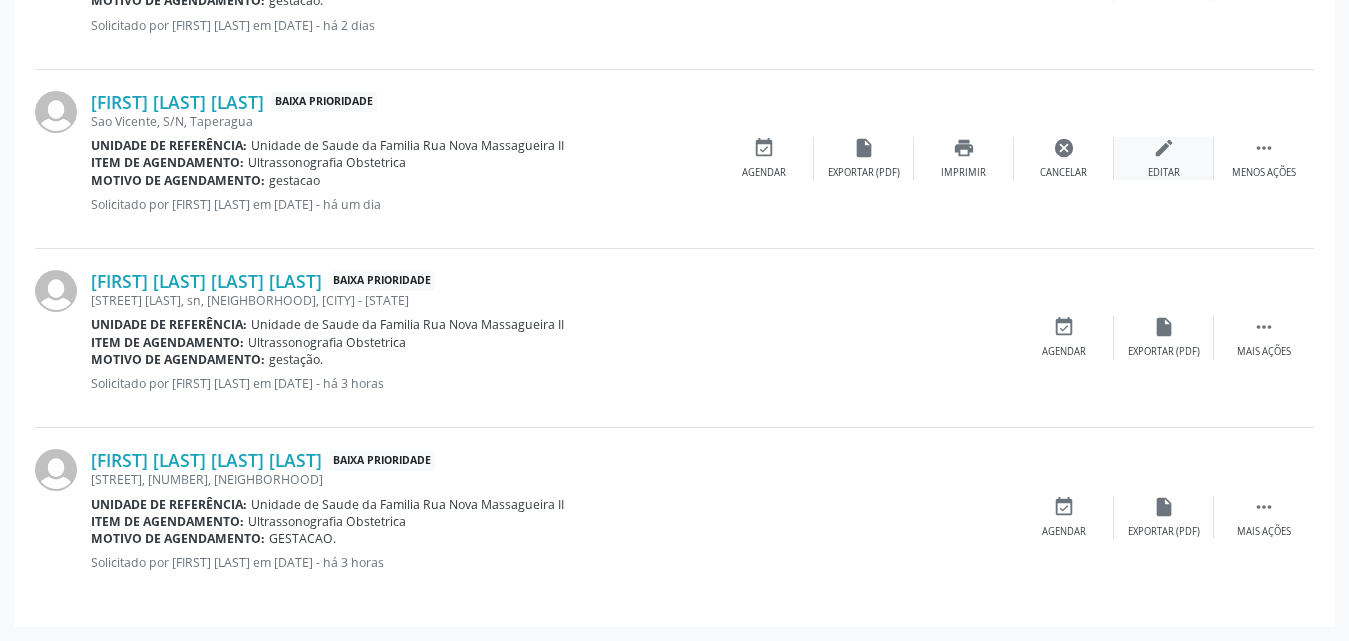click on "Editar" at bounding box center [1164, 173] 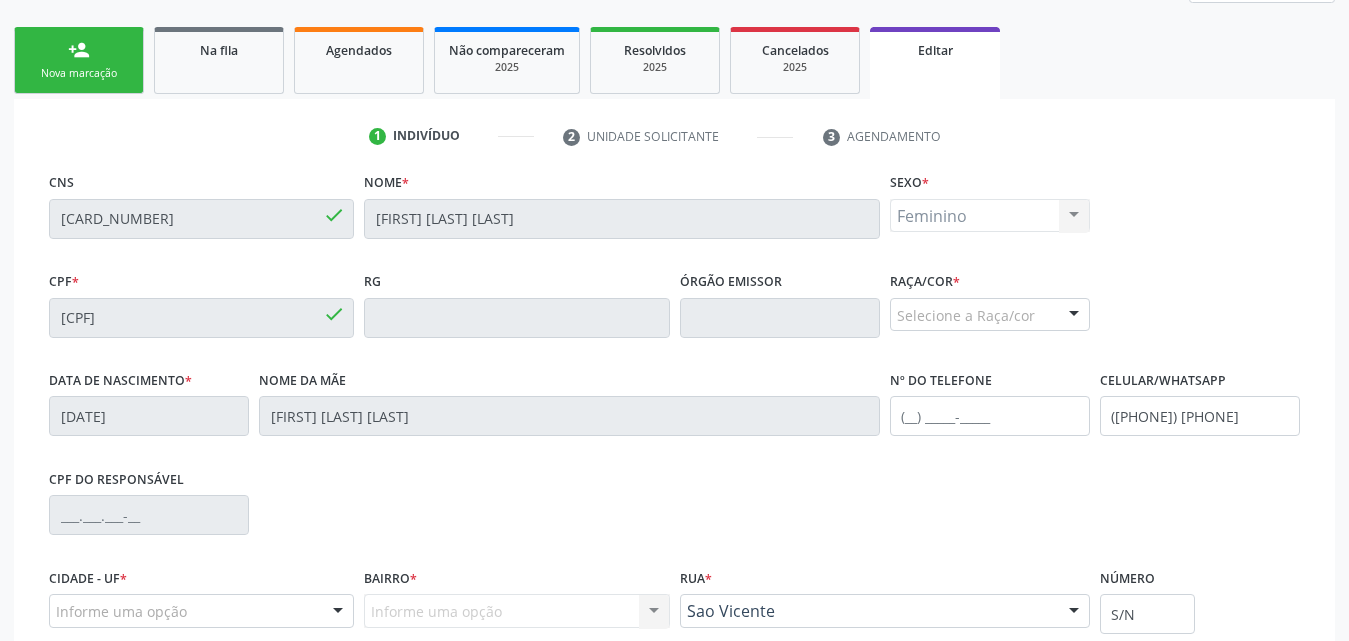 scroll, scrollTop: 198, scrollLeft: 0, axis: vertical 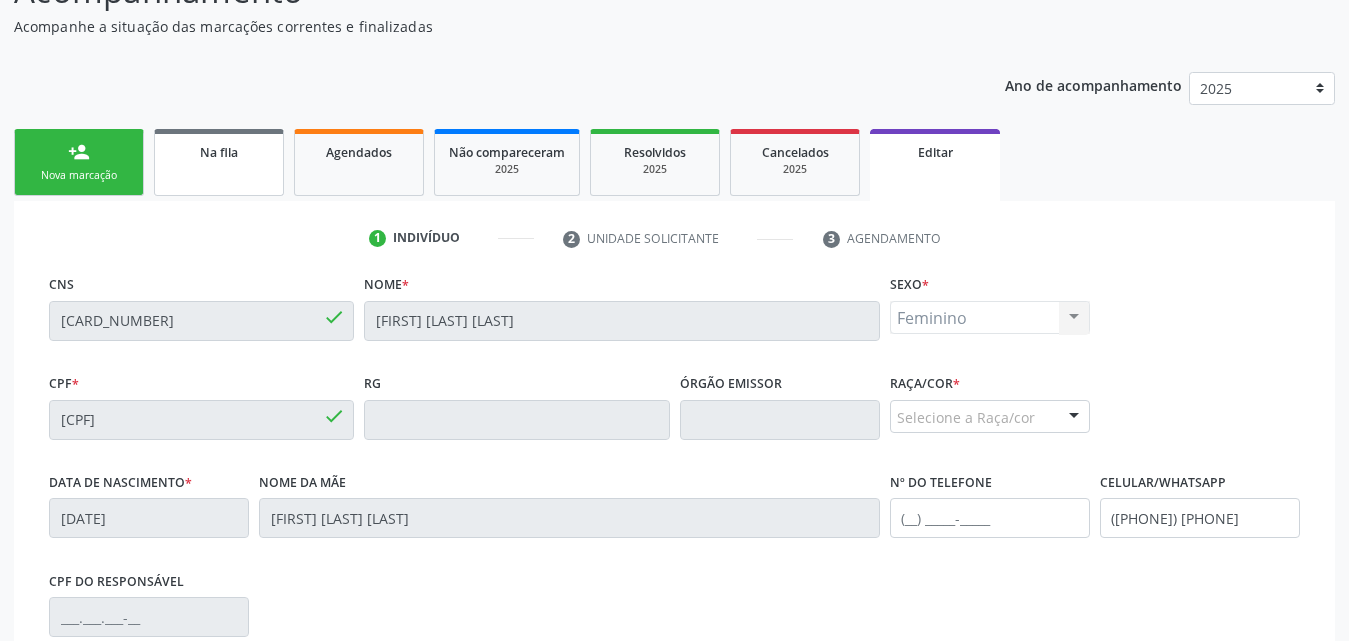 click on "Na fila" at bounding box center (219, 151) 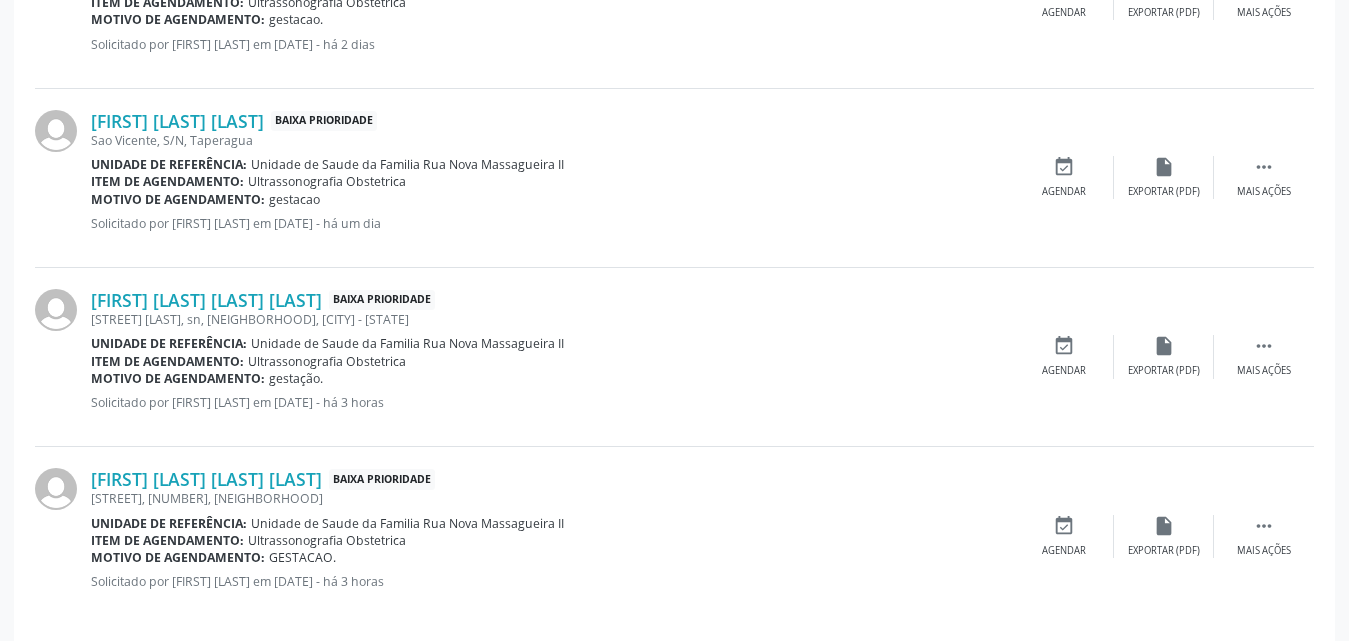 scroll, scrollTop: 1639, scrollLeft: 0, axis: vertical 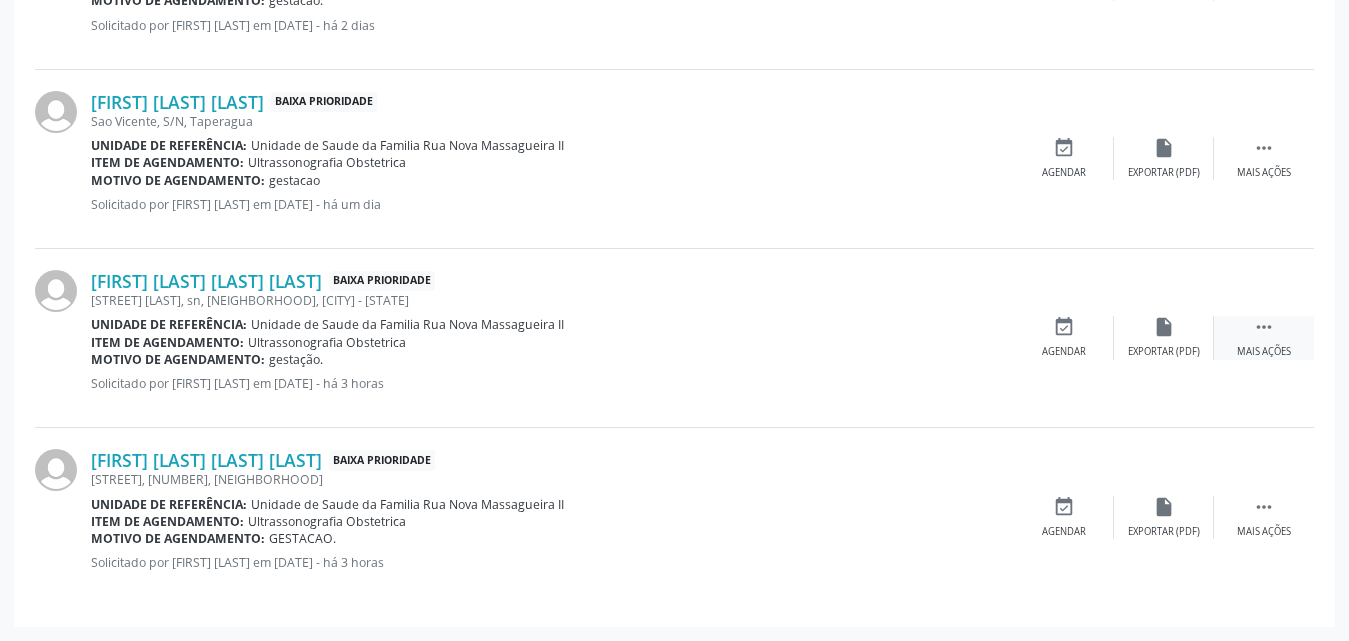 click on "Mais ações" at bounding box center [1264, 352] 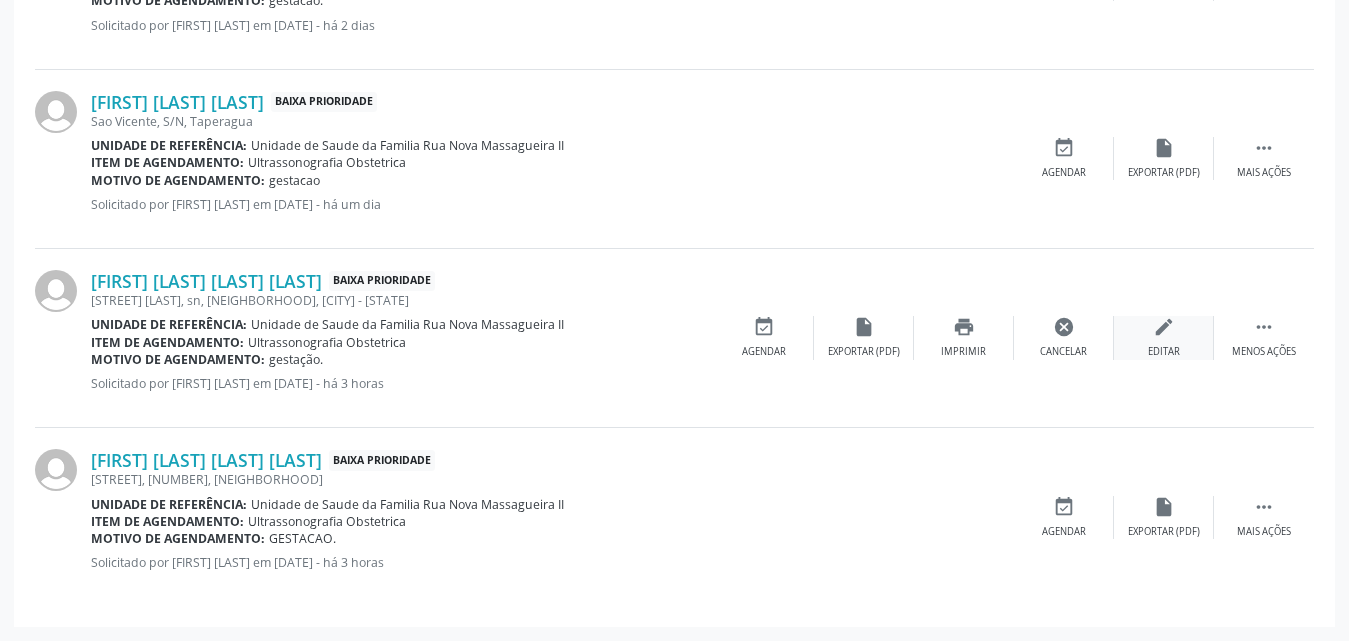 click on "edit
Editar" at bounding box center (1164, 337) 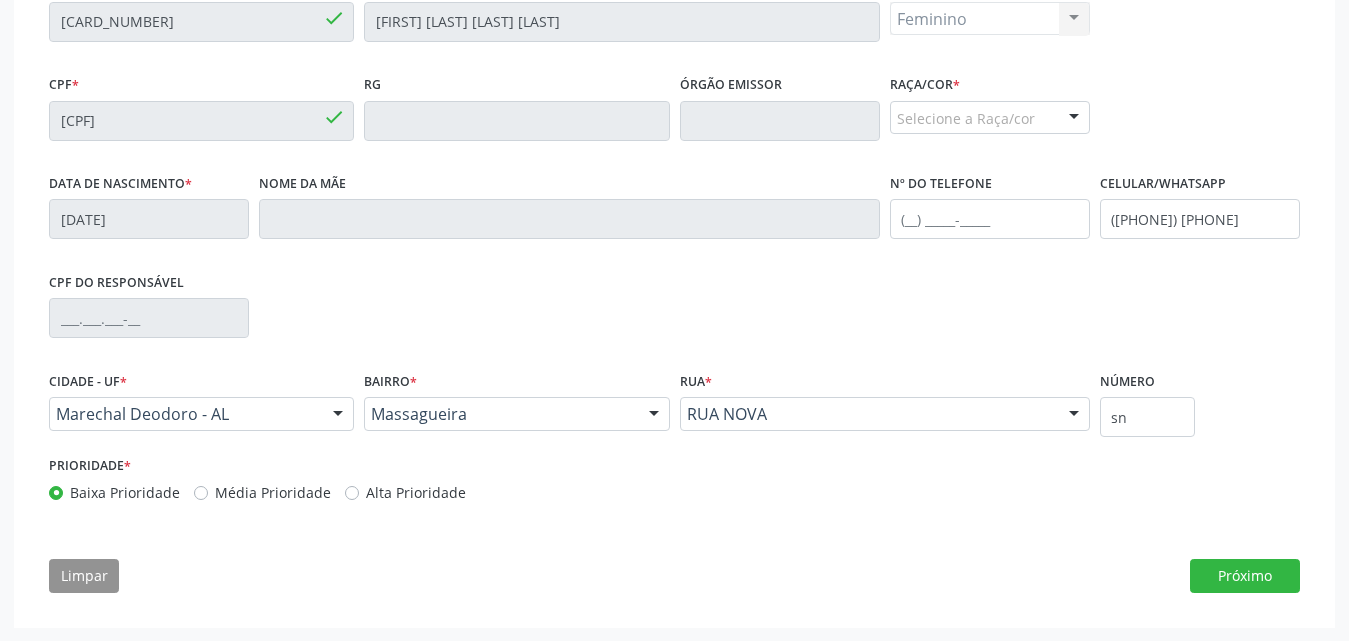 scroll, scrollTop: 298, scrollLeft: 0, axis: vertical 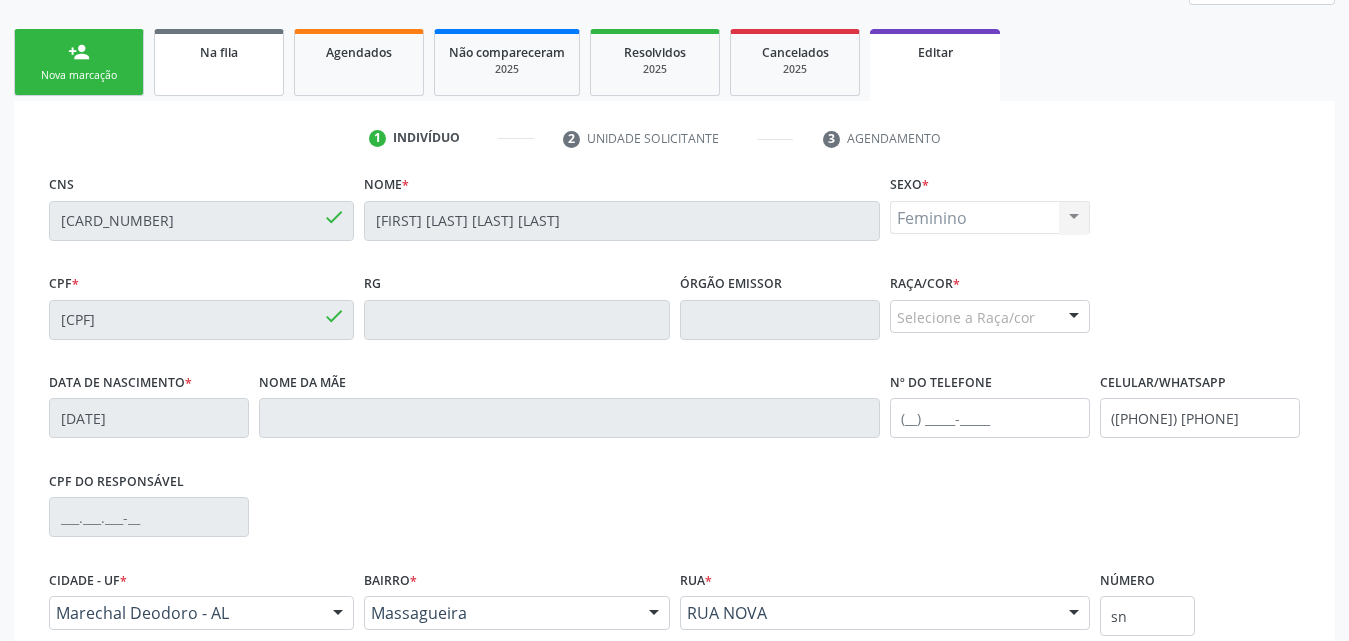 click on "Na fila" at bounding box center (219, 52) 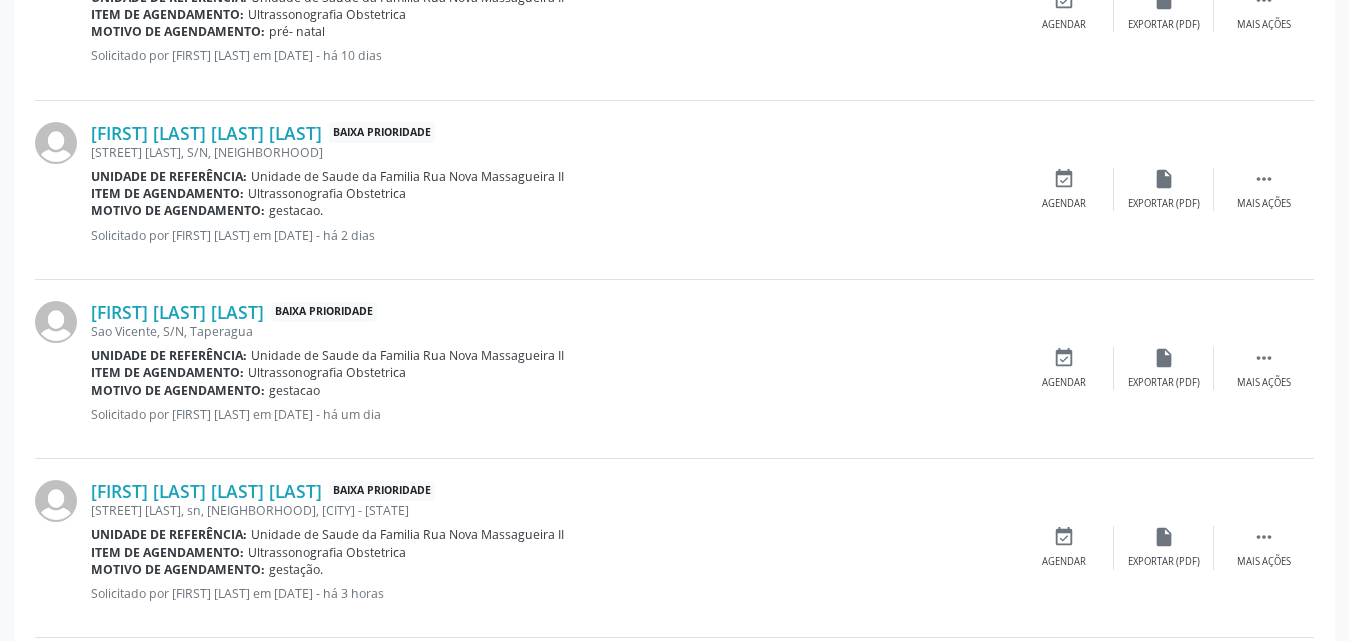 scroll, scrollTop: 1639, scrollLeft: 0, axis: vertical 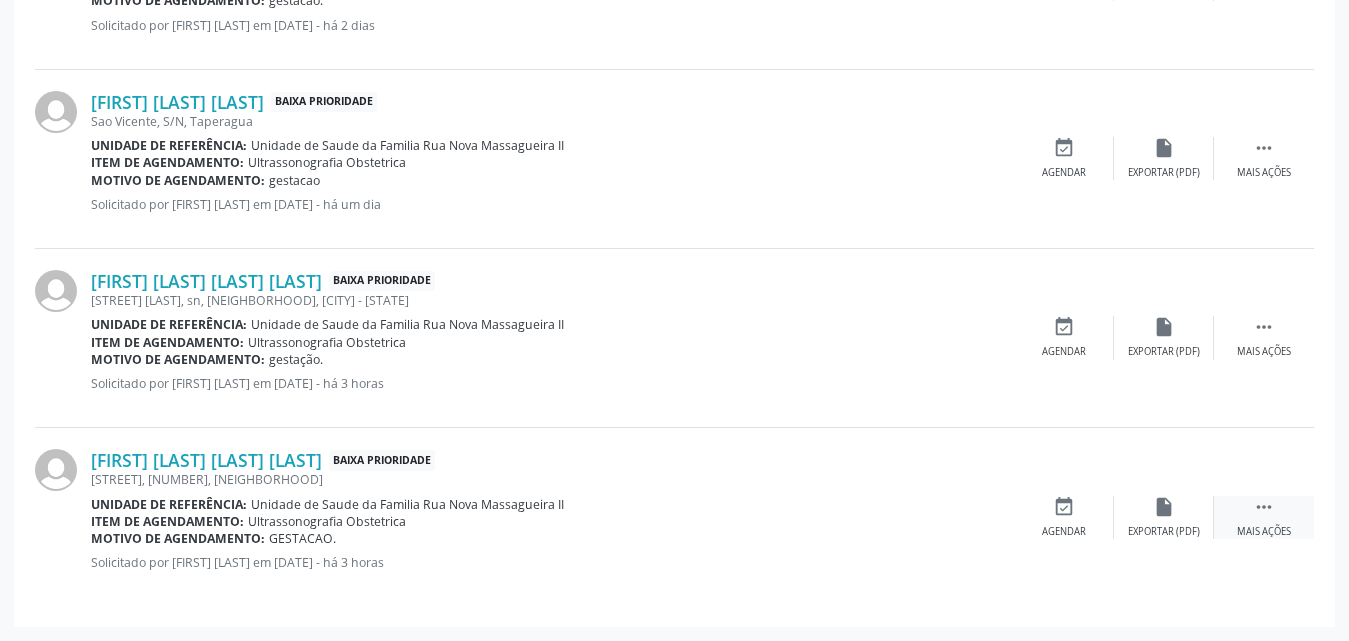 click on "Mais ações" at bounding box center [1264, 532] 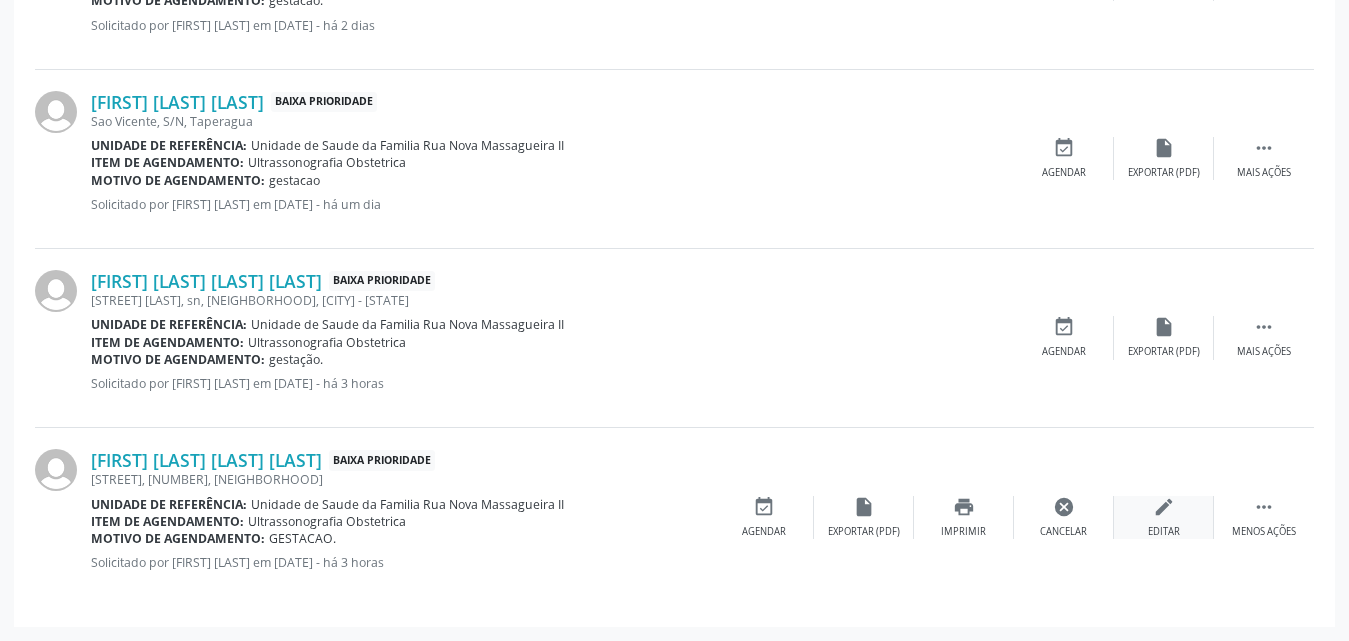 click on "Editar" at bounding box center (1164, 532) 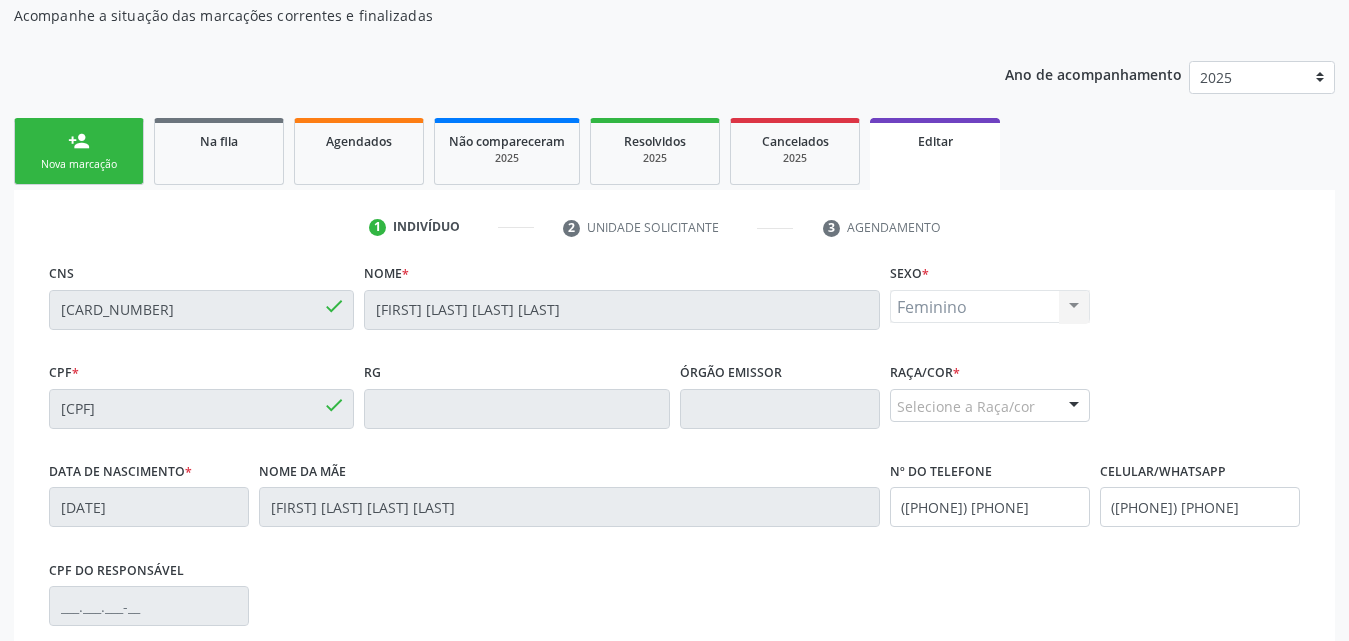 scroll, scrollTop: 200, scrollLeft: 0, axis: vertical 